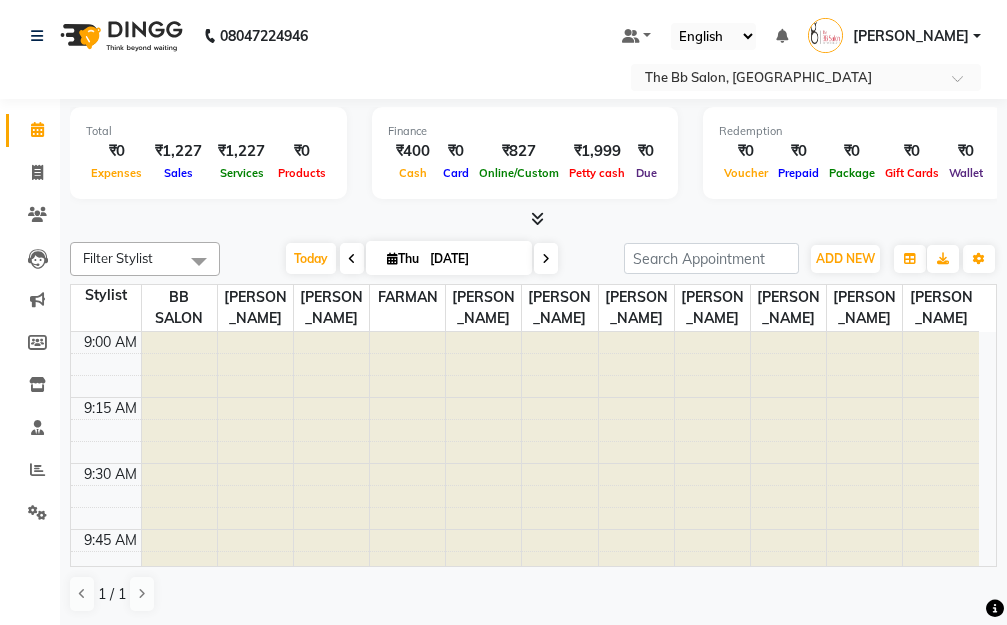 scroll, scrollTop: 0, scrollLeft: 0, axis: both 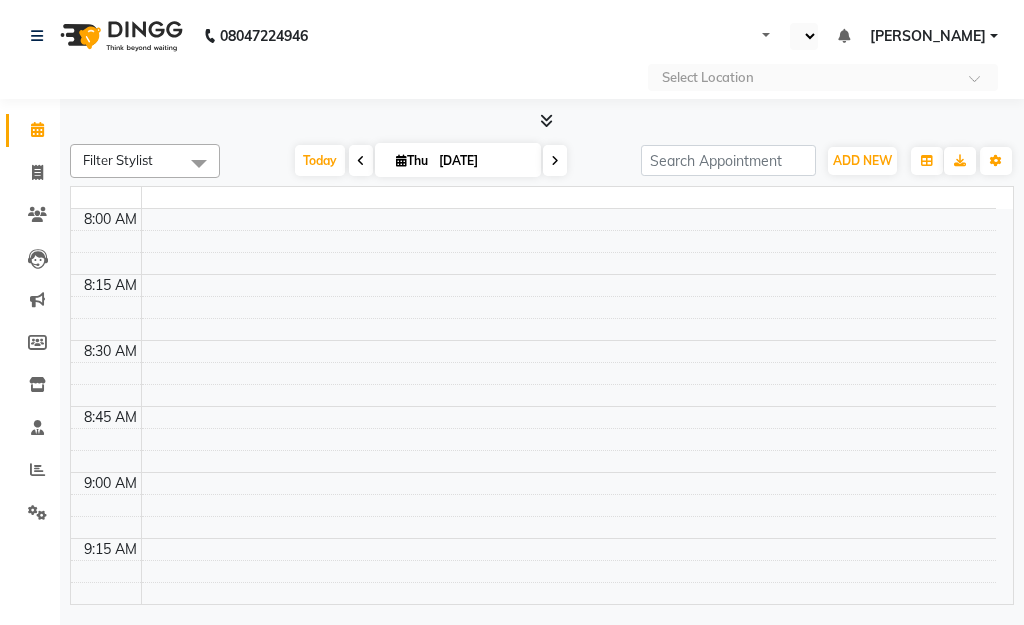 select on "en" 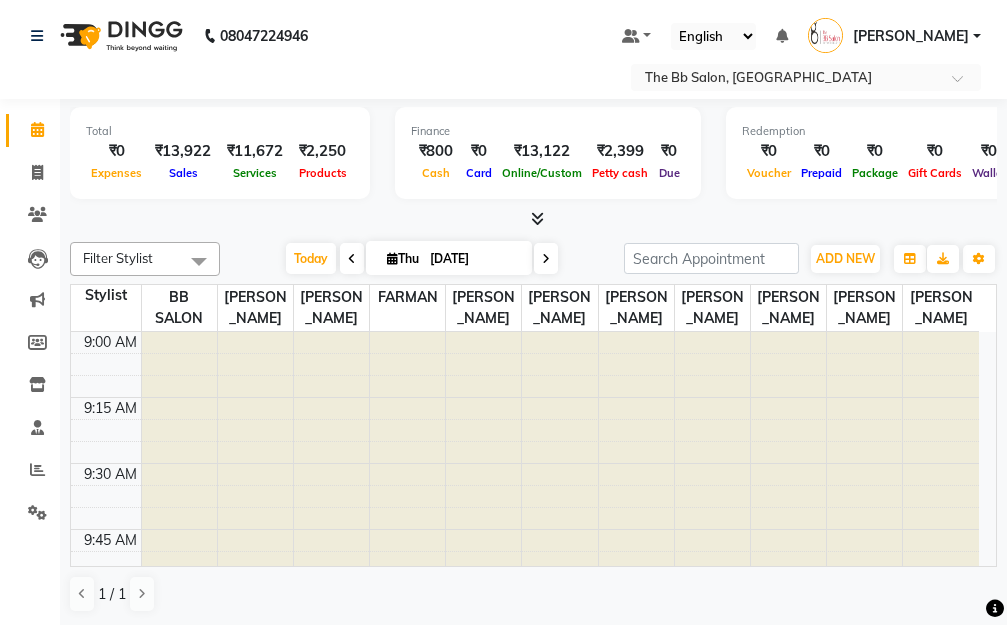 scroll, scrollTop: 600, scrollLeft: 0, axis: vertical 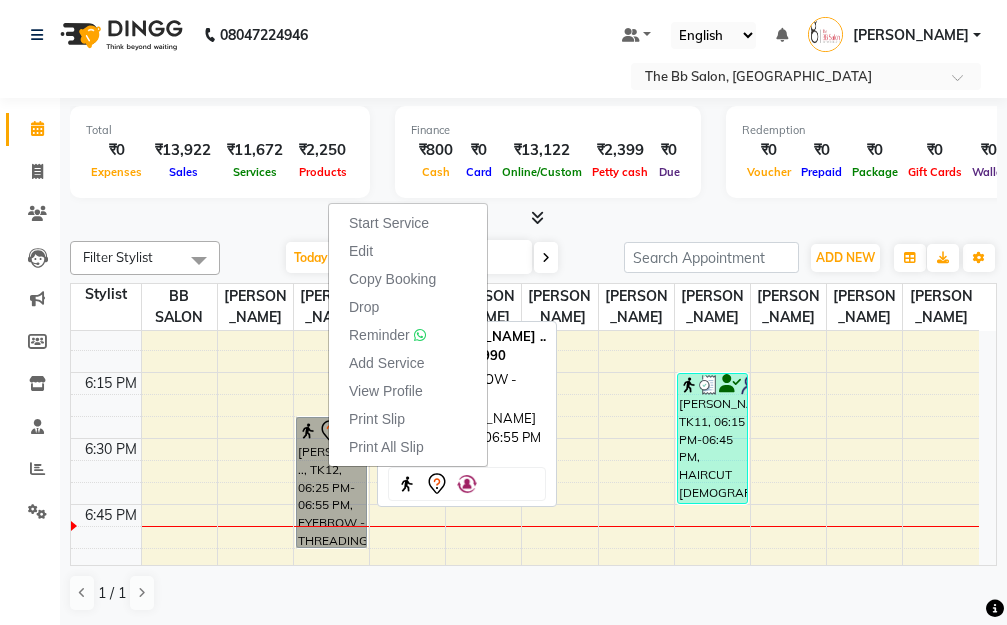 click on "[PERSON_NAME] .., TK12, 06:25 PM-06:55 PM, EYEBROW - THREADING" at bounding box center (331, 482) 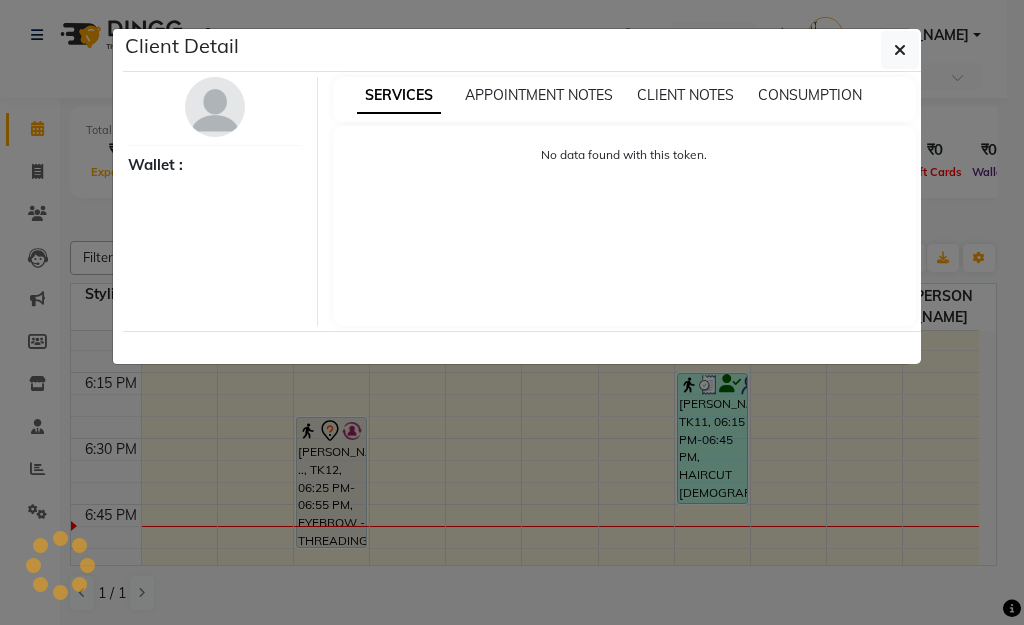 select on "7" 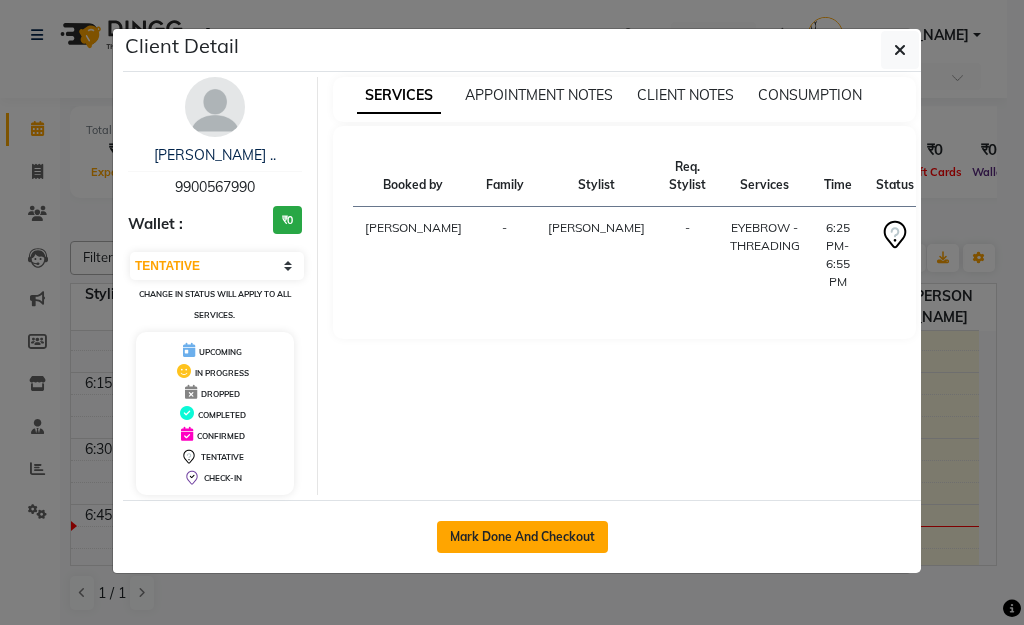 click on "Mark Done And Checkout" 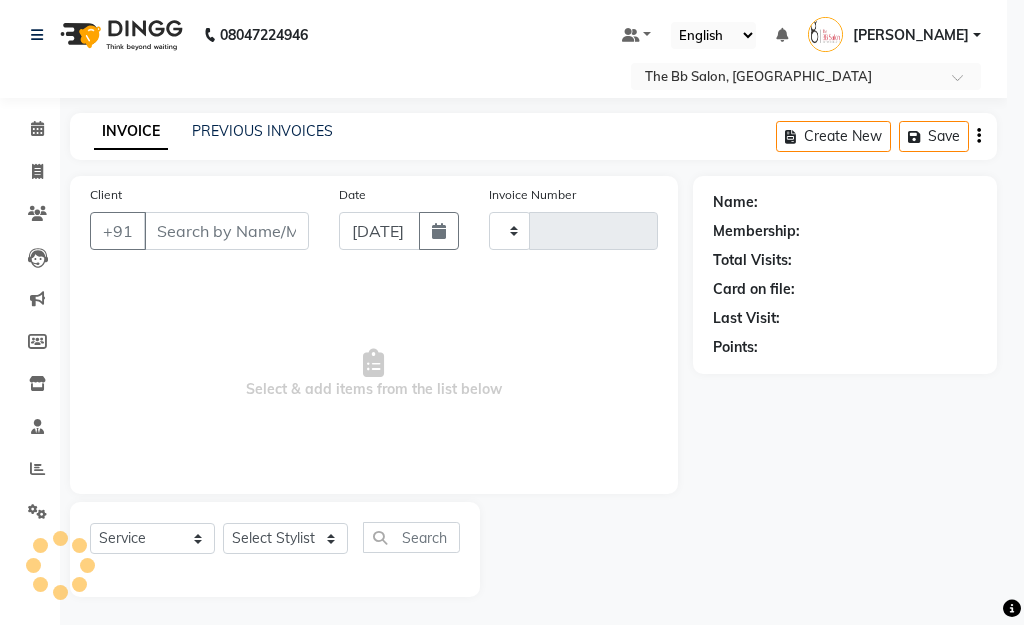select on "3" 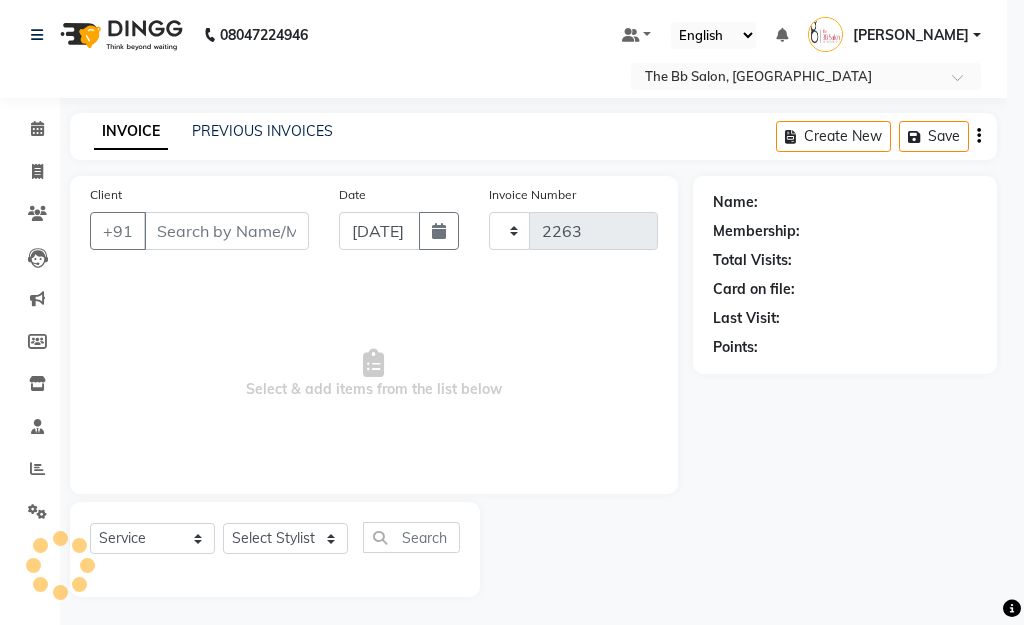 select on "6231" 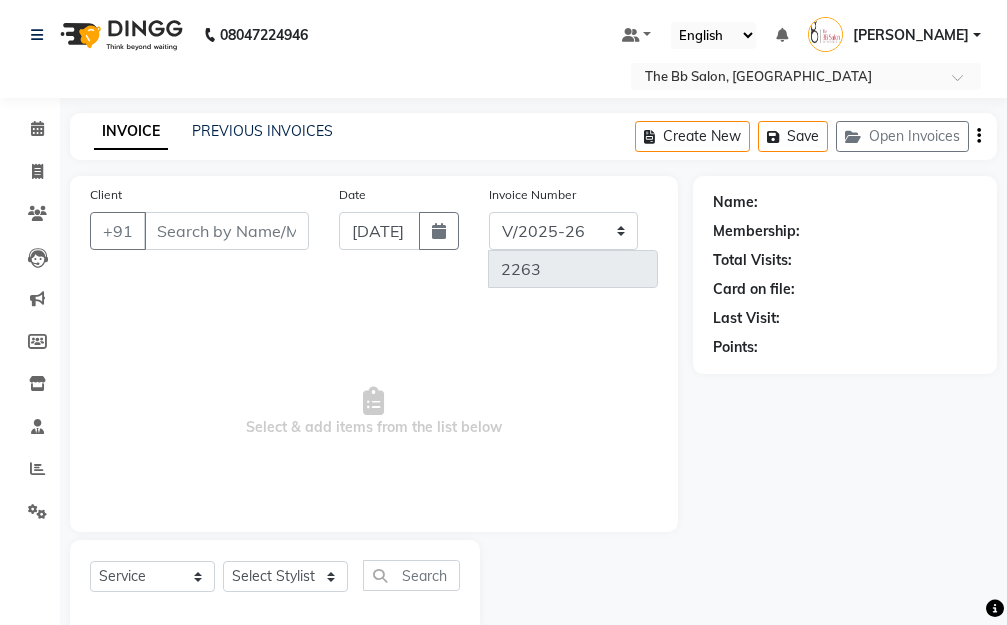type on "99******90" 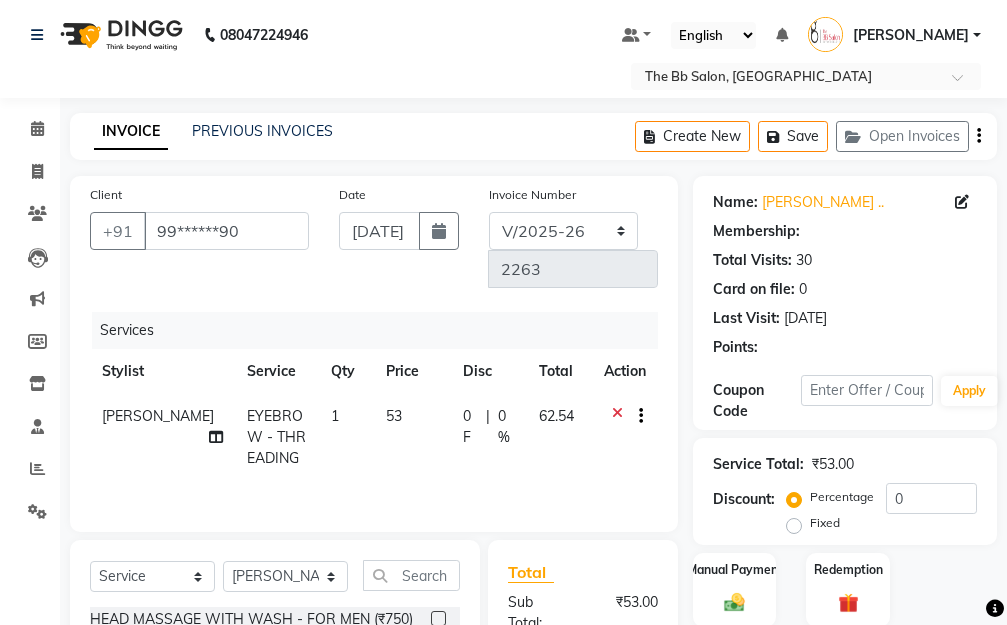 select on "1: Object" 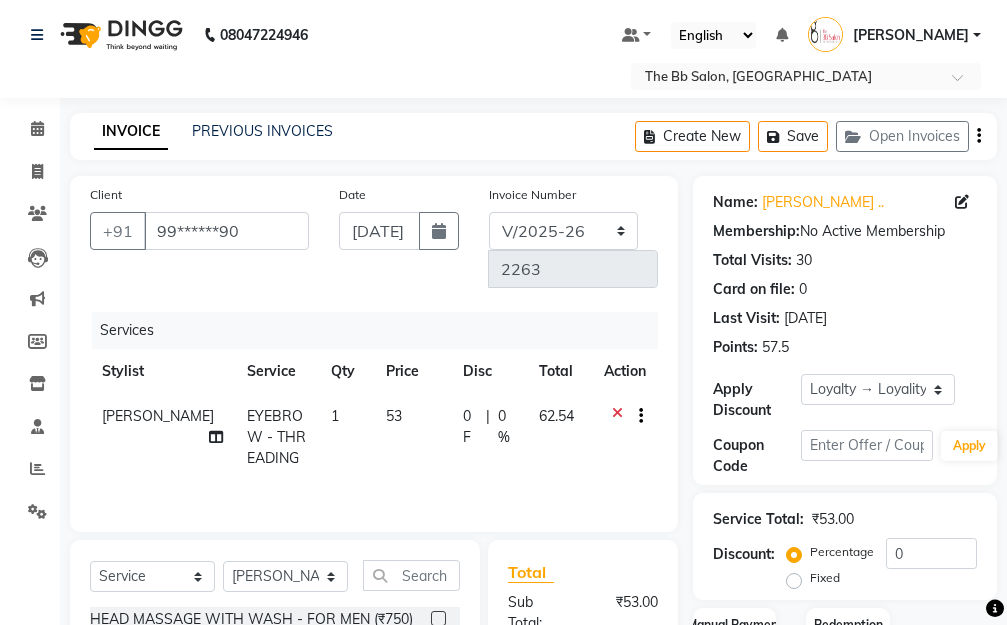 click on "1" 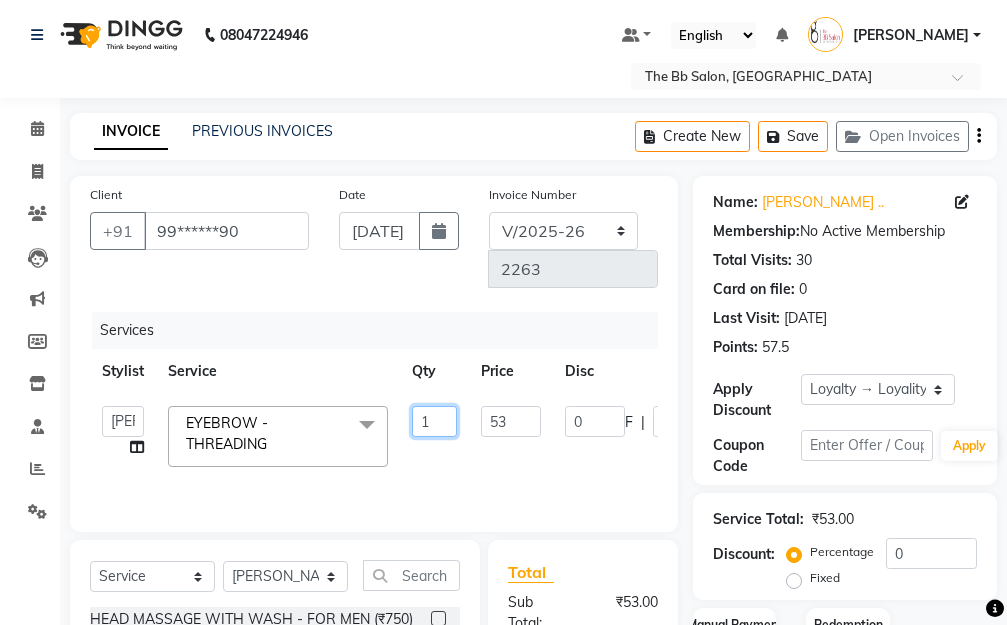 click on "1" 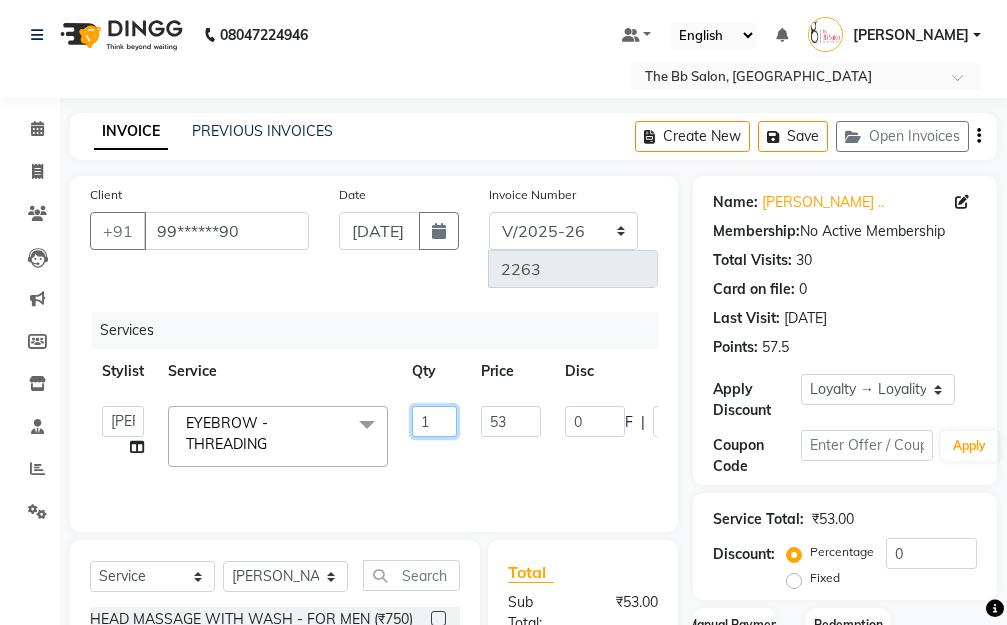 drag, startPoint x: 407, startPoint y: 431, endPoint x: 392, endPoint y: 432, distance: 15.033297 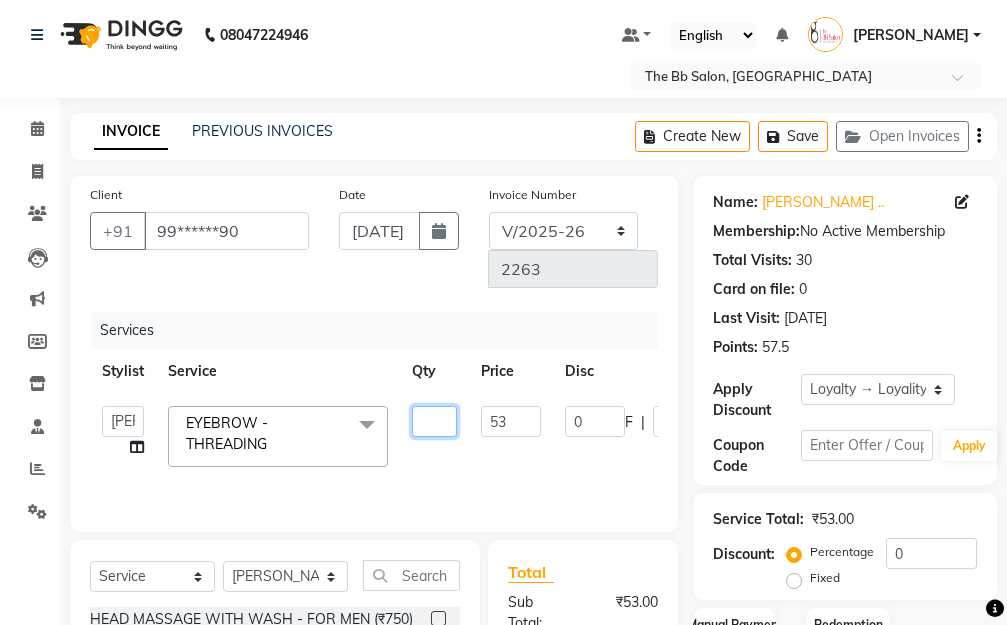 type on "2" 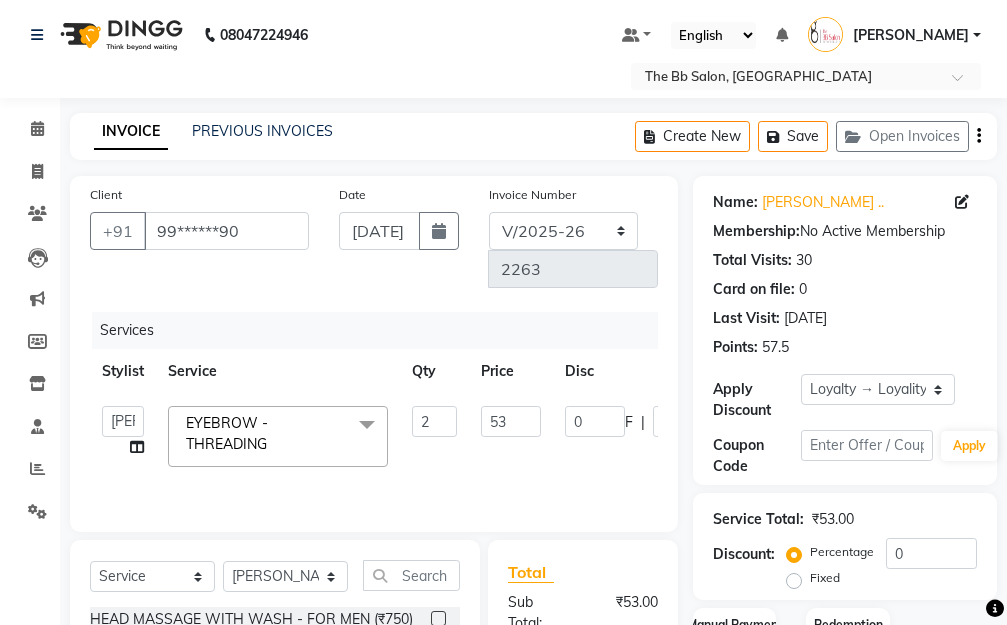 click on "Services Stylist Service Qty Price Disc Total Action  BB SALON   DIPALI   EKTA   FARMAN   GOPAL   GOUSIYA SHAIKH   MANGESH TAVARE   Mrugesh Kamble   Nazim Shaikh   ROHAN    Rupesh Chavan   Sanjay Pawar   SANTOSH   SHILPA YADAV   Ujjwal Bisht   WILSON   ZAHIDA  EYEBROW - THREADING  x HEAD MASSAGE WITH WASH - FOR MEN (₹750) HEAD MASSAGE WITH WASH - FOR WOMEN (₹875) Iron Tongs / Hair Tongs/crimping ( Bridal) (₹1563) Ironing / Crimping  - Hair Up To Shoulder (₹1075) Naturica Spa & Trt-  Upto Neck (₹2000) Naturica Spa & Trt - Upto Shoulder (₹2800) Naturica Spa & Trt - Upto Waist (₹4000) Naturica Spa & Trt- Below Shoulder (₹3500) Naturica Spa & Trt- Men (₹2000) OLAPLEX  TRT BELOW SHOULDER (₹2000) OLAPLEX  TRT MEN (₹1000) OLAPLEX TRT  UPTO NECK (₹1500) OLAPLEX TRT  UPTO SHOULDER (₹1500) OLAPLEX TRT  UPTO WAIST (₹2500) REVIVER/MOROCCAN/BIOTOP WASH - BELOW SHOULDER (₹530) REVIVER/MOROCCAN/BIOTOP WASH - UPTO NECK (₹353) REVIVER/MOROCCAN/BIOTOP WASH - UPTO SHOULDER (₹470) 2 53 0 F | 0" 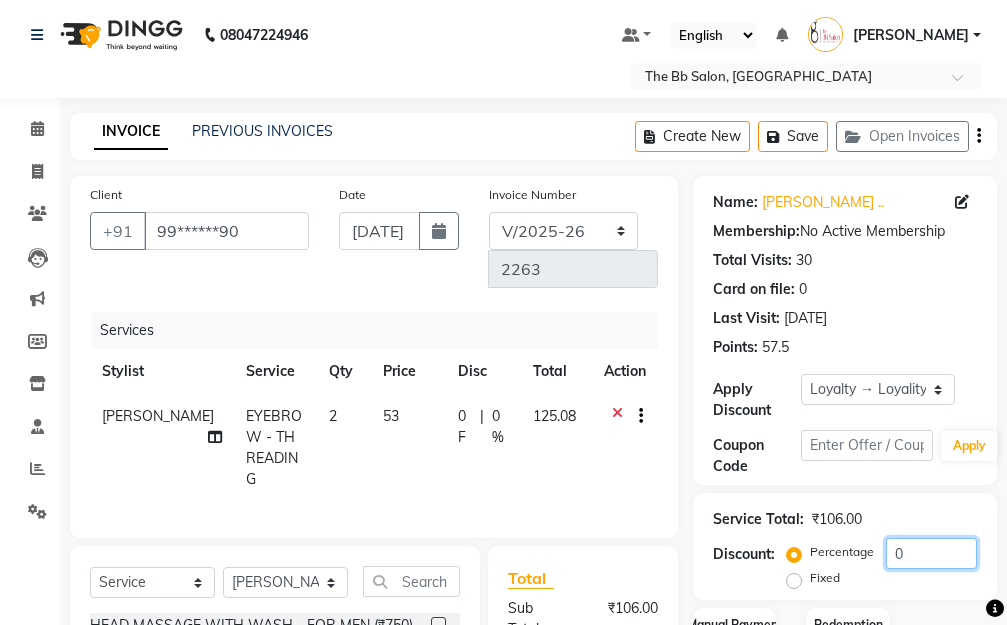 click on "0" 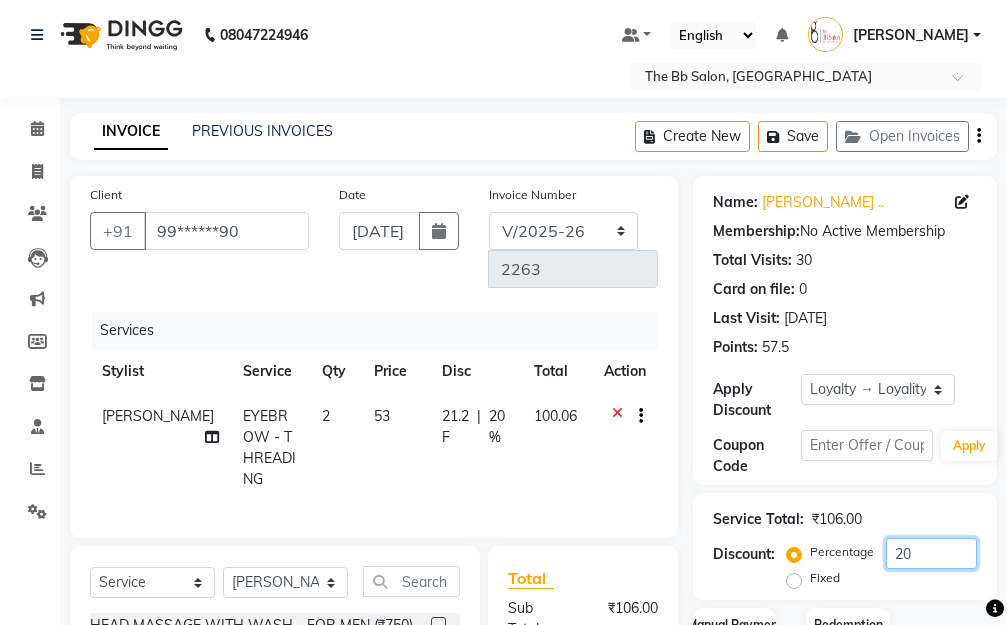 scroll, scrollTop: 392, scrollLeft: 0, axis: vertical 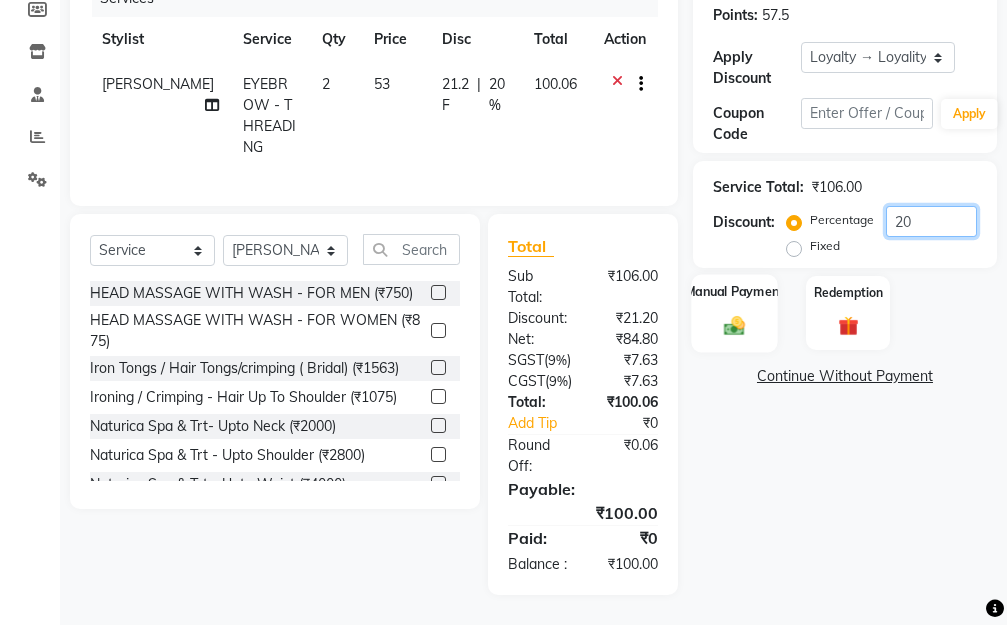 type on "20" 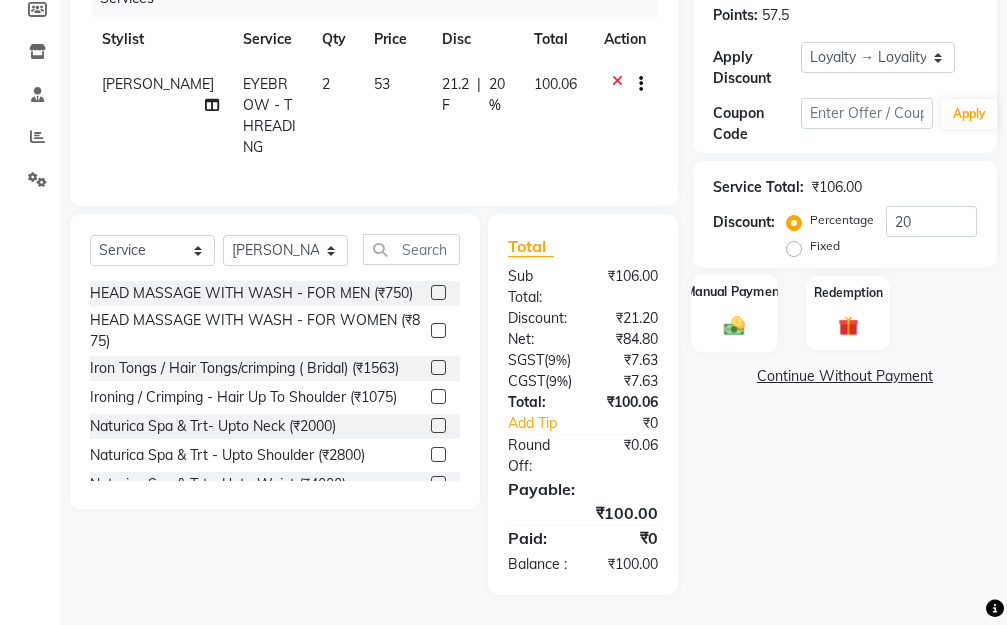 click 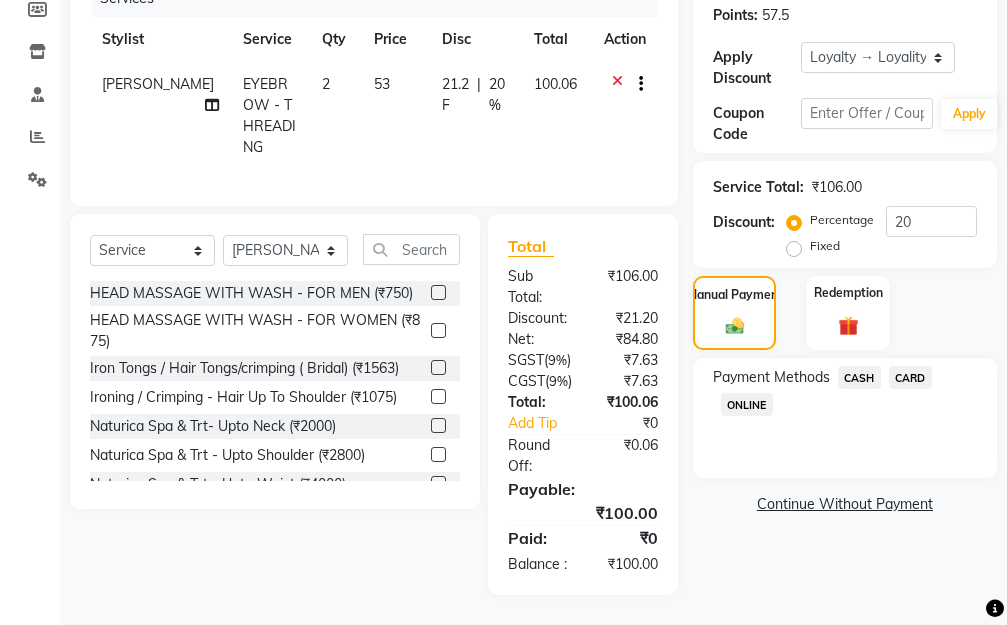 drag, startPoint x: 738, startPoint y: 340, endPoint x: 750, endPoint y: 366, distance: 28.635643 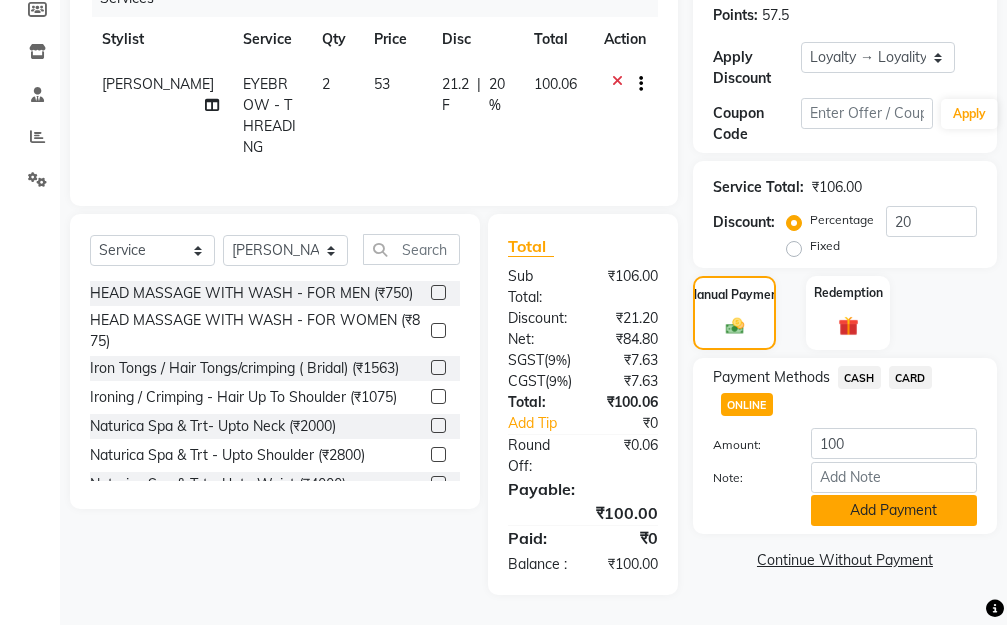 click on "Add Payment" 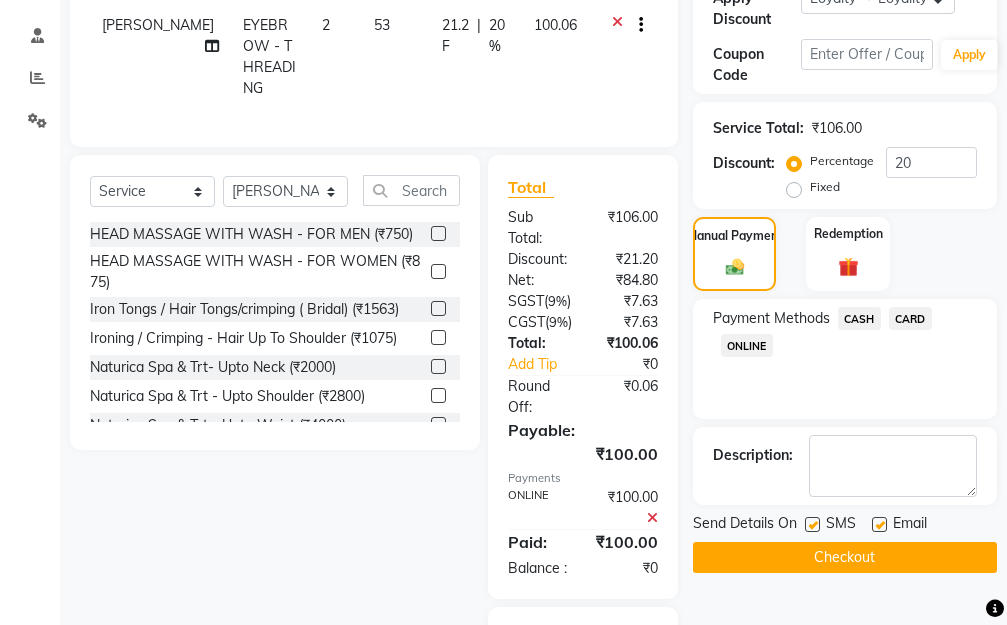 scroll, scrollTop: 616, scrollLeft: 0, axis: vertical 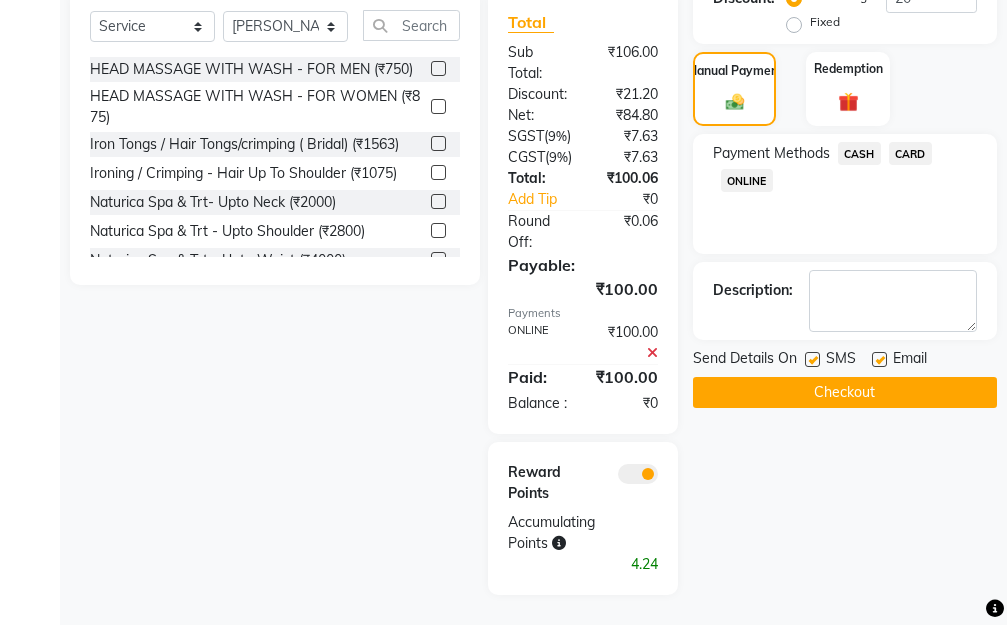 click on "Checkout" 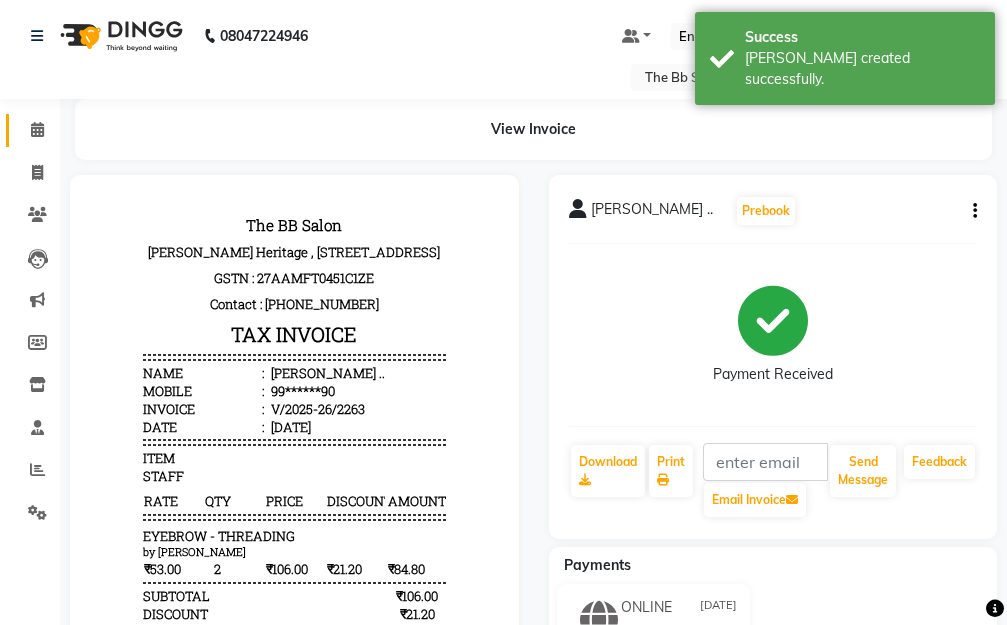 scroll, scrollTop: 0, scrollLeft: 0, axis: both 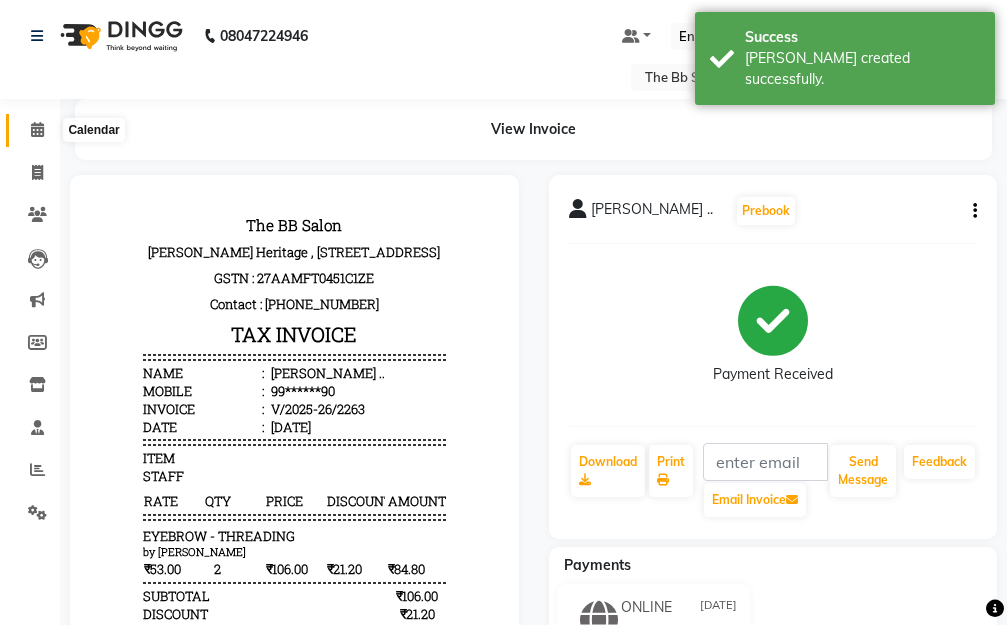 click 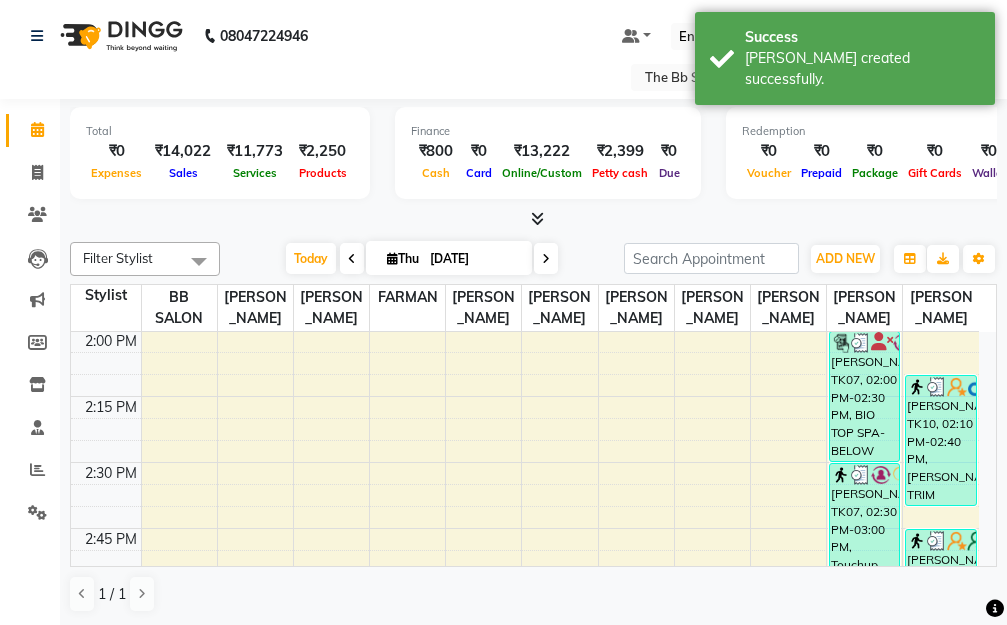 scroll, scrollTop: 1400, scrollLeft: 0, axis: vertical 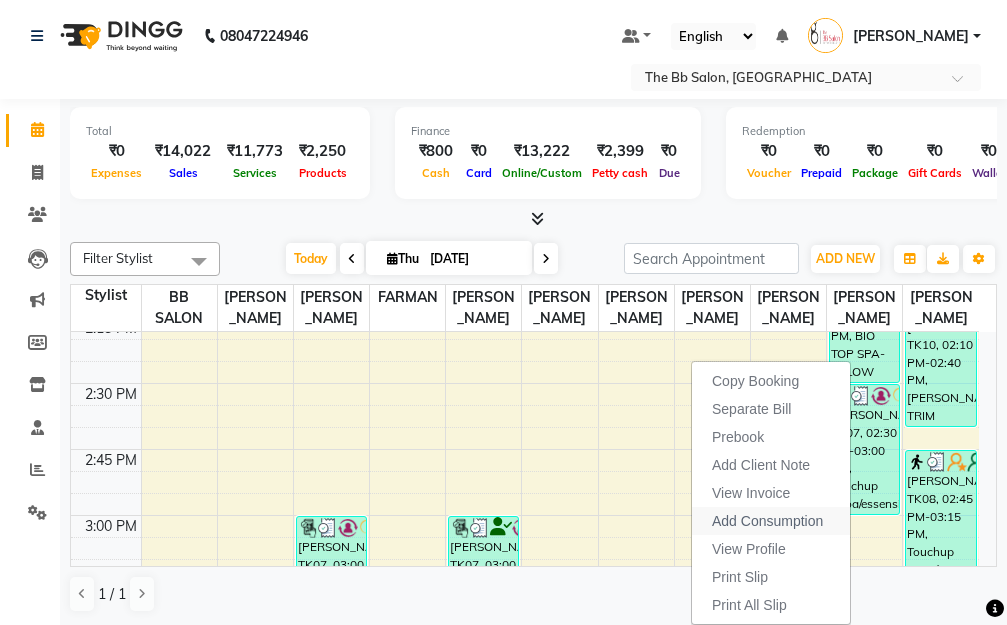 click on "Add Consumption" at bounding box center [767, 521] 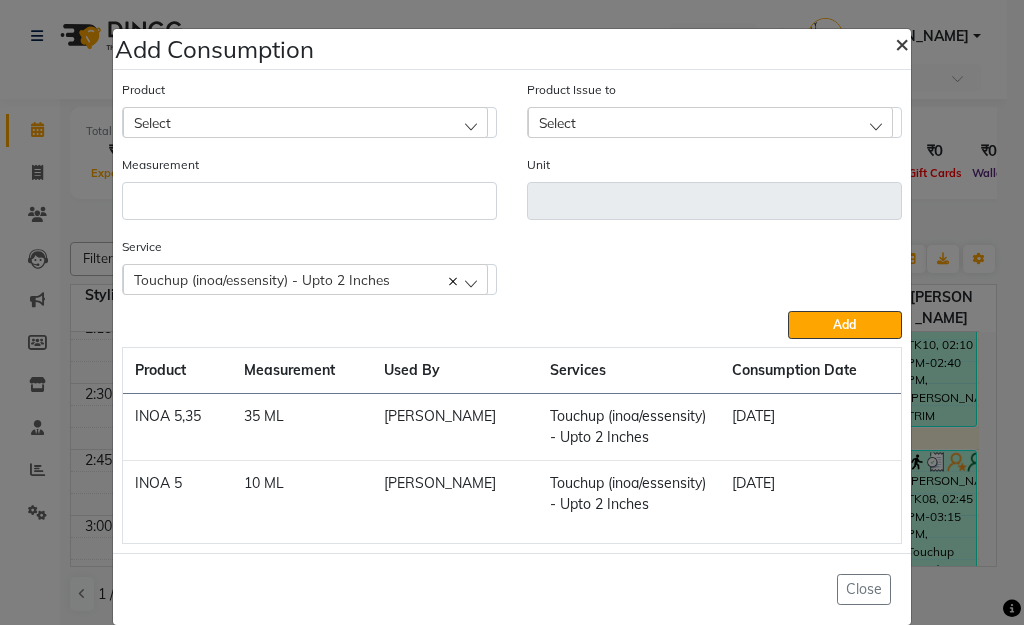 click on "×" 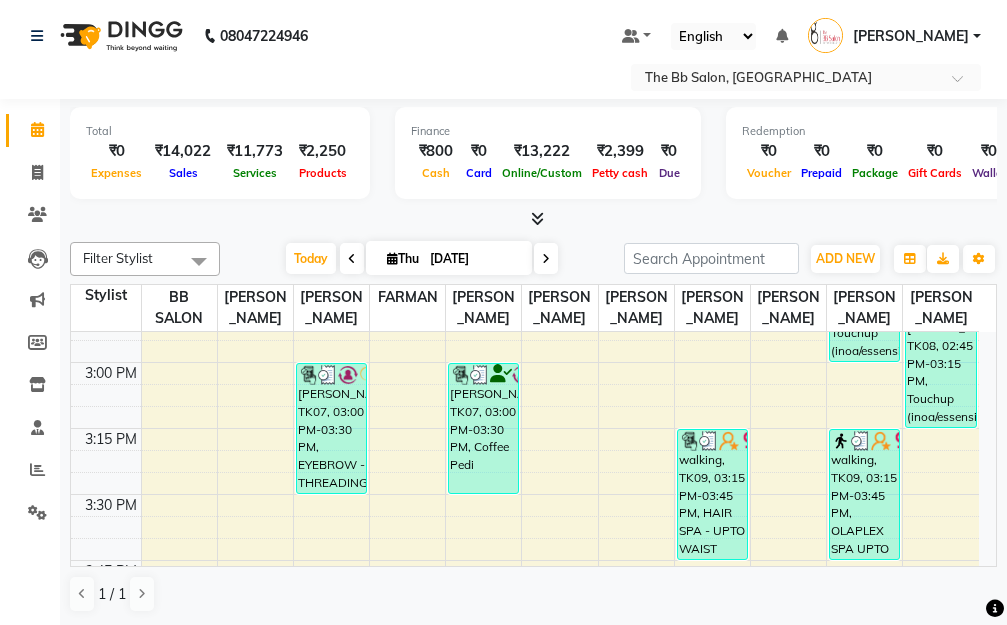 scroll, scrollTop: 1600, scrollLeft: 0, axis: vertical 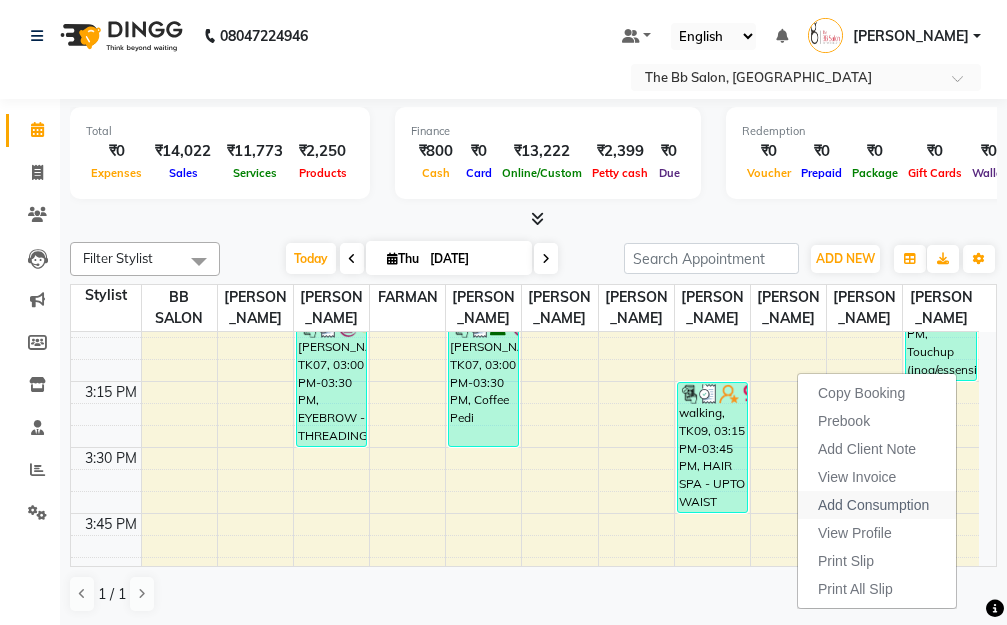 click on "Add Consumption" at bounding box center [873, 505] 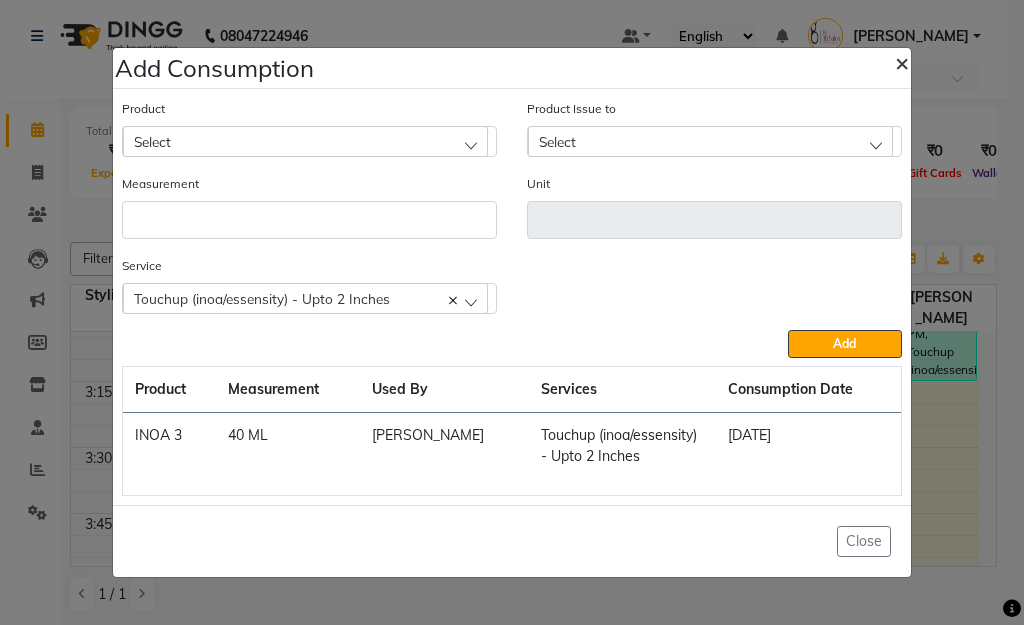 click on "×" 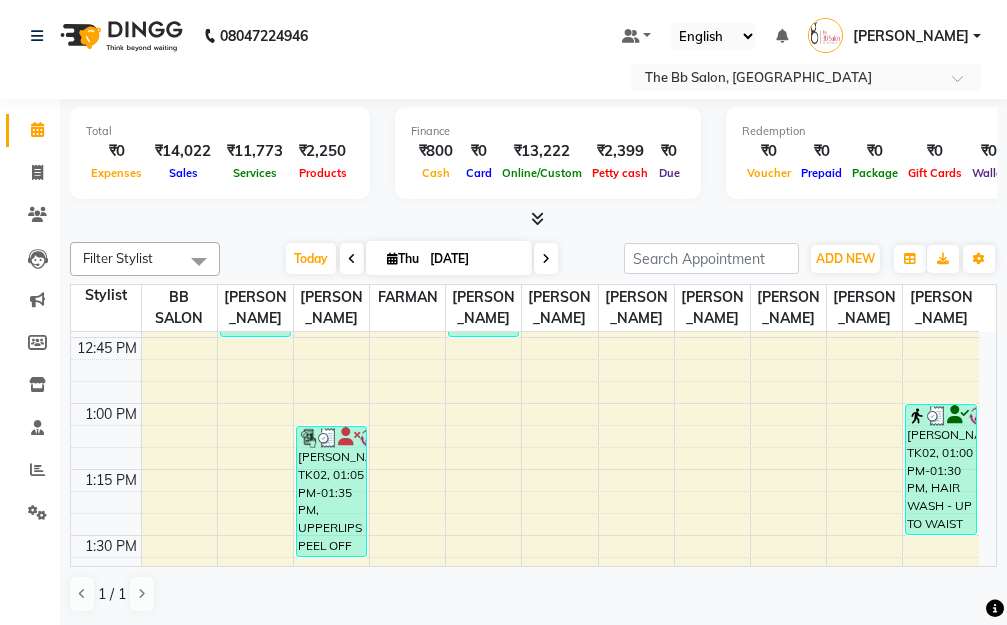 scroll, scrollTop: 1000, scrollLeft: 0, axis: vertical 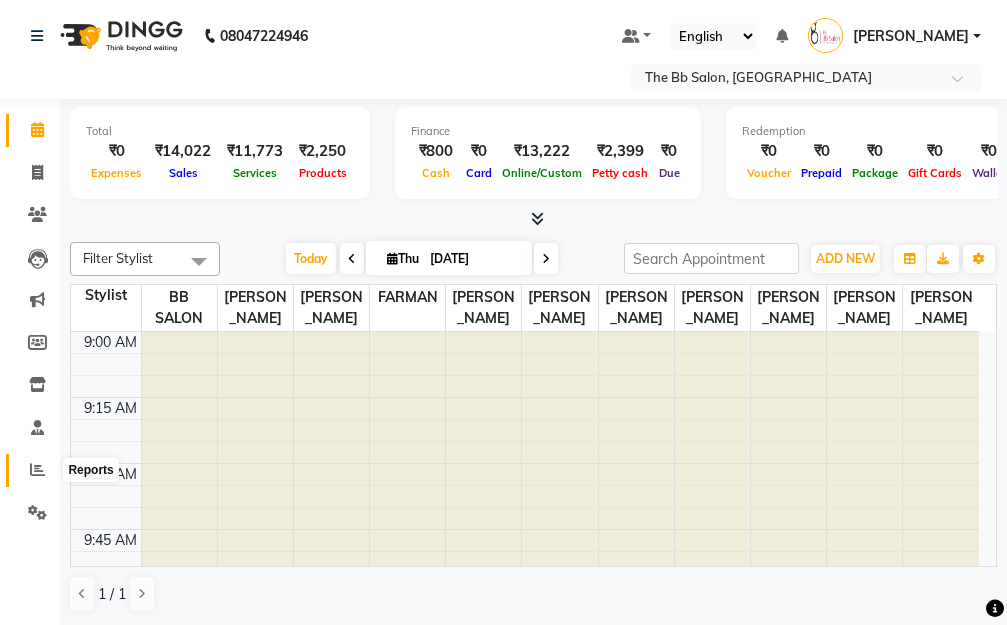 click 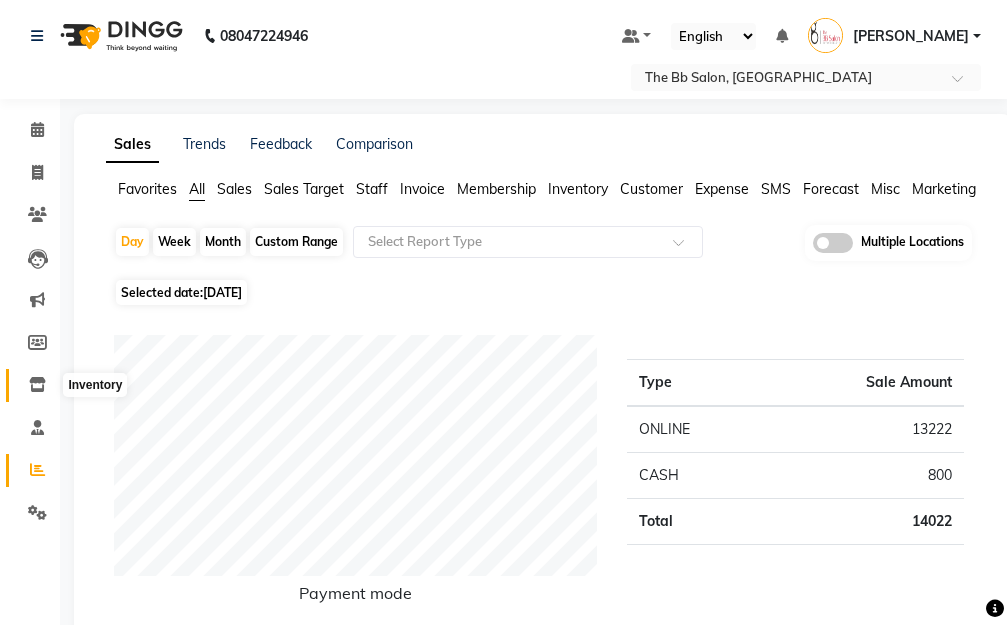 click 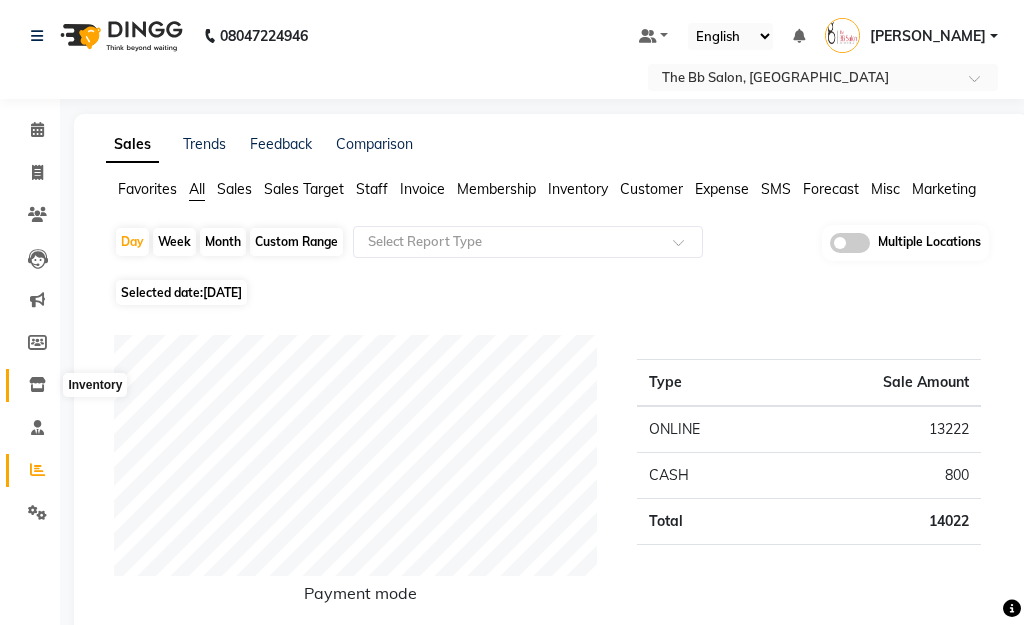 select 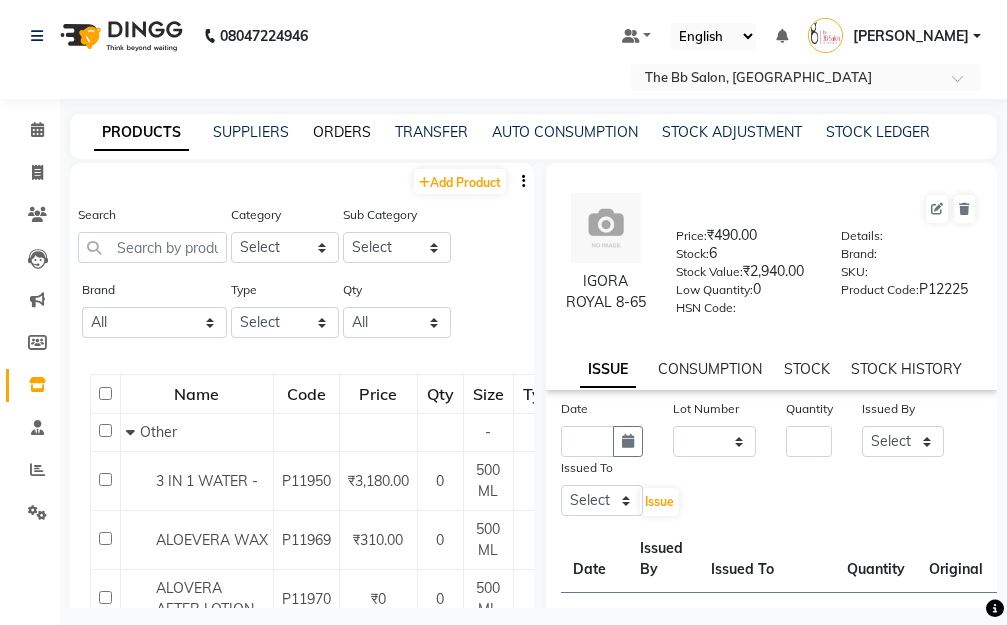 click on "ORDERS" 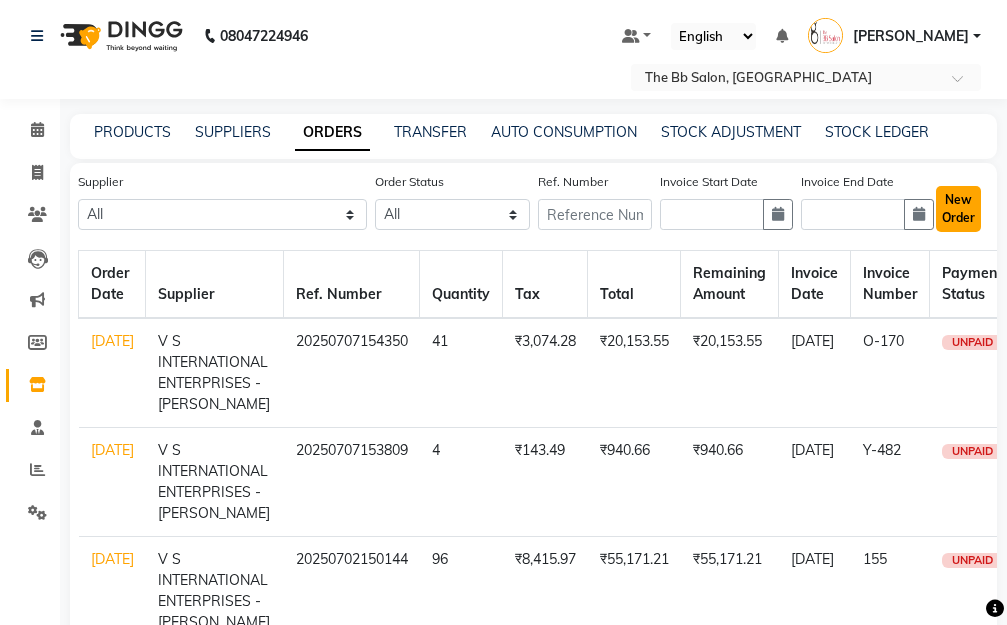 click on "New Order" 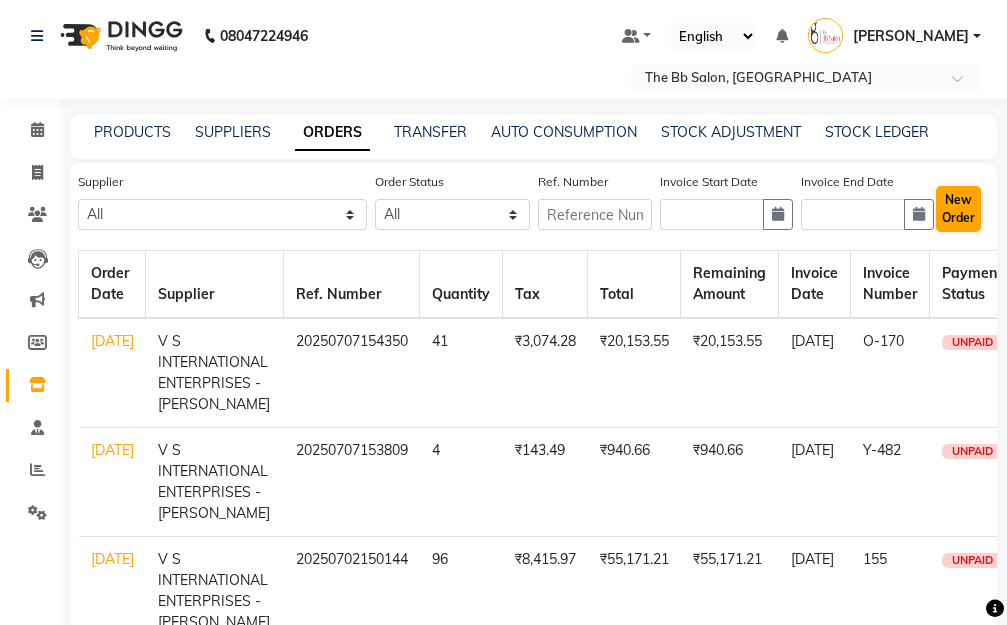 select on "true" 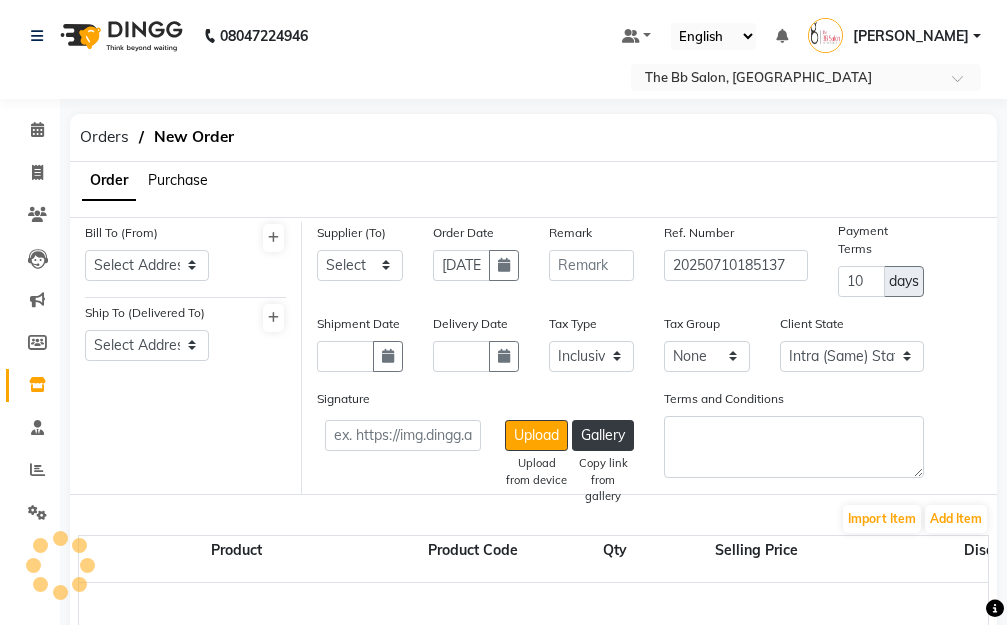 select on "2709" 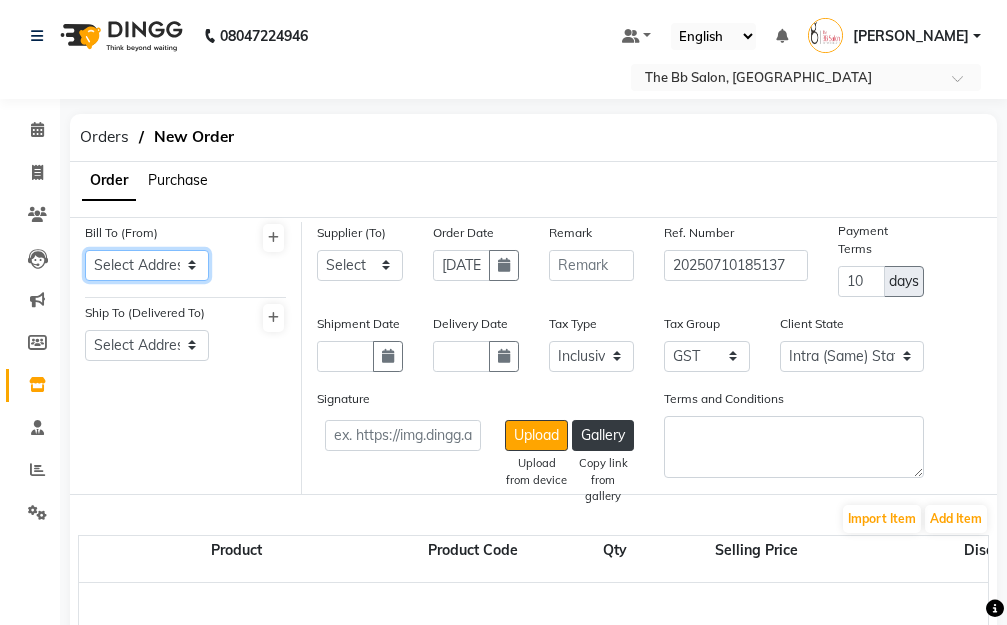 click on "Select Address  t   THE BB SALON" 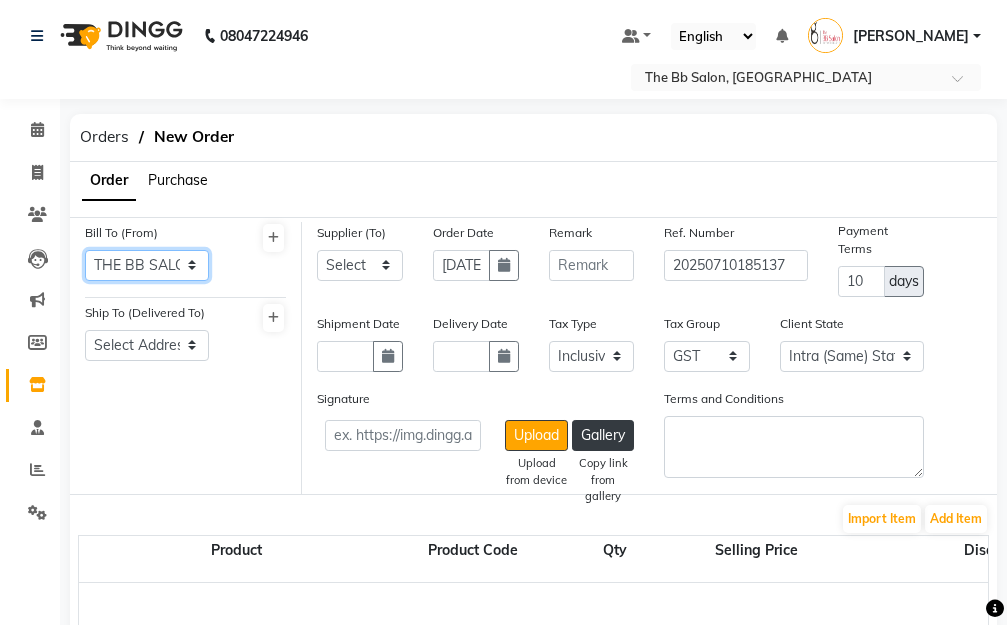 click on "Select Address  t   THE BB SALON" 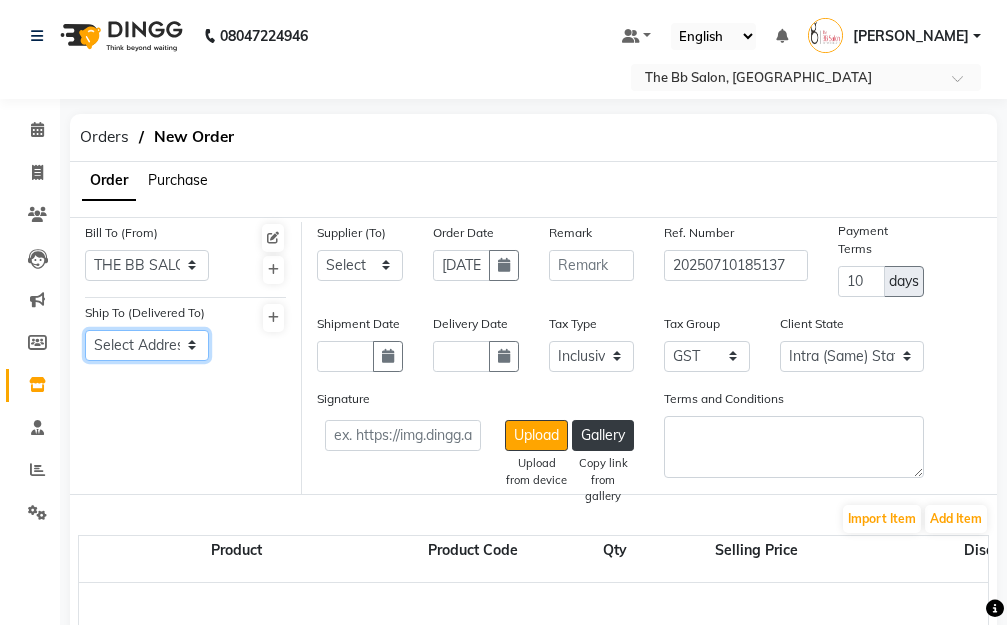 click on "Select Address  THE BB SALON" 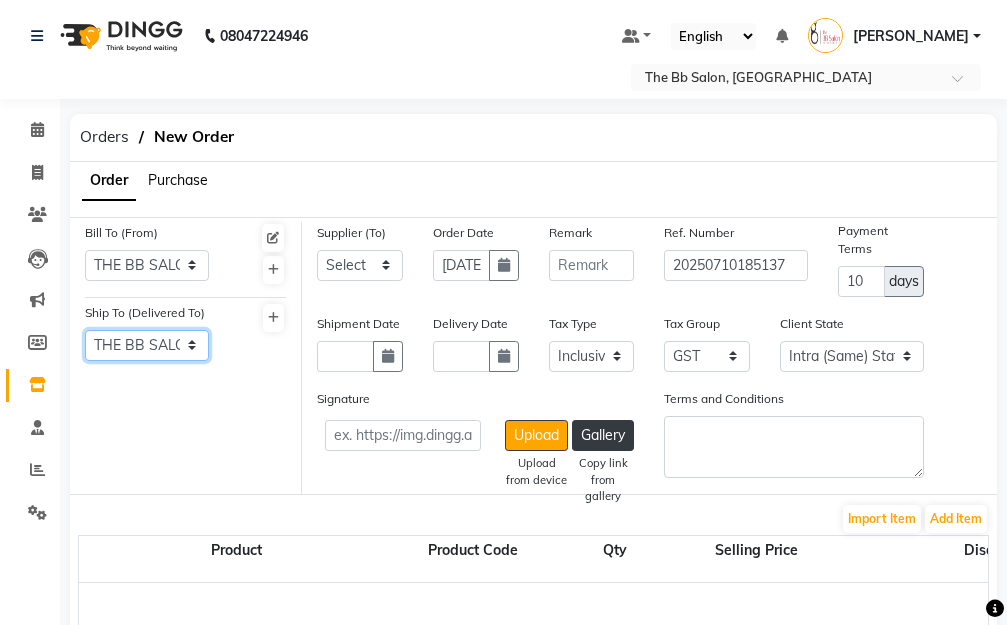 click on "Select Address  THE BB SALON" 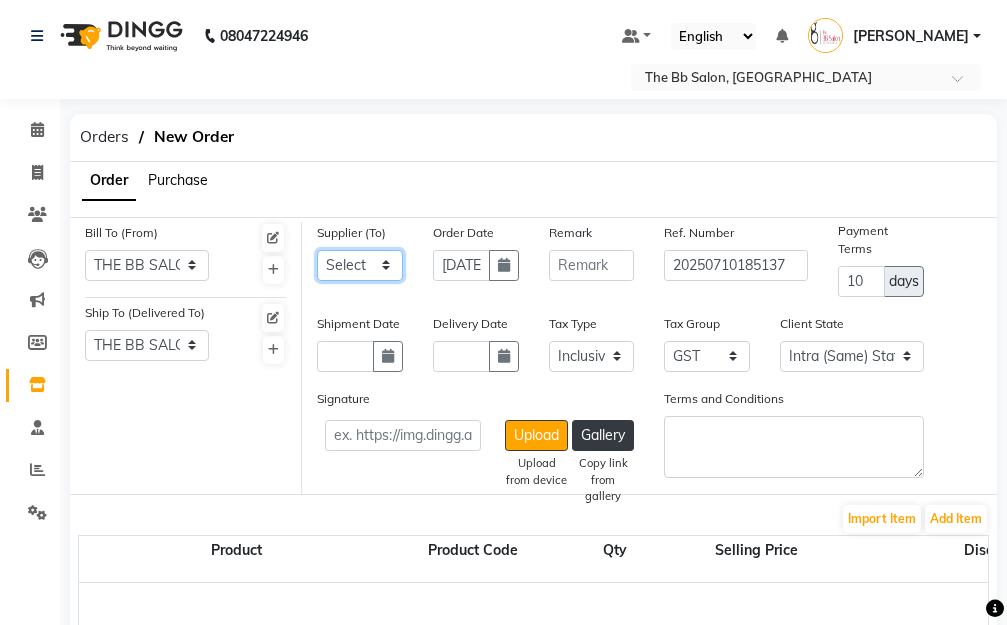 click on "Select PARAS DISTRIBUTORS - [DATE][PERSON_NAME] [PERSON_NAME] ENTERPRISES - [PERSON_NAME] VOGUE ENTERPRISES - [PERSON_NAME] AGENCIES - KUMAR AGENCIES SRI ENTERPRISES PVT LTD - SRI PVT  MOKSH ENTERPRISES - [PERSON_NAME] trade point llp - [PERSON_NAME] ENTERPRISES - PRIYA V S INTERNATIONAL ENTERPRISES - [PERSON_NAME] SKINAURA PRIVATE LIMITED - SKIN  AURA SELLWELL COORPORATION - SELLWELL RUDRA INC - [GEOGRAPHIC_DATA]" 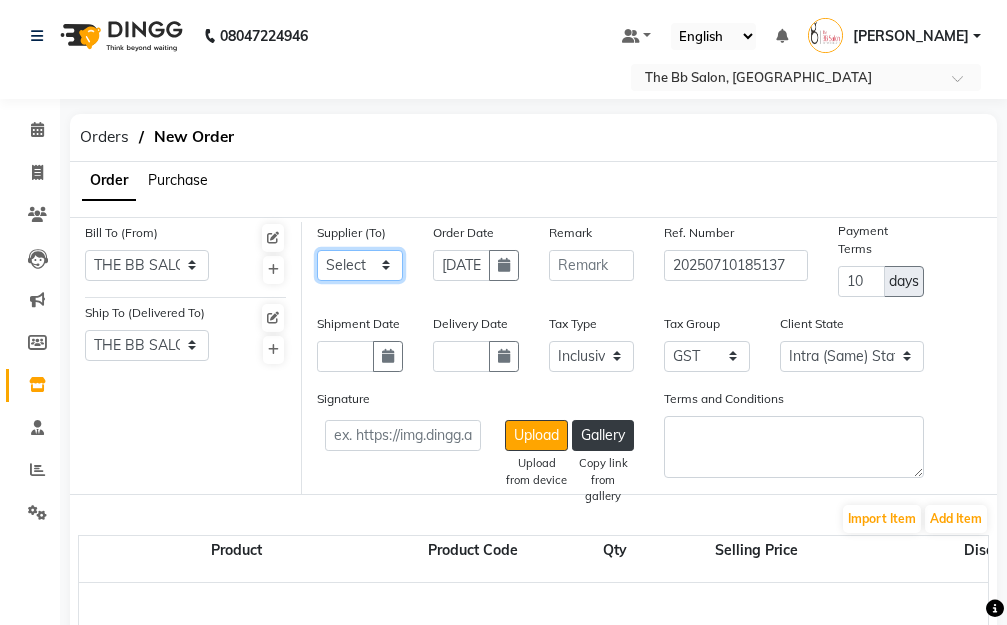 select on "5035" 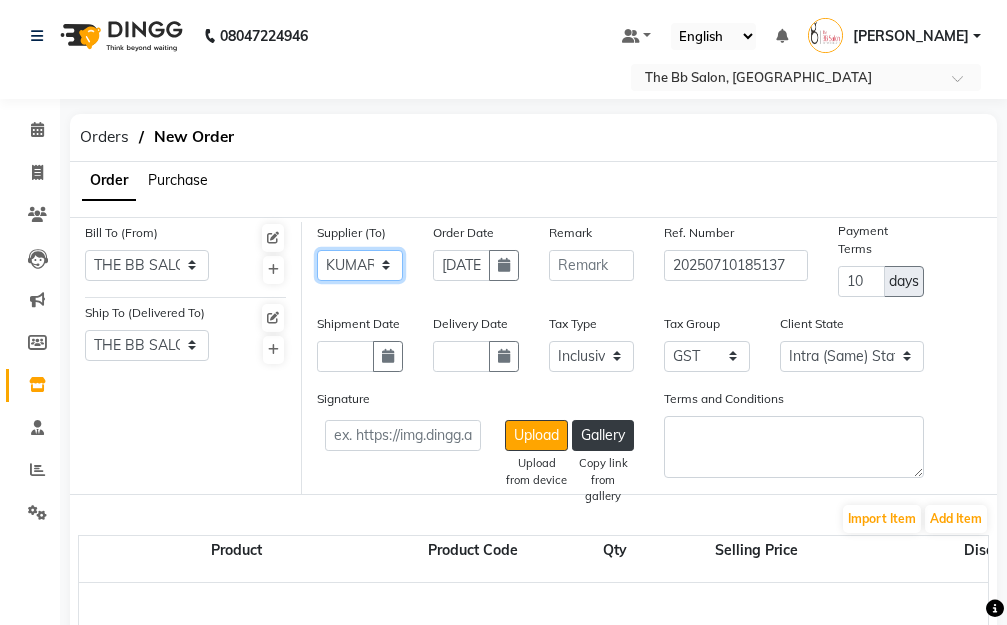 click on "Select PARAS DISTRIBUTORS - [DATE][PERSON_NAME] [PERSON_NAME] ENTERPRISES - [PERSON_NAME] VOGUE ENTERPRISES - [PERSON_NAME] AGENCIES - KUMAR AGENCIES SRI ENTERPRISES PVT LTD - SRI PVT  MOKSH ENTERPRISES - [PERSON_NAME] trade point llp - [PERSON_NAME] ENTERPRISES - PRIYA V S INTERNATIONAL ENTERPRISES - [PERSON_NAME] SKINAURA PRIVATE LIMITED - SKIN  AURA SELLWELL COORPORATION - SELLWELL RUDRA INC - [GEOGRAPHIC_DATA]" 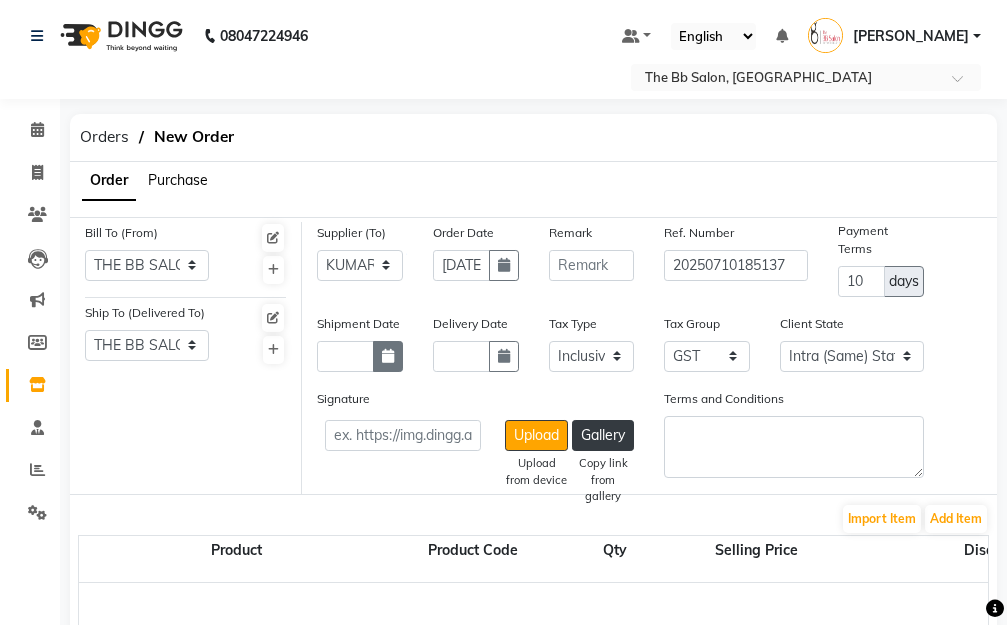 click 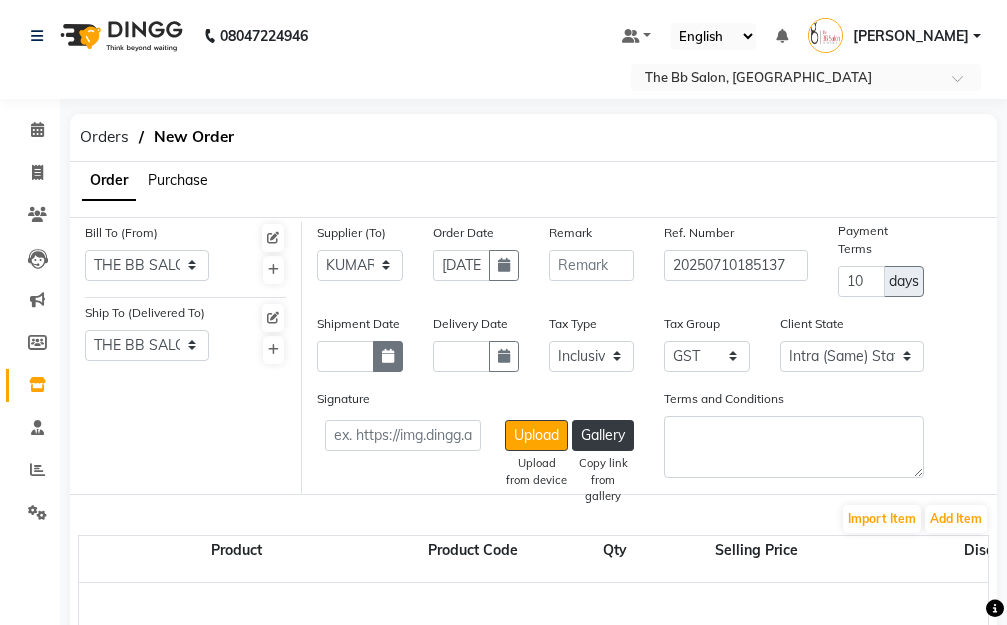 select on "7" 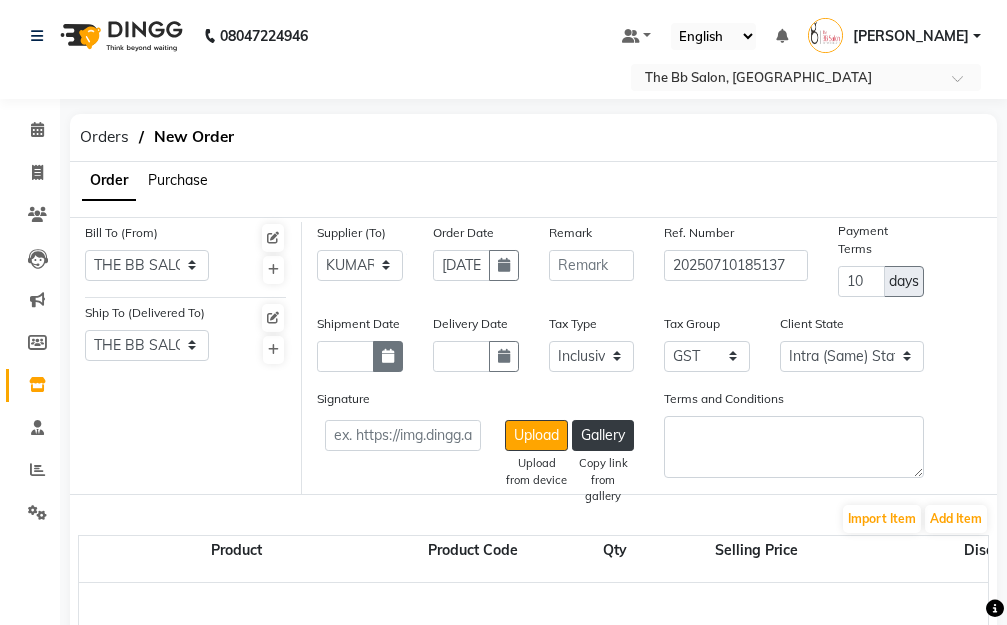 select on "2025" 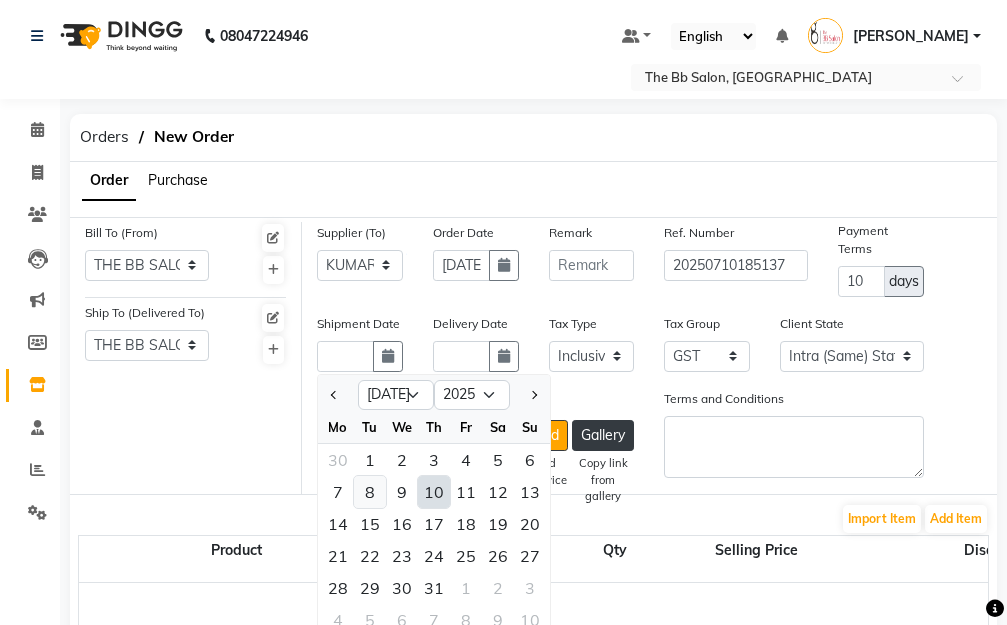 click on "8" 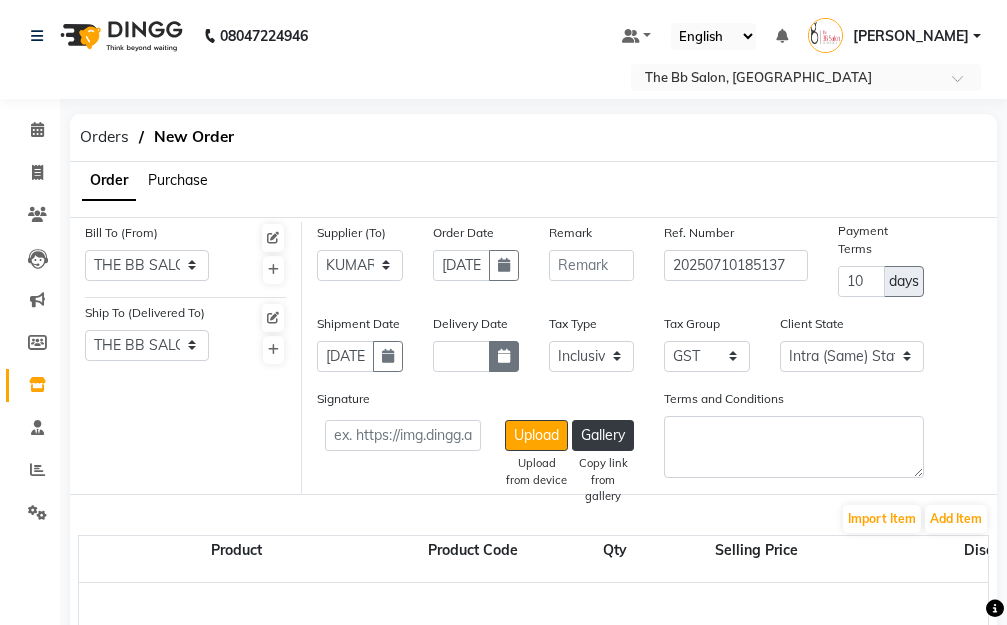 click 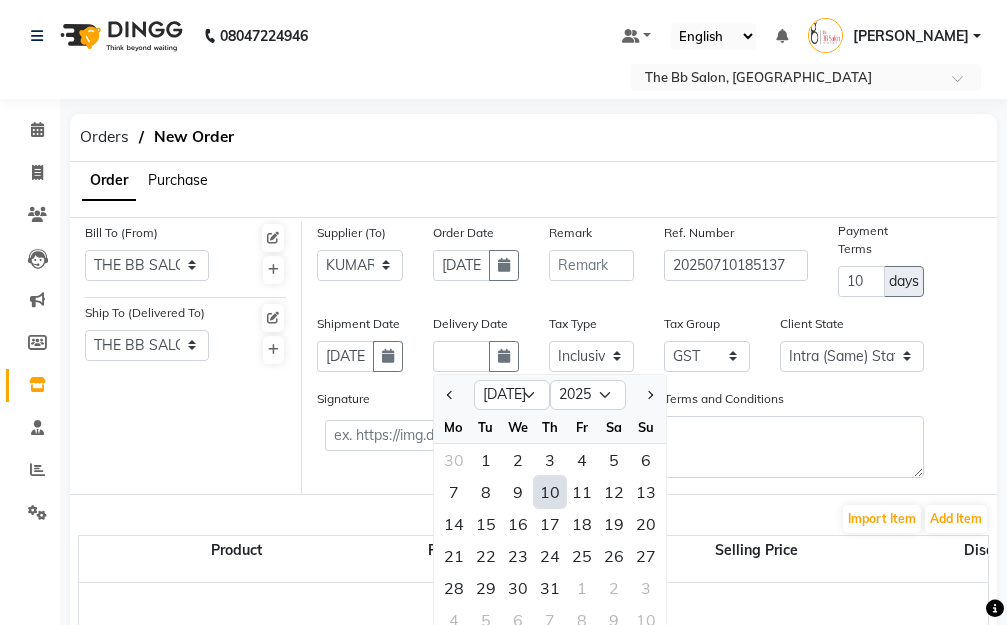 click on "10" 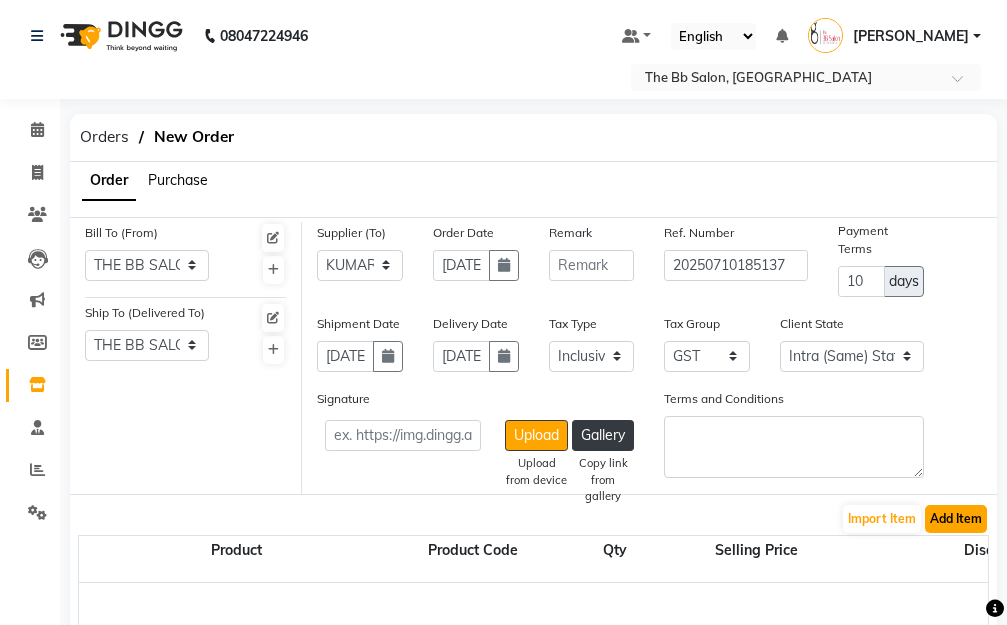 click on "Add Item" 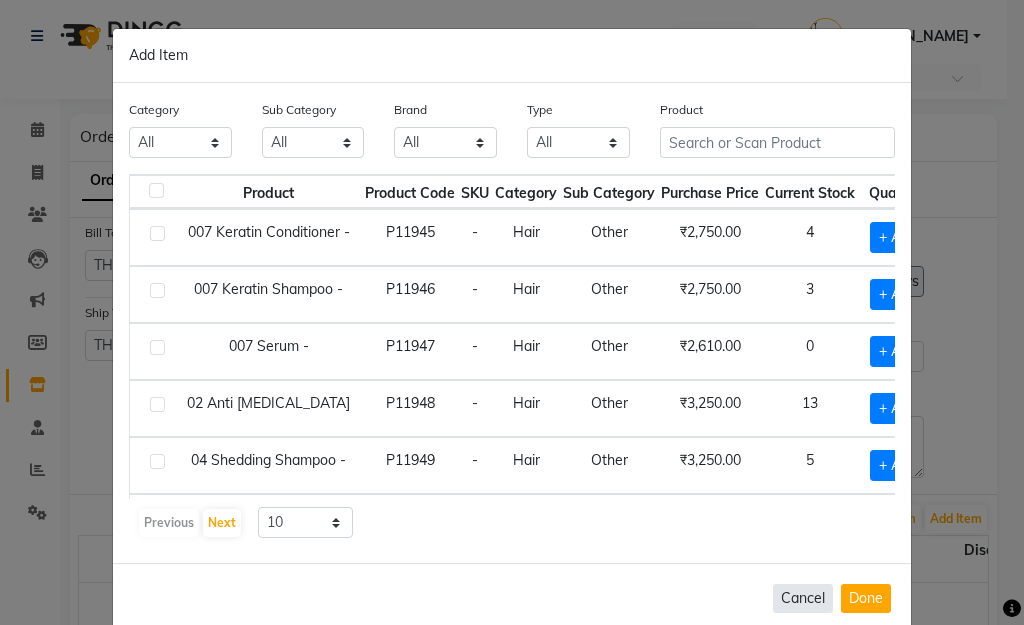 click on "Cancel" 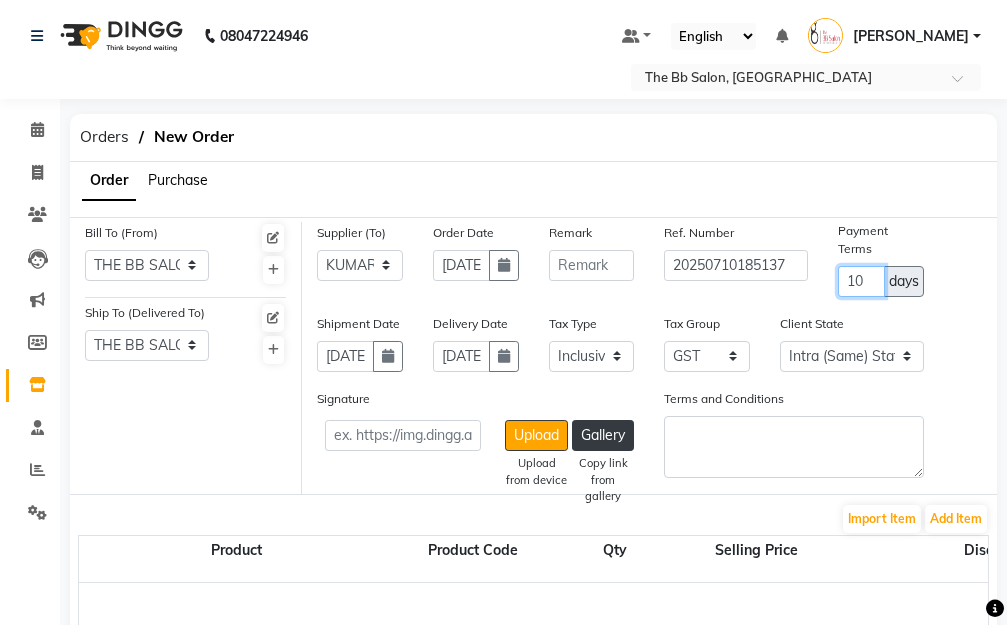 drag, startPoint x: 872, startPoint y: 294, endPoint x: 777, endPoint y: 301, distance: 95.257545 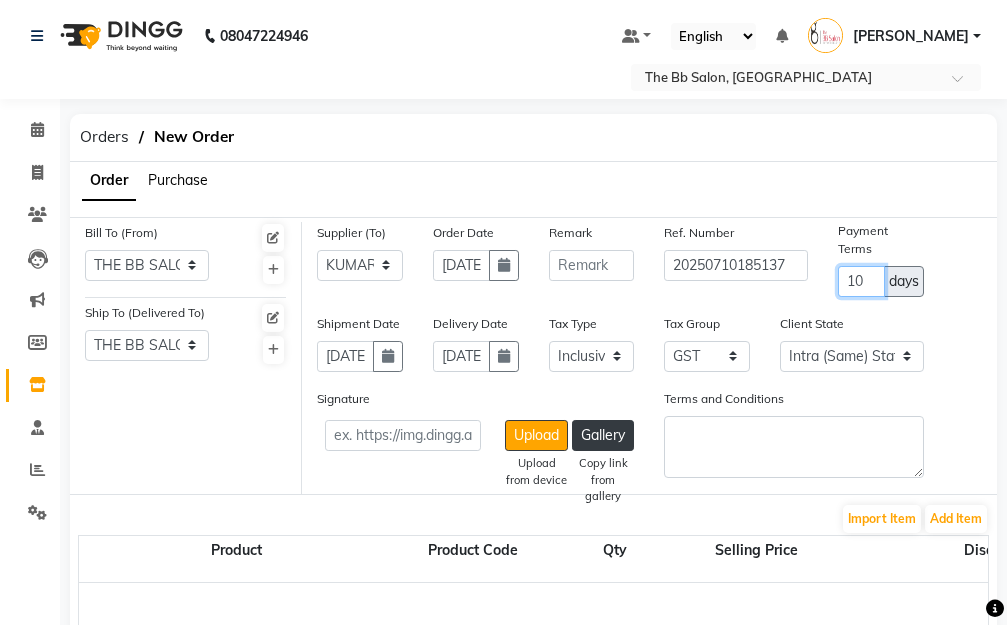 click on "Supplier (To) Select PARAS DISTRIBUTORS - [DATE][PERSON_NAME] [PERSON_NAME] ENTERPRISES - [PERSON_NAME] VOGUE ENTERPRISES - [PERSON_NAME] AGENCIES - KUMAR AGENCIES SRI ENTERPRISES PVT LTD - SRI PVT  MOKSH ENTERPRISES - [PERSON_NAME] trade point llp - [PERSON_NAME] ENTERPRISES - PRIYA V S INTERNATIONAL ENTERPRISES - [PERSON_NAME] SKINAURA PRIVATE LIMITED - SKIN  AURA SELLWELL COORPORATION - SELLWELL RUDRA INC - RUDRA Order Date [DATE] Remark Ref. Number 20250710185137 Payment Terms 10 days" 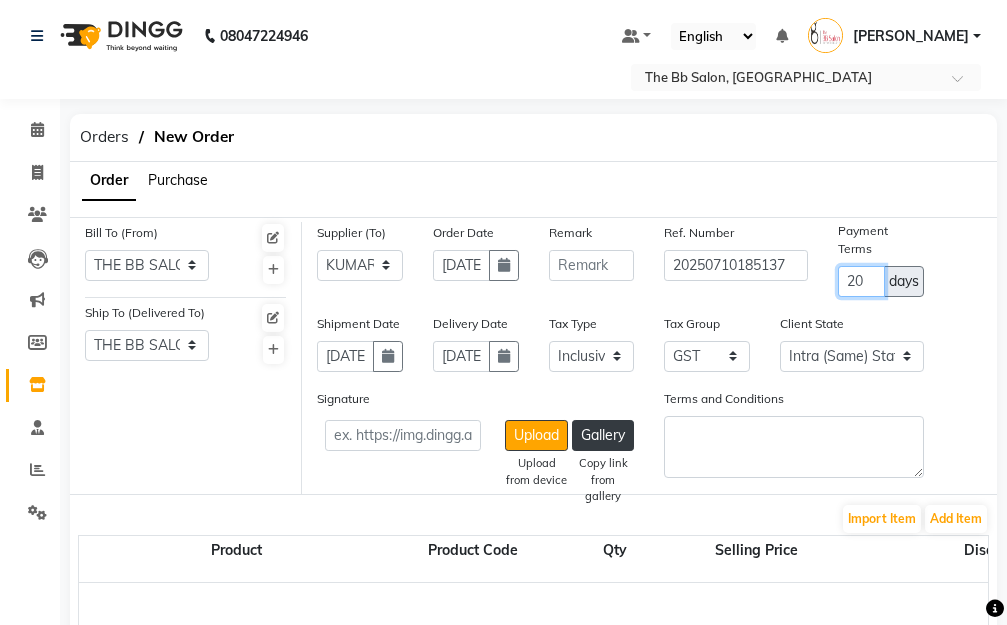 type on "20" 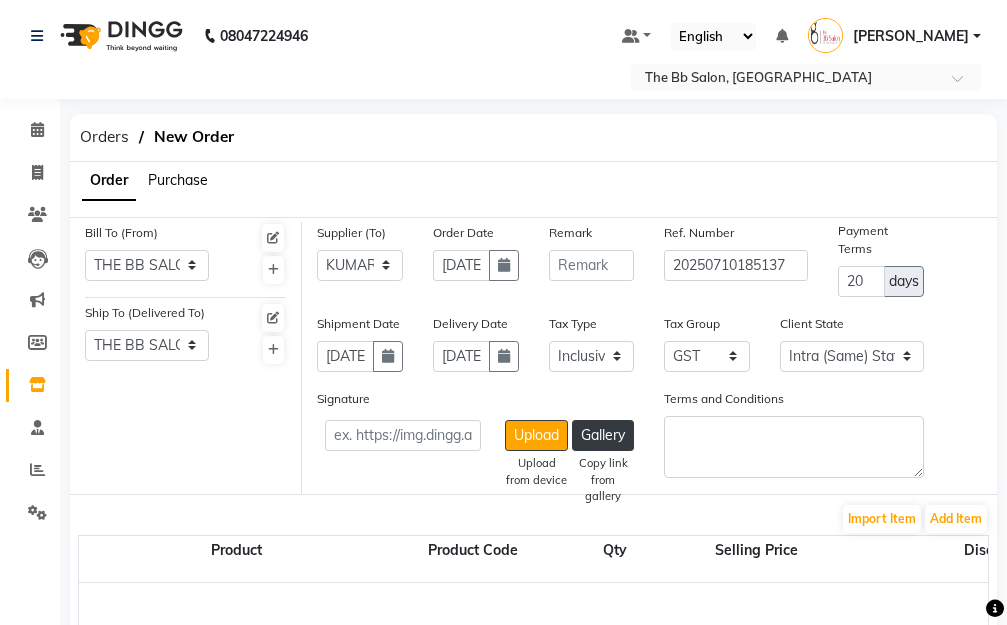 click on "Terms and Conditions" 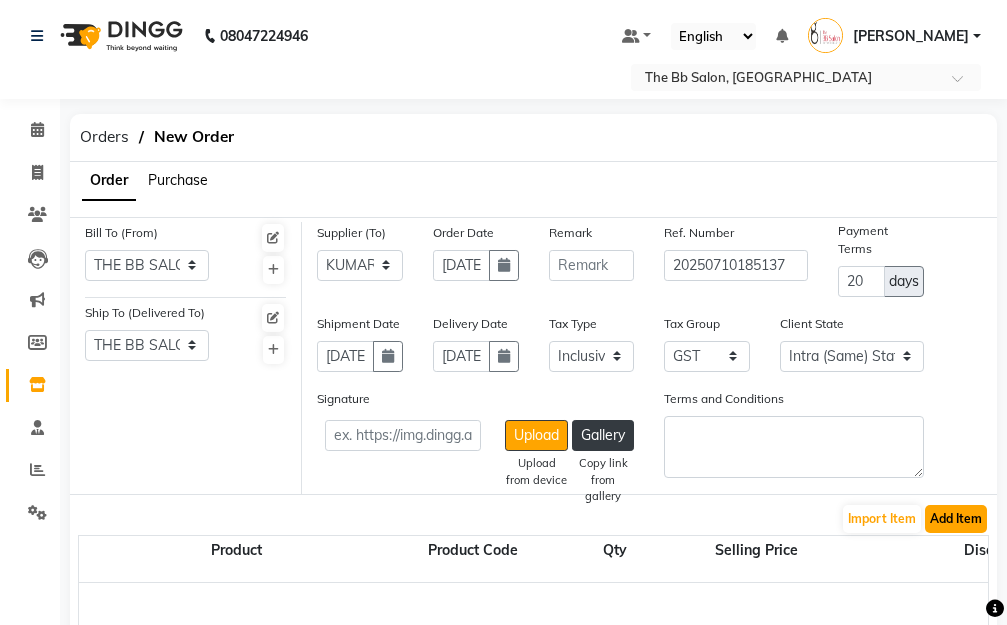 click on "Add Item" 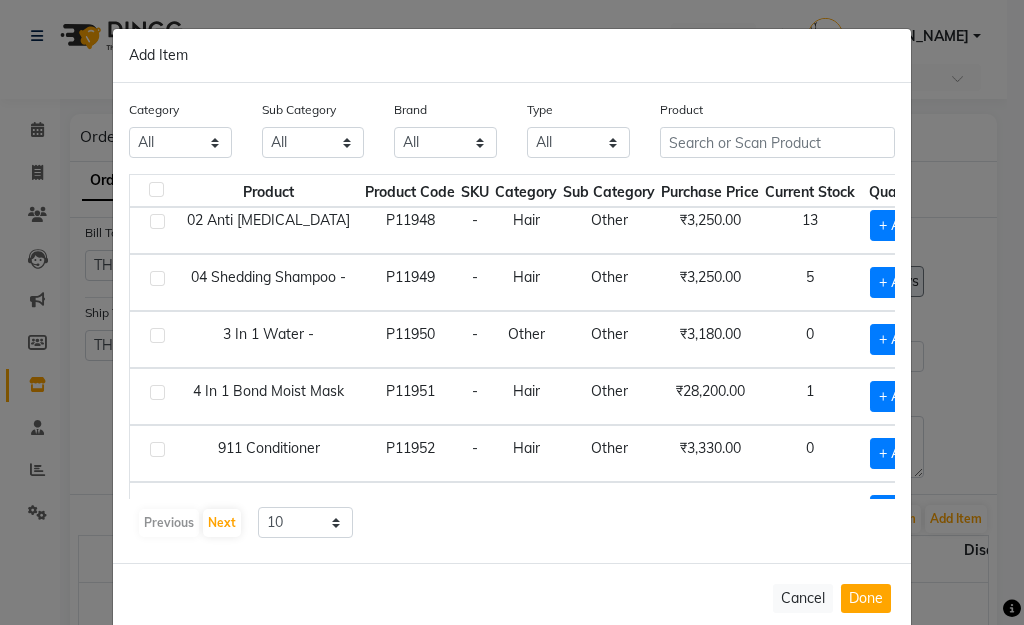 scroll, scrollTop: 298, scrollLeft: 0, axis: vertical 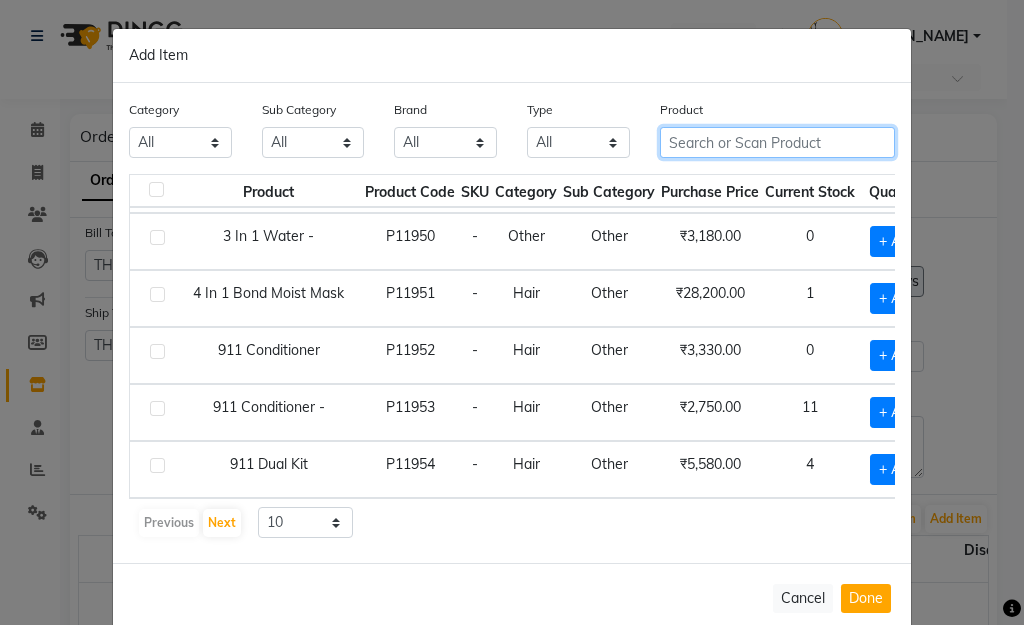 click 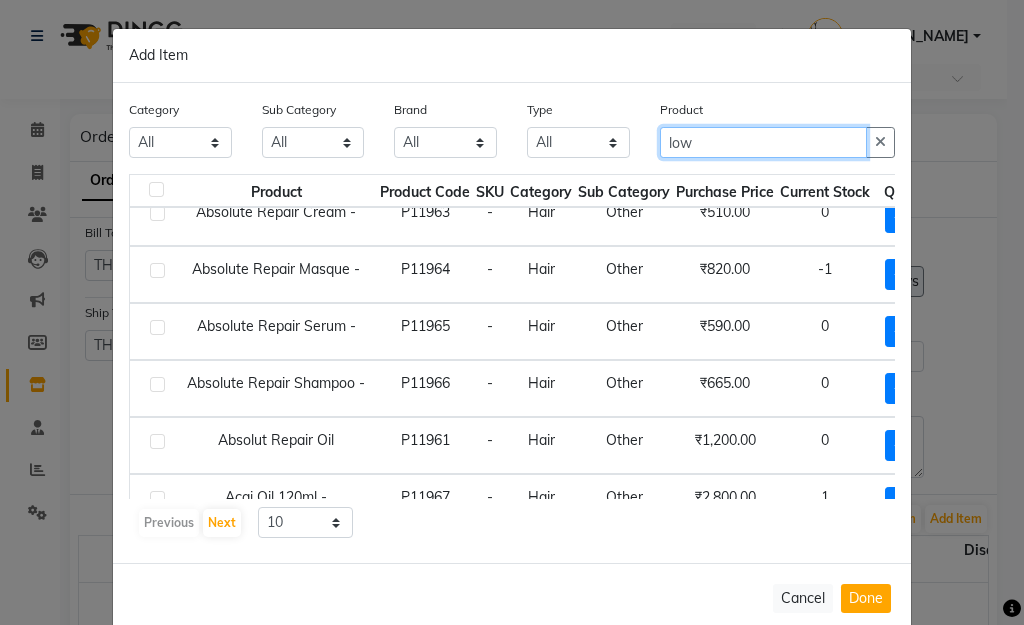 scroll, scrollTop: 200, scrollLeft: 0, axis: vertical 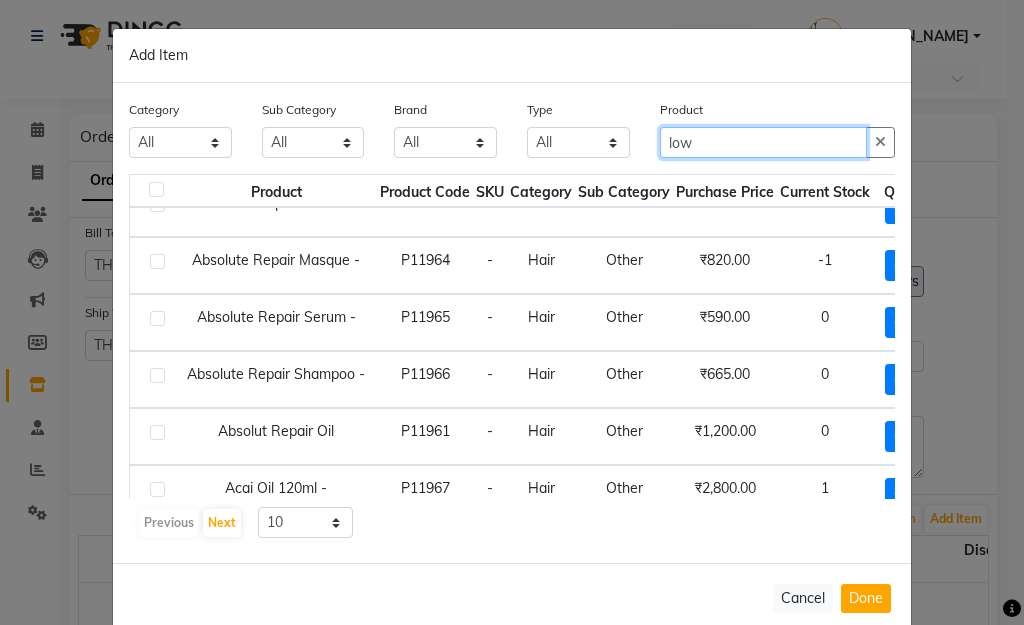 type on "low" 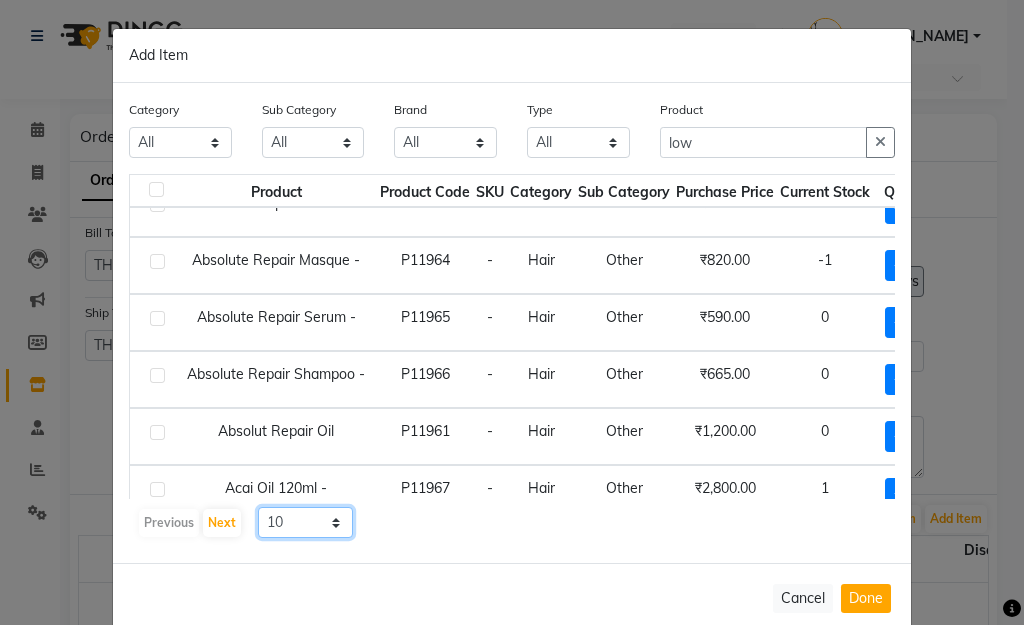 click on "10 50 100" 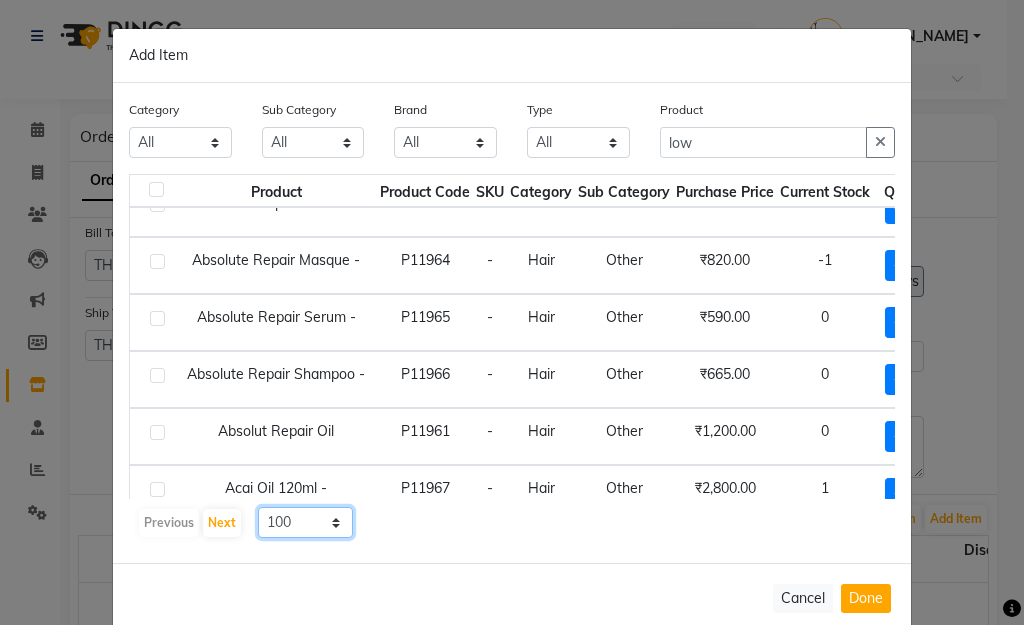 click on "10 50 100" 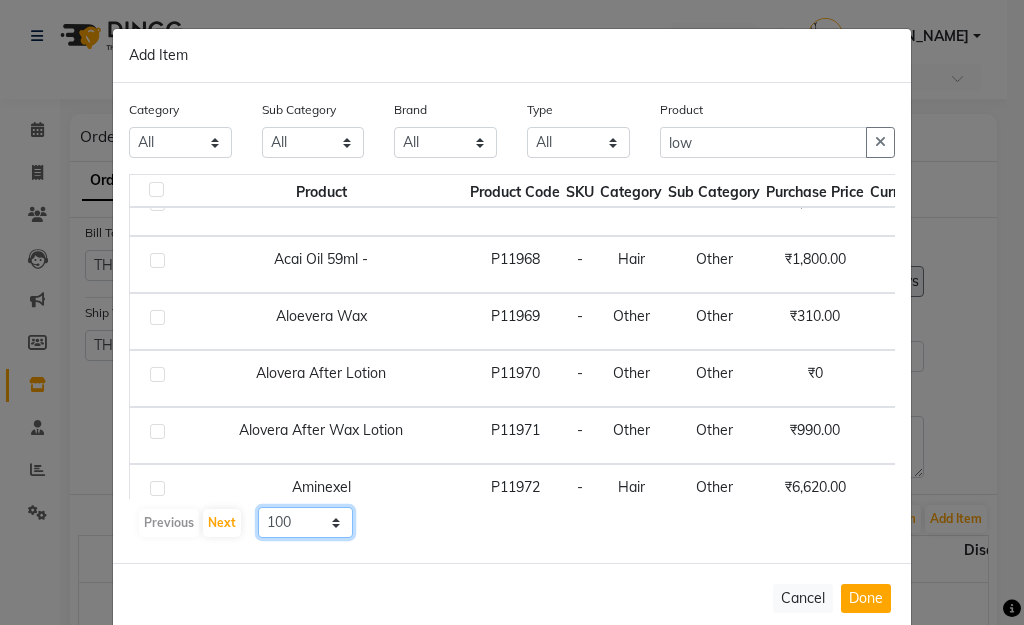 scroll, scrollTop: 500, scrollLeft: 0, axis: vertical 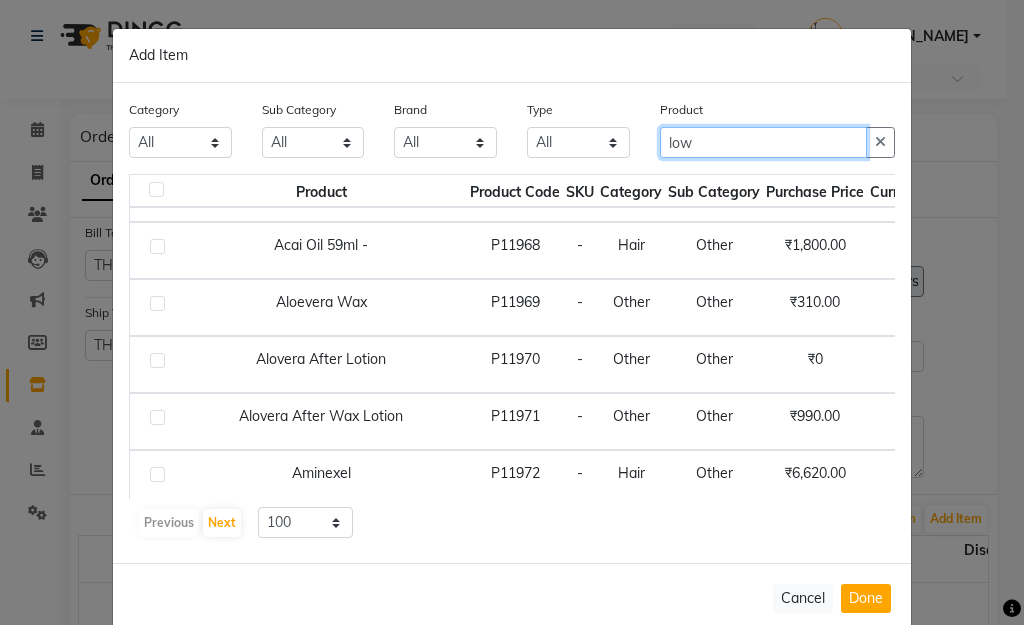 drag, startPoint x: 711, startPoint y: 155, endPoint x: 610, endPoint y: 176, distance: 103.16007 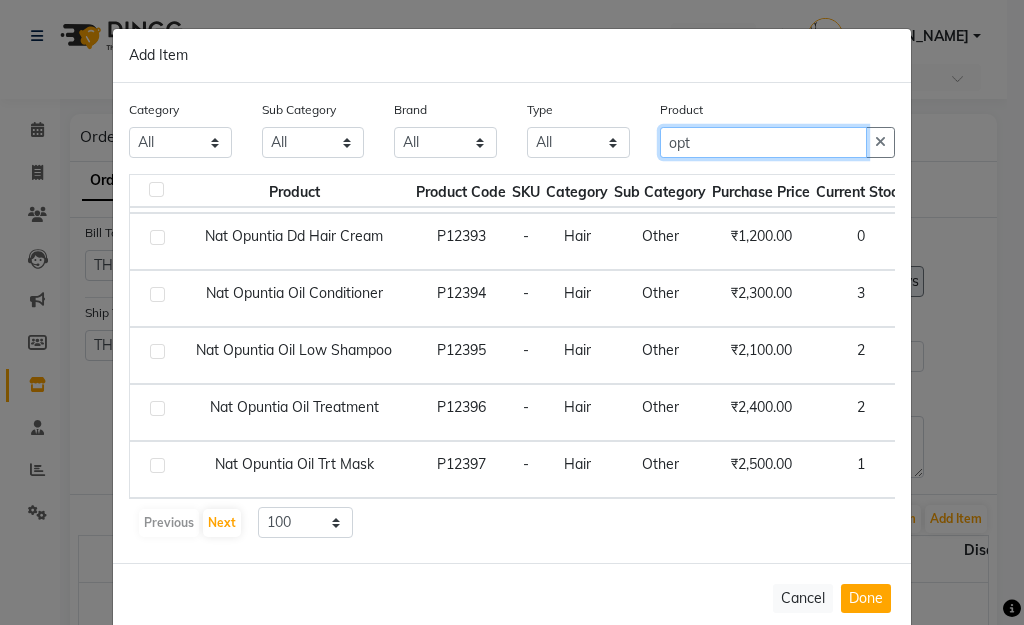 scroll, scrollTop: 469, scrollLeft: 0, axis: vertical 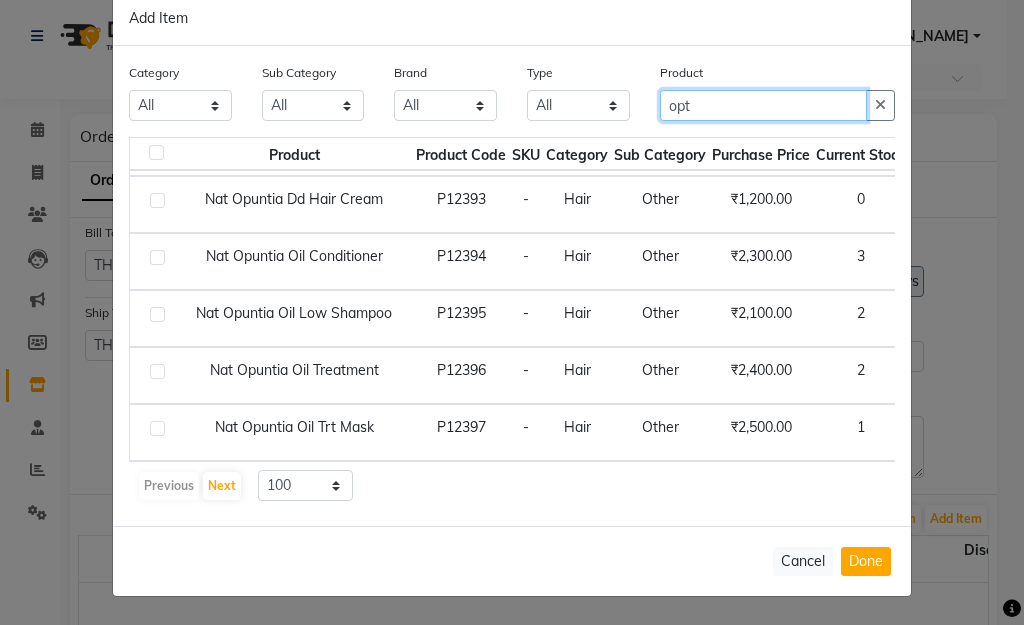 type on "opt" 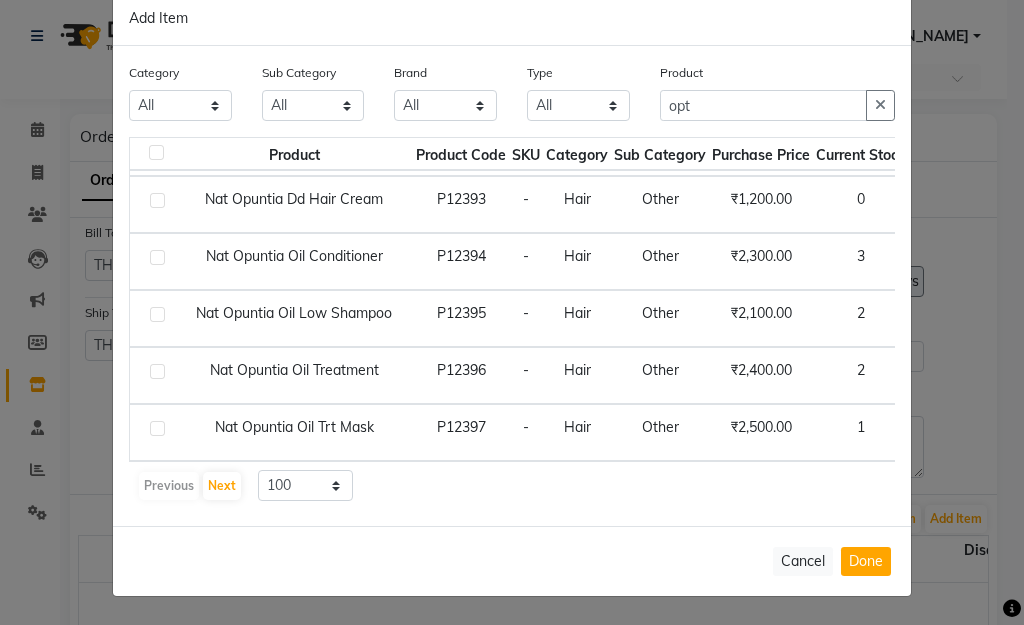 scroll, scrollTop: 469, scrollLeft: 93, axis: both 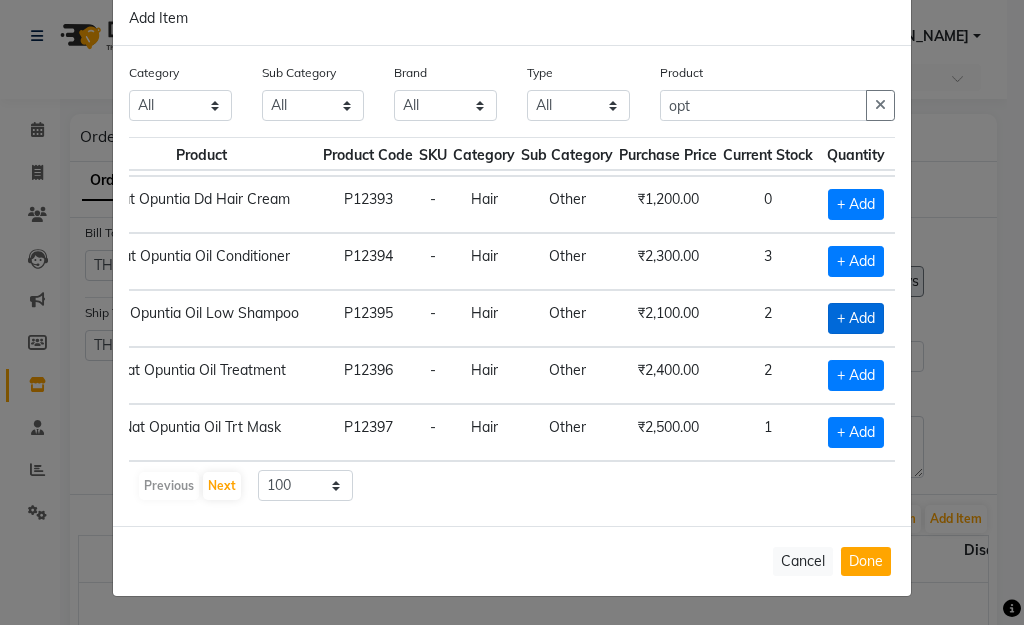 click on "+ Add" 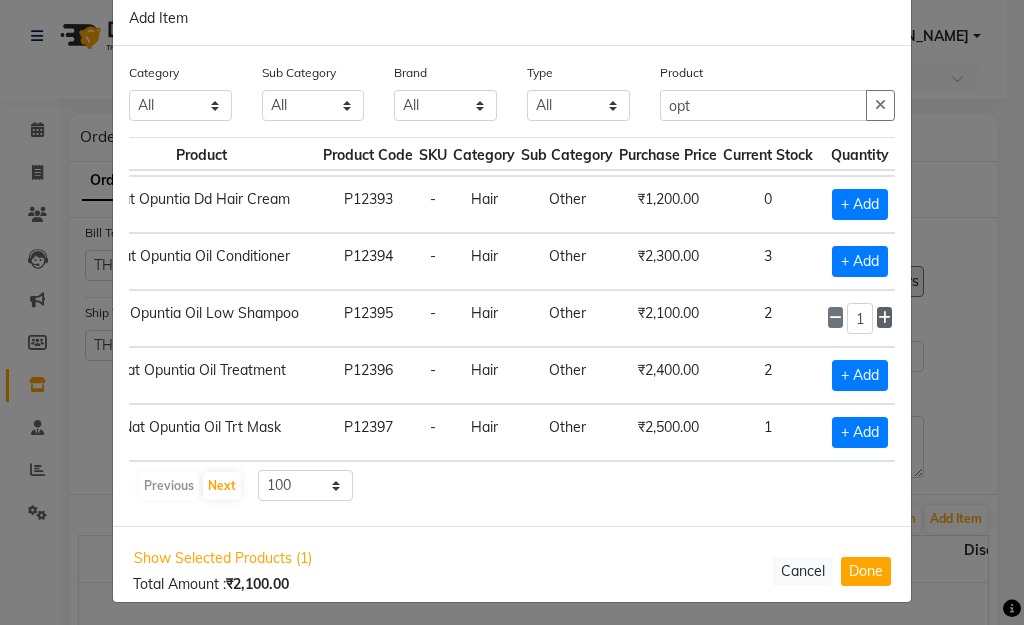 click 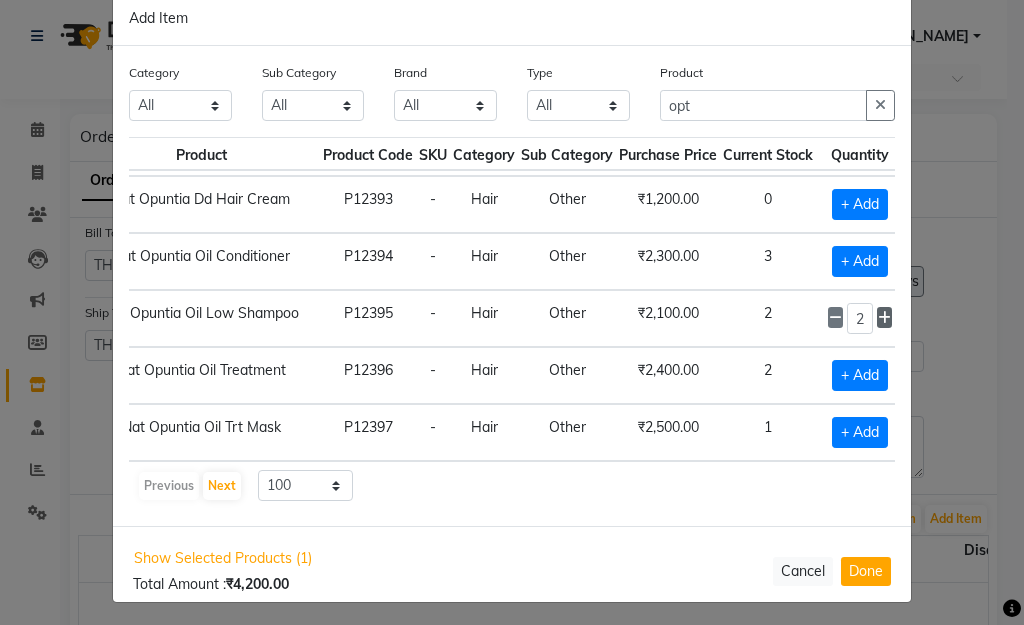 click 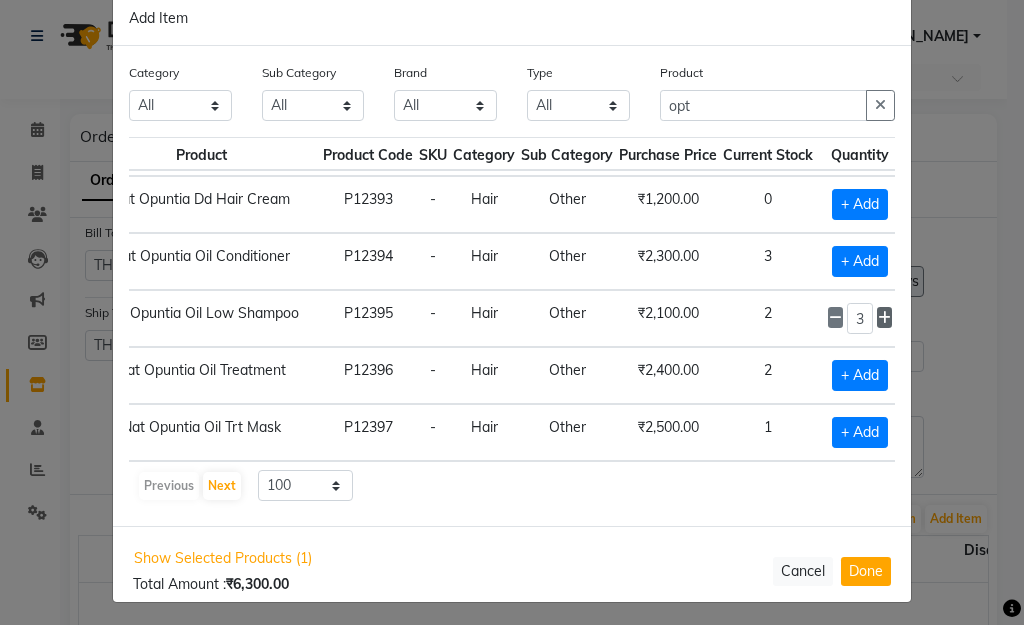 click 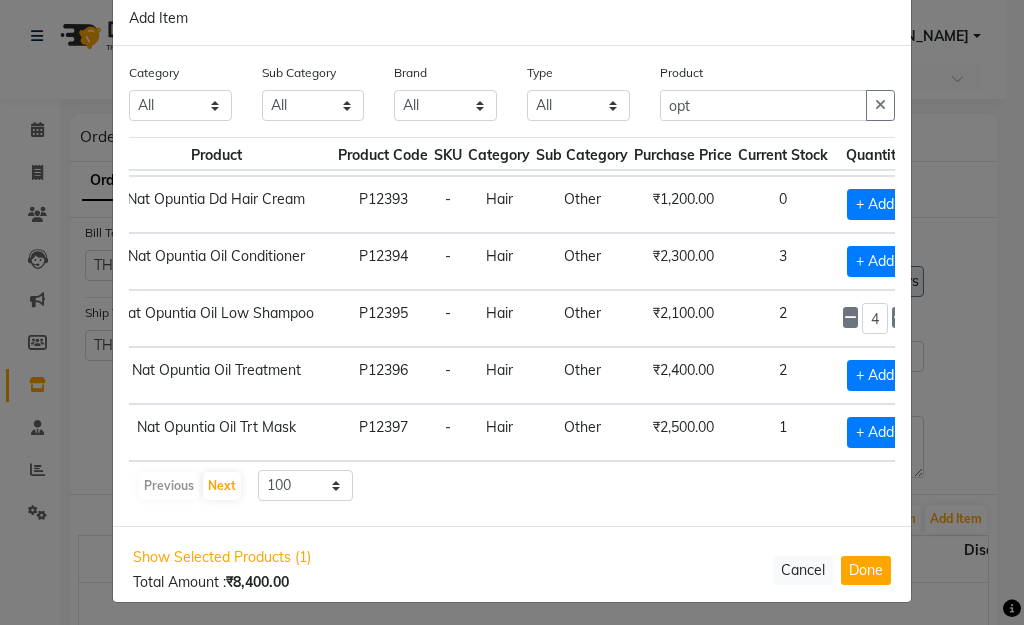 scroll, scrollTop: 469, scrollLeft: 81, axis: both 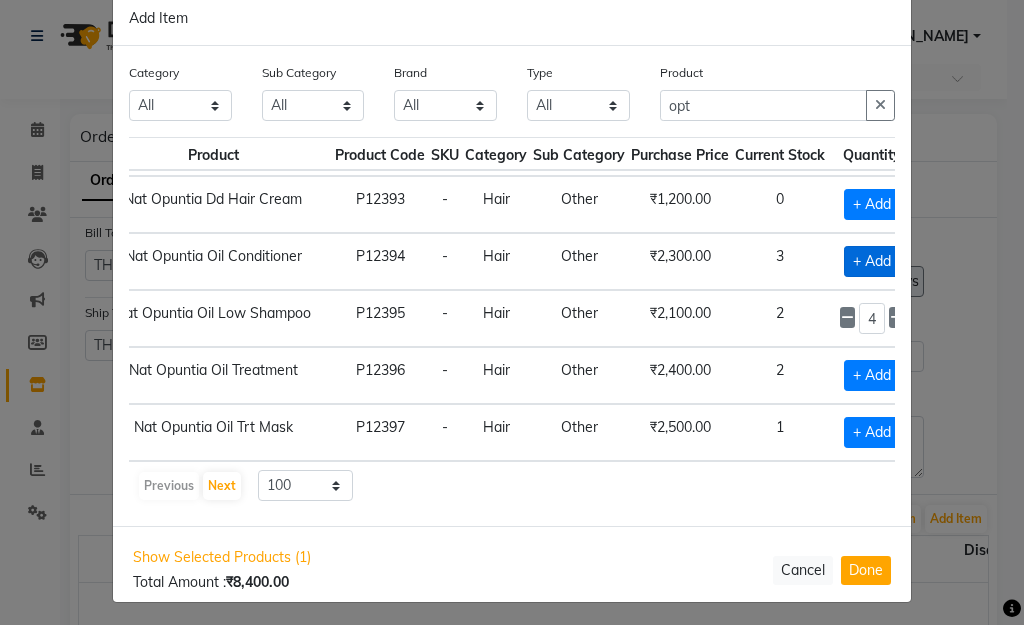 click on "+ Add" 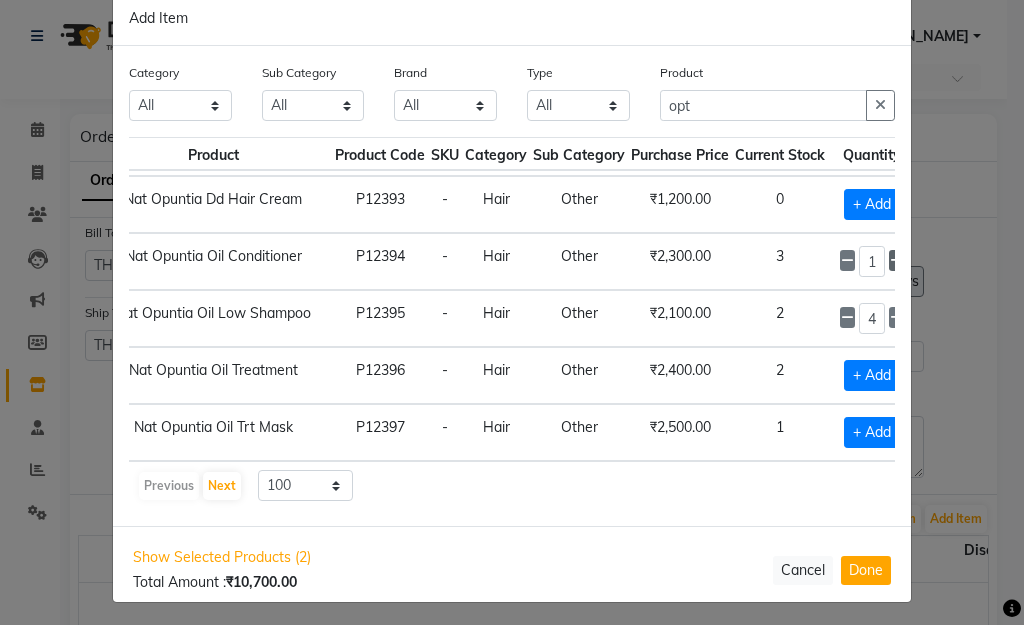 click 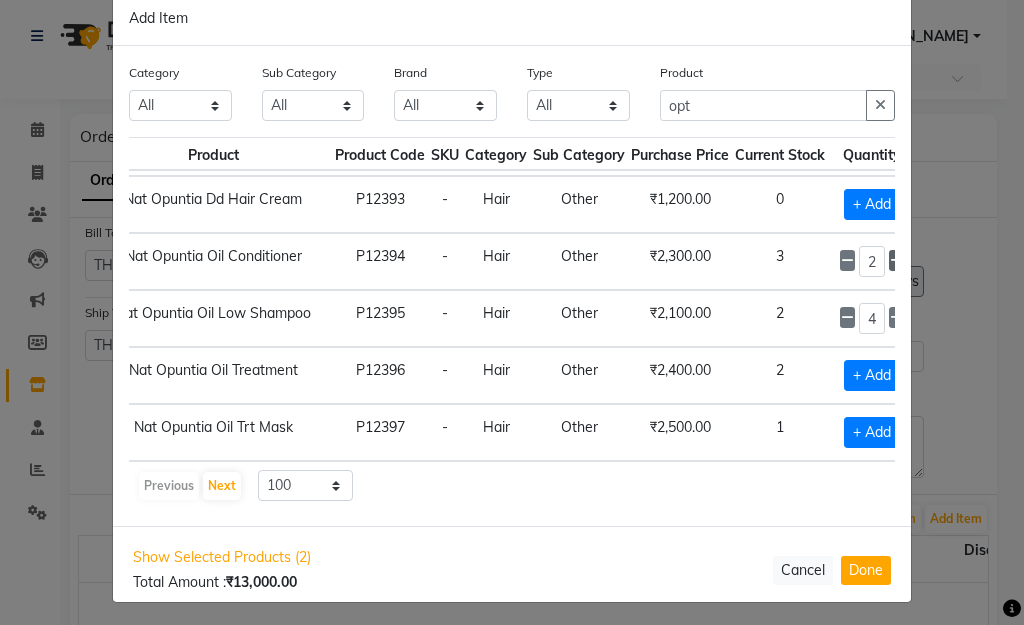 click 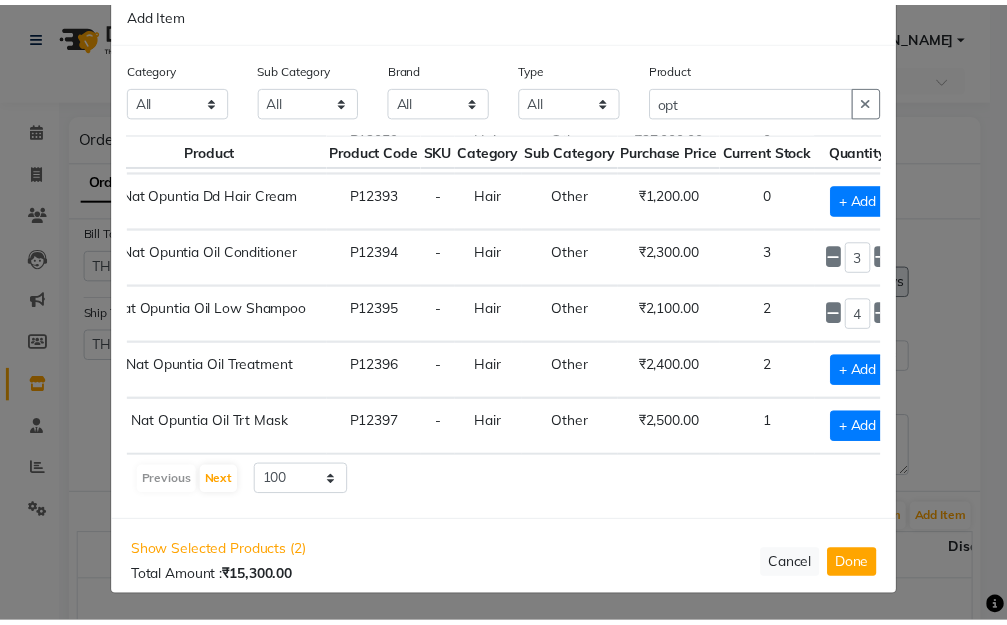 scroll, scrollTop: 43, scrollLeft: 0, axis: vertical 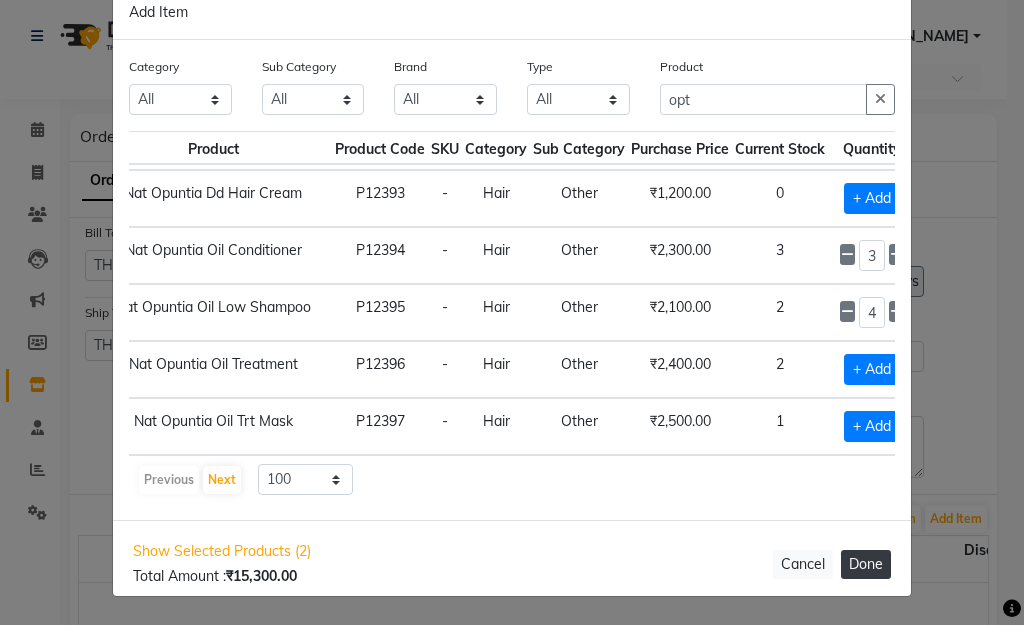 click on "Done" 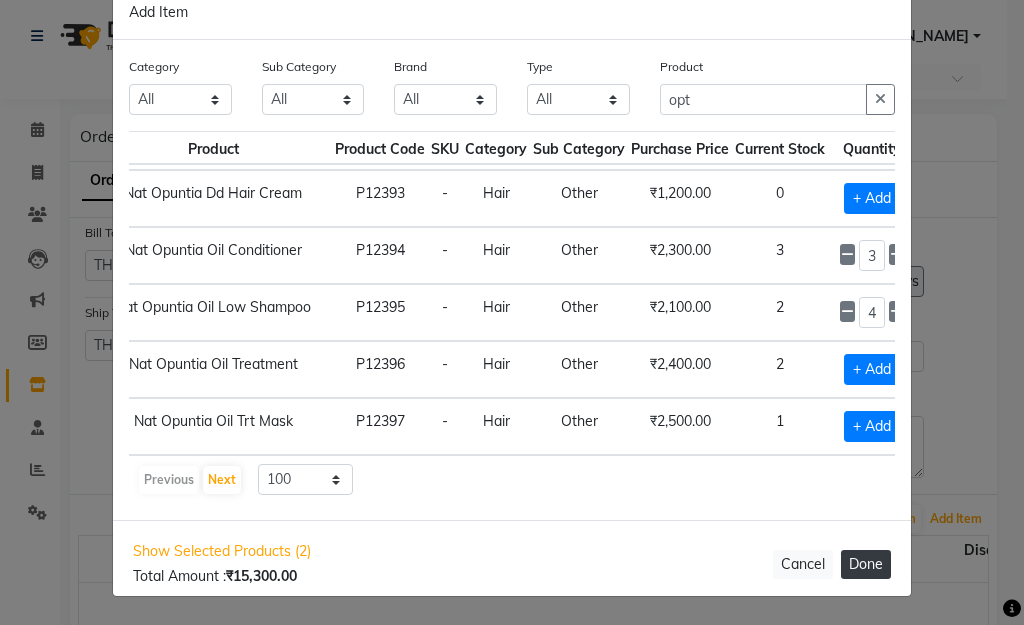 select on "2709" 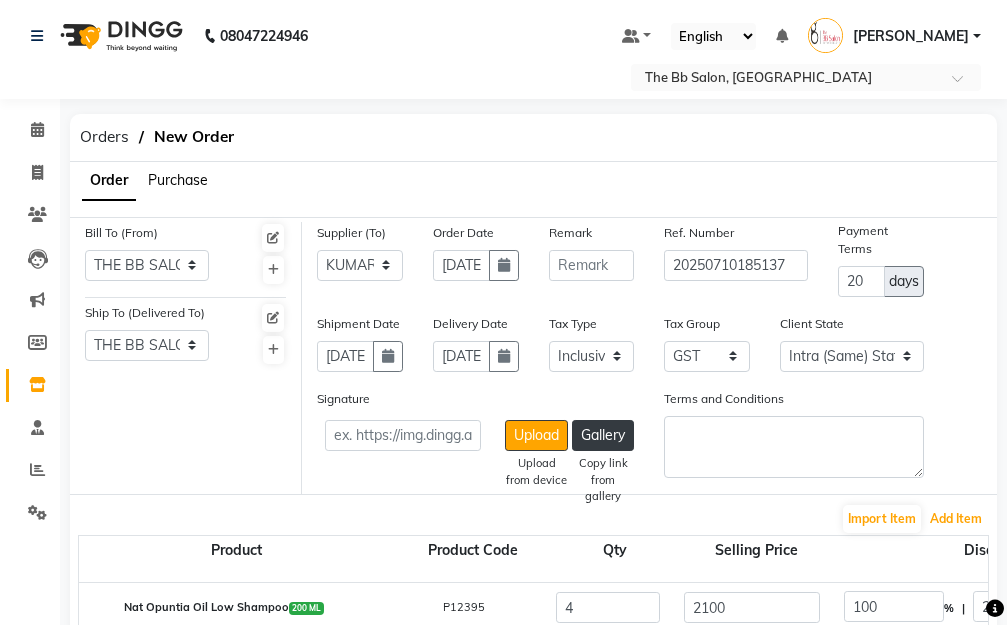 scroll, scrollTop: 300, scrollLeft: 0, axis: vertical 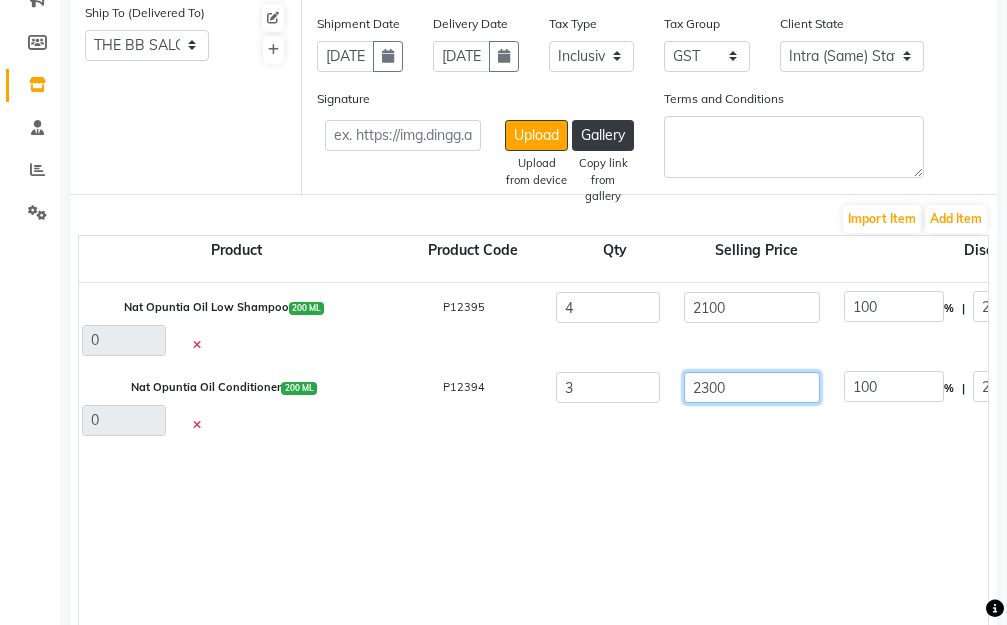 drag, startPoint x: 773, startPoint y: 391, endPoint x: 576, endPoint y: 402, distance: 197.30687 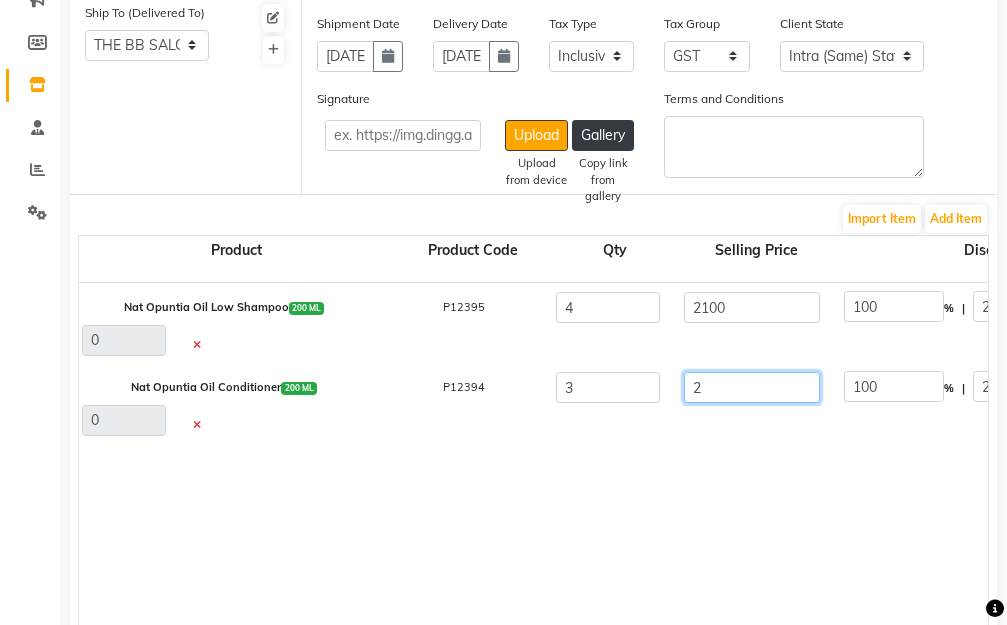 type on "115000" 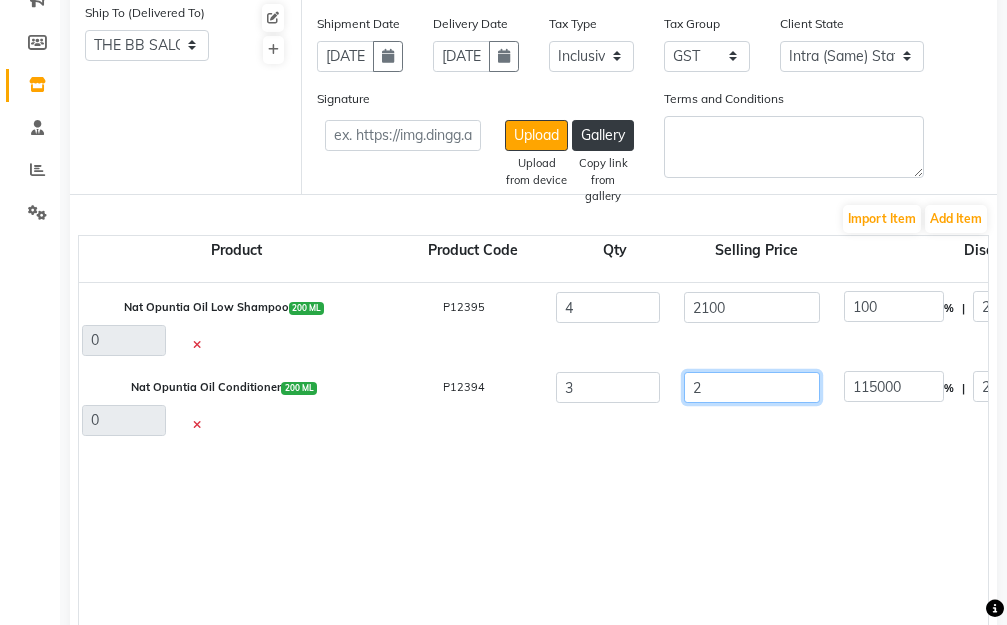 type on "25" 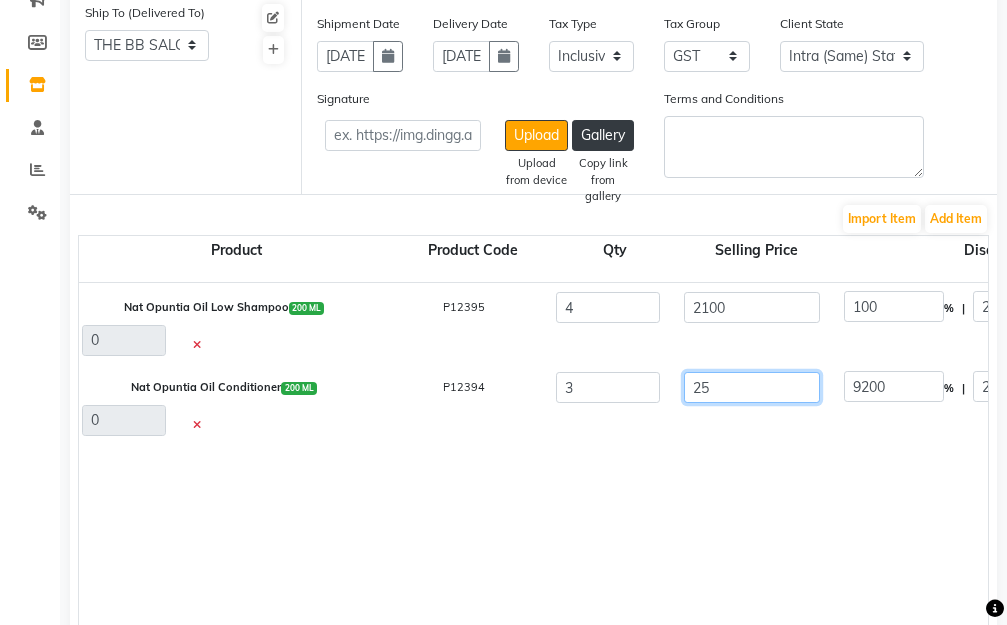 type on "250" 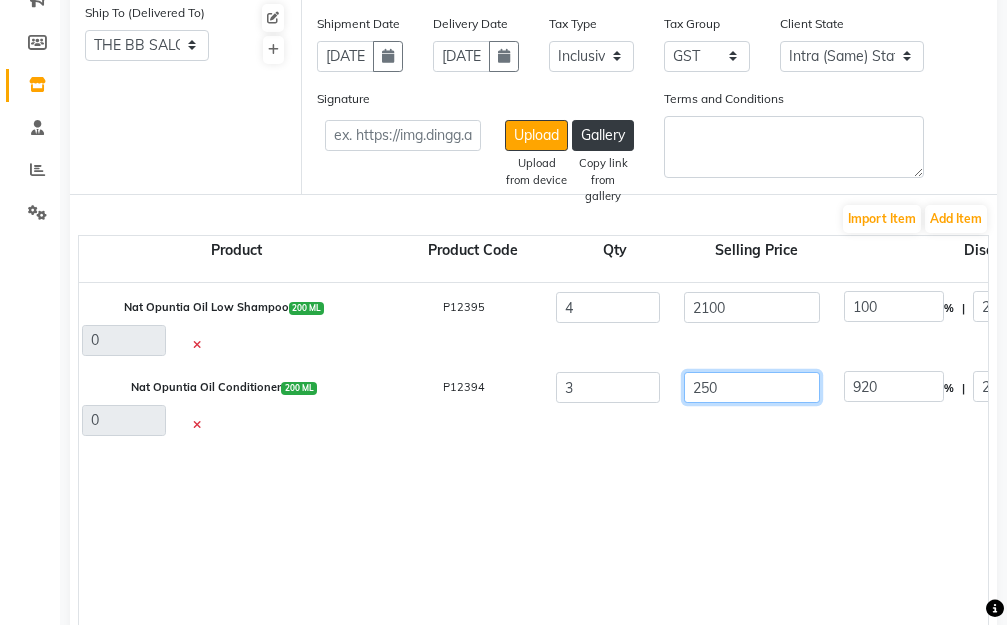 type on "2500" 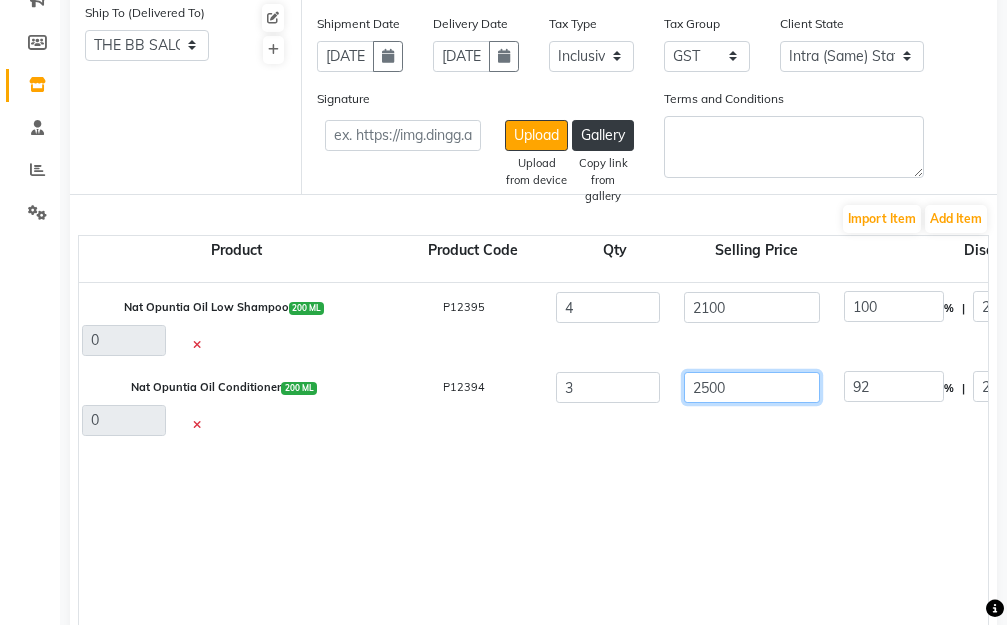 type on "2500" 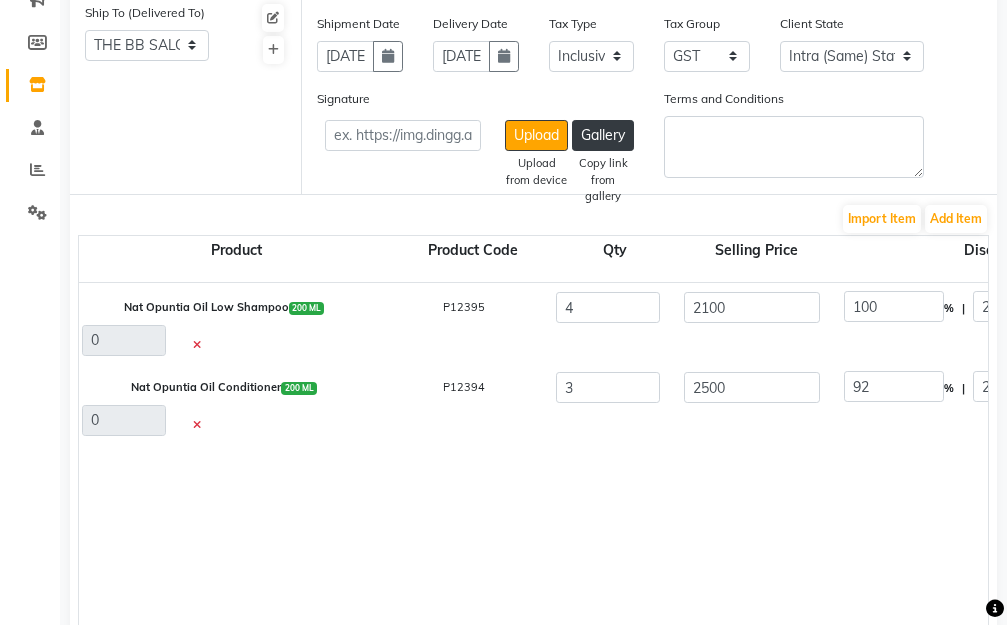 type on "100" 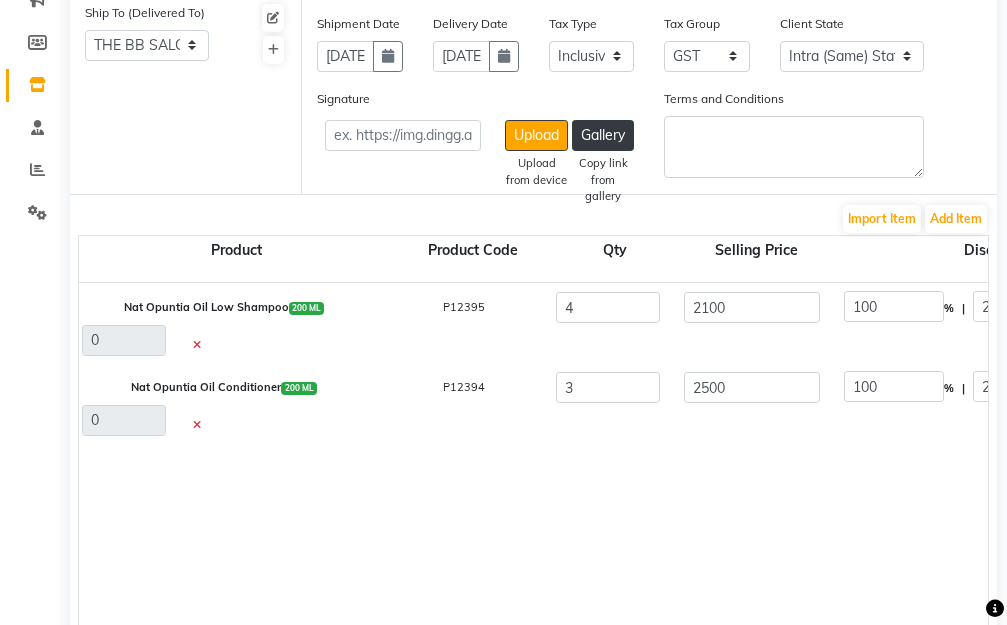 type on "2500" 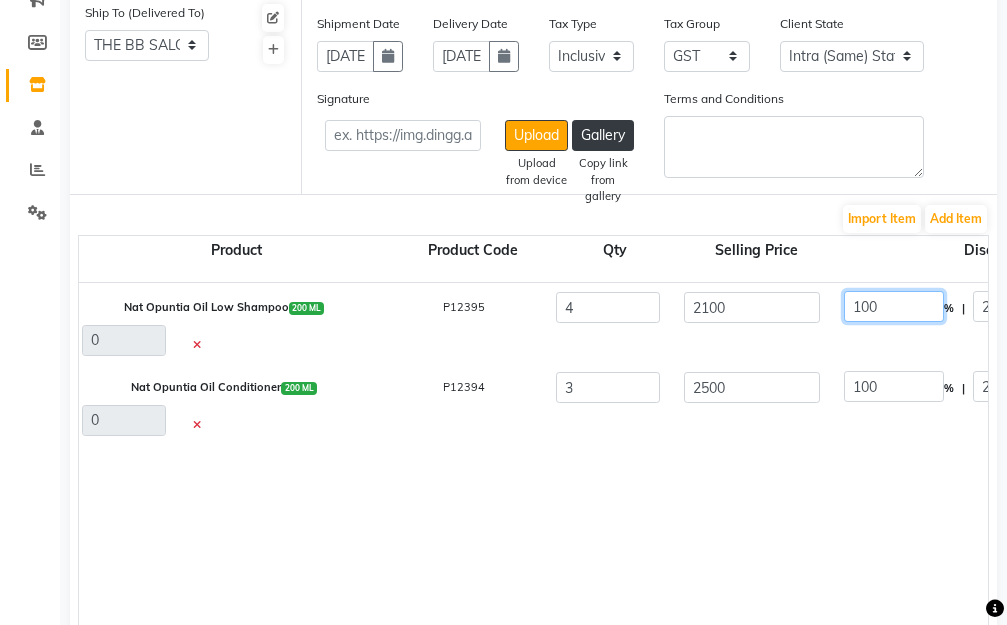 drag, startPoint x: 892, startPoint y: 310, endPoint x: 752, endPoint y: 312, distance: 140.01428 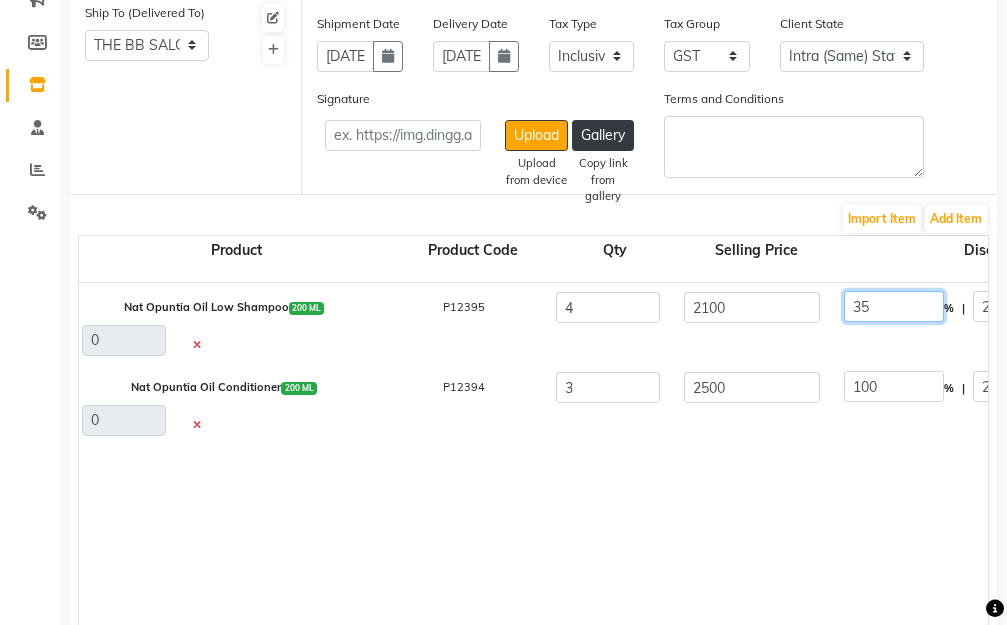 type on "35" 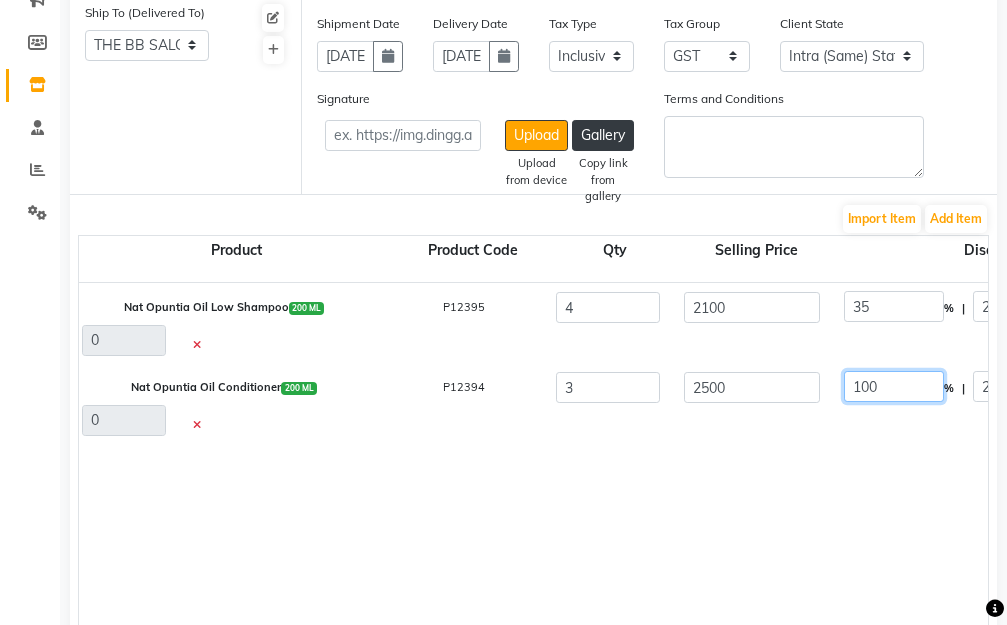 type on "735" 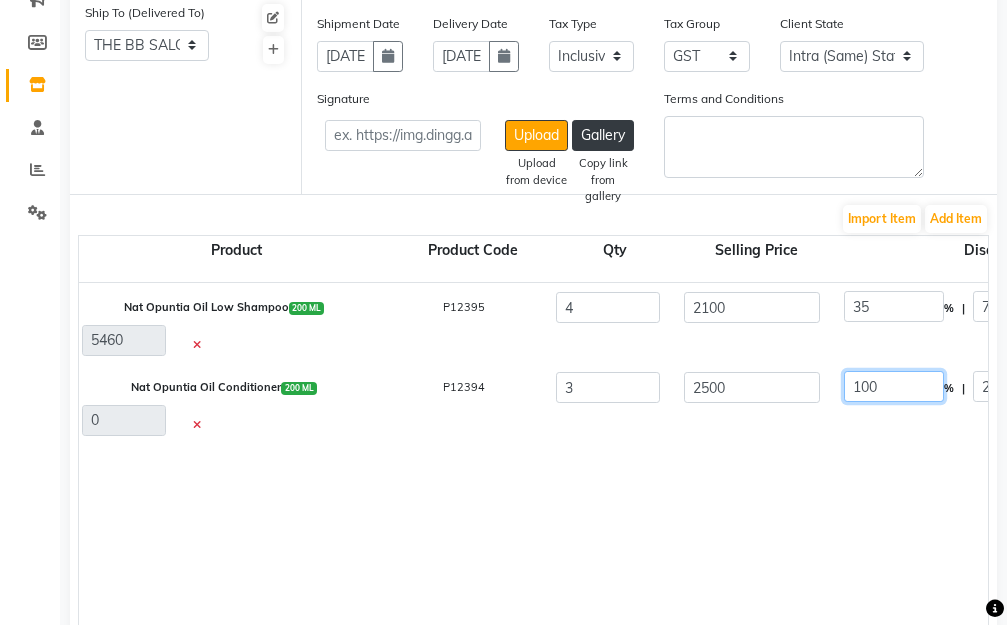 click on "Nat Opuntia Oil Conditioner  200 ML  P12394  3 2500 100 % | 2500 F 0 0 0 None GST  (18%)  0 0" 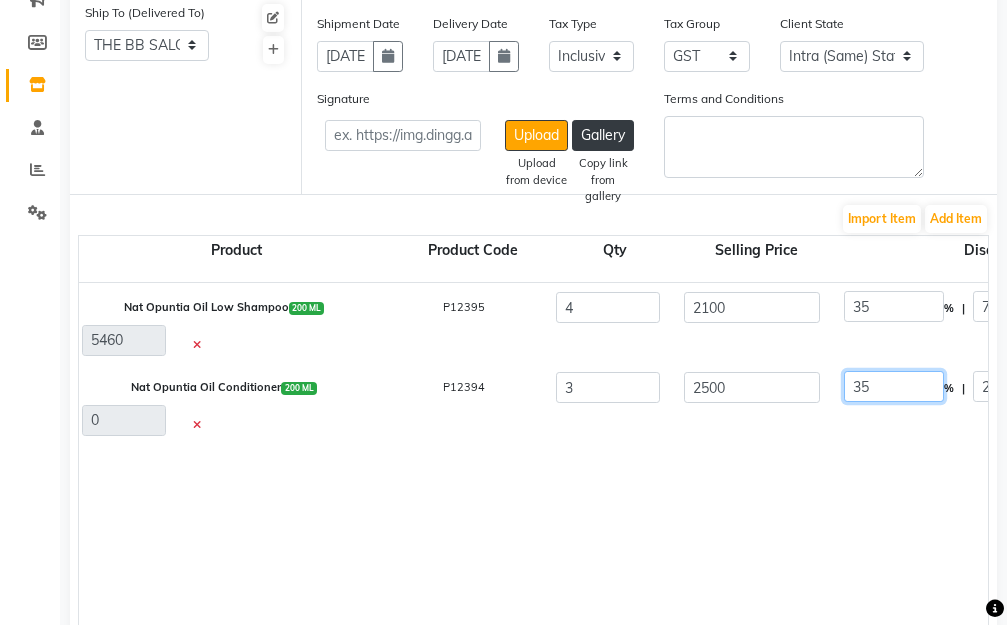 type on "35" 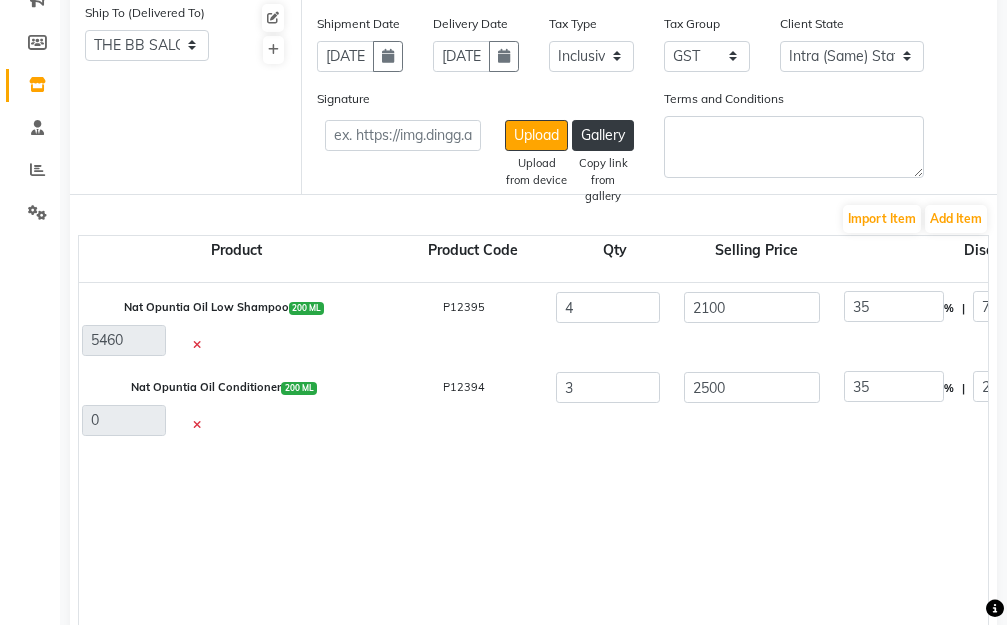 type on "875" 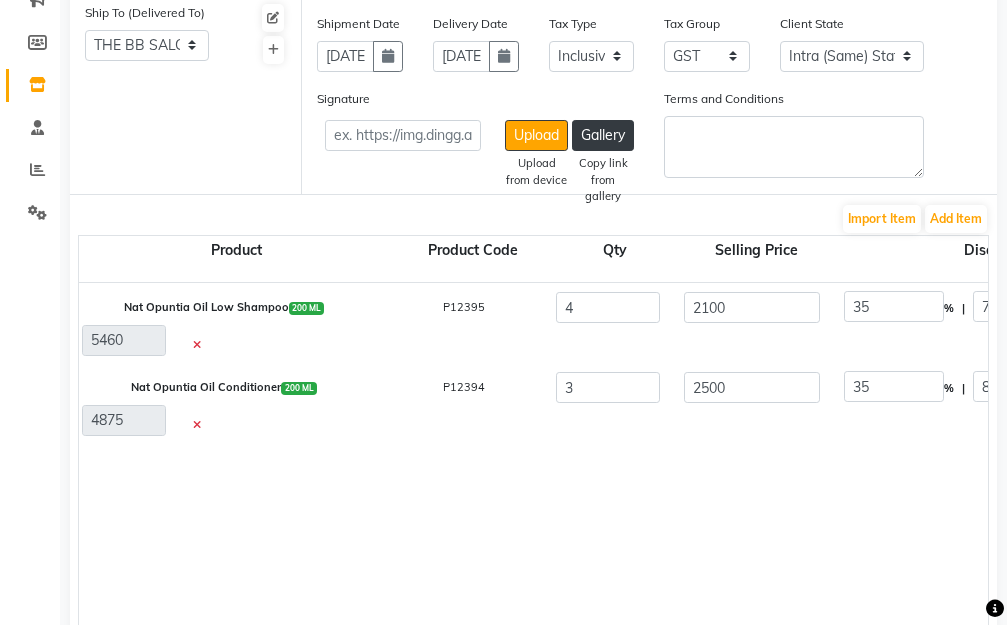 click on "Nat Opuntia Oil Low Shampoo  200 ML  P12395  4 2100 35 % | 735 F 1365 1156.78 4627.12 None GST  (18%)  832.88 5460  Nat Opuntia Oil Conditioner  200 ML  P12394  3 2500 35 % | 875 F 1625 1377.12 4131.36 None GST  (18%)  743.64 4875" 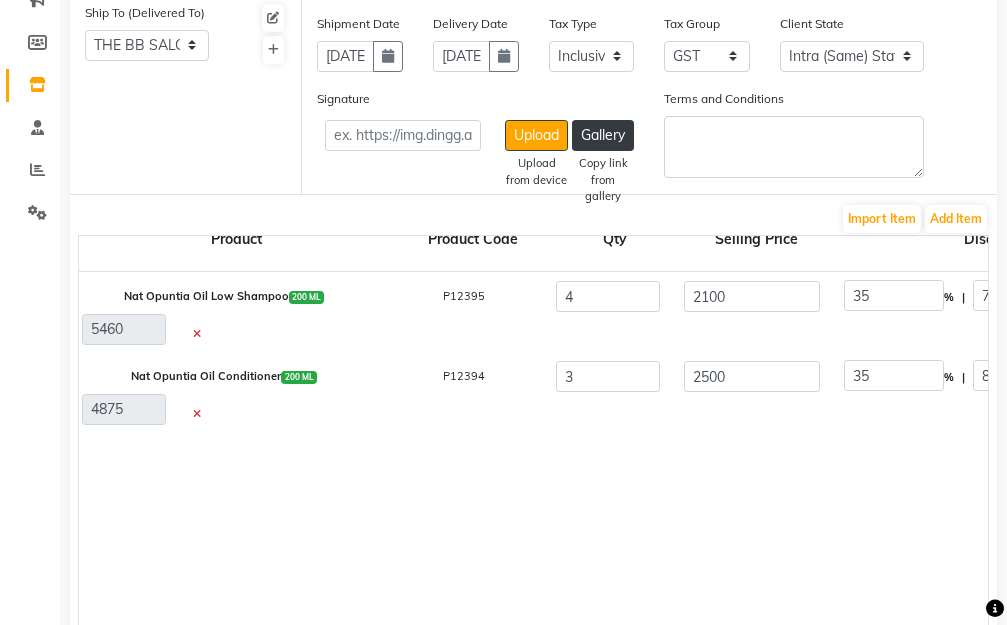 scroll, scrollTop: 28, scrollLeft: 0, axis: vertical 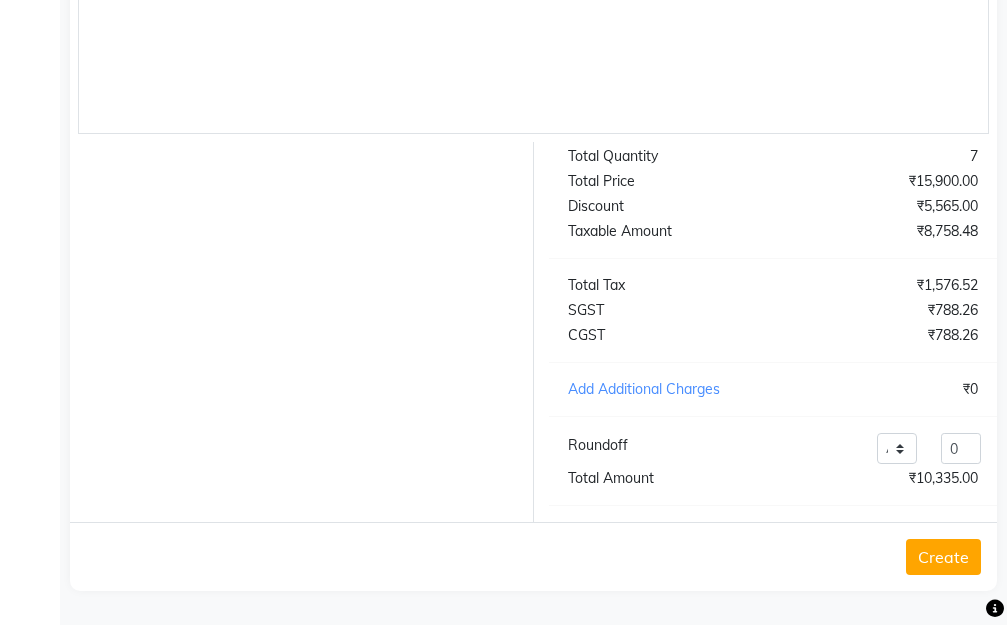click on "Create" 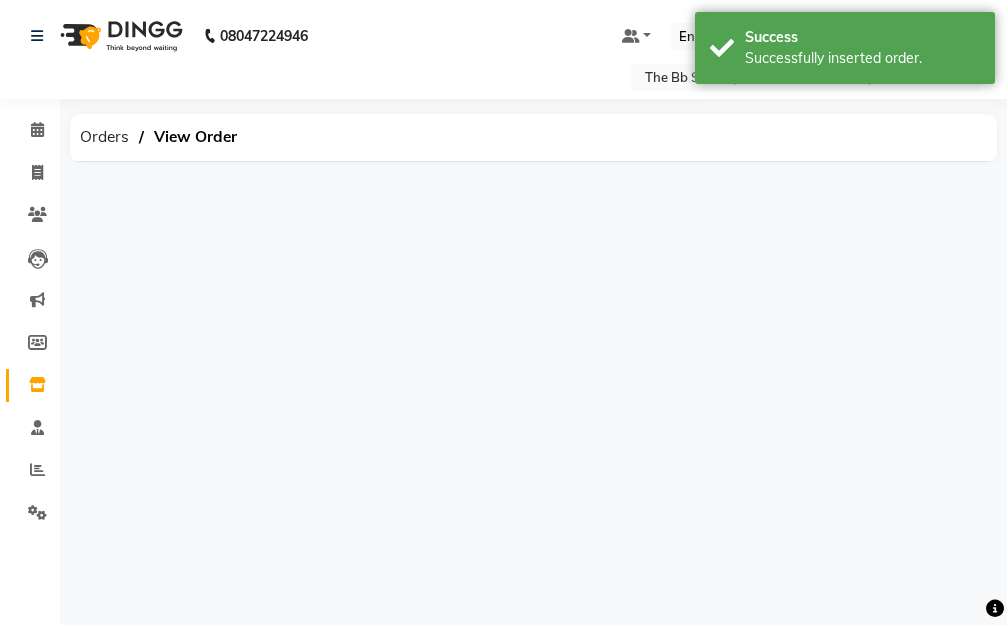 scroll, scrollTop: 0, scrollLeft: 0, axis: both 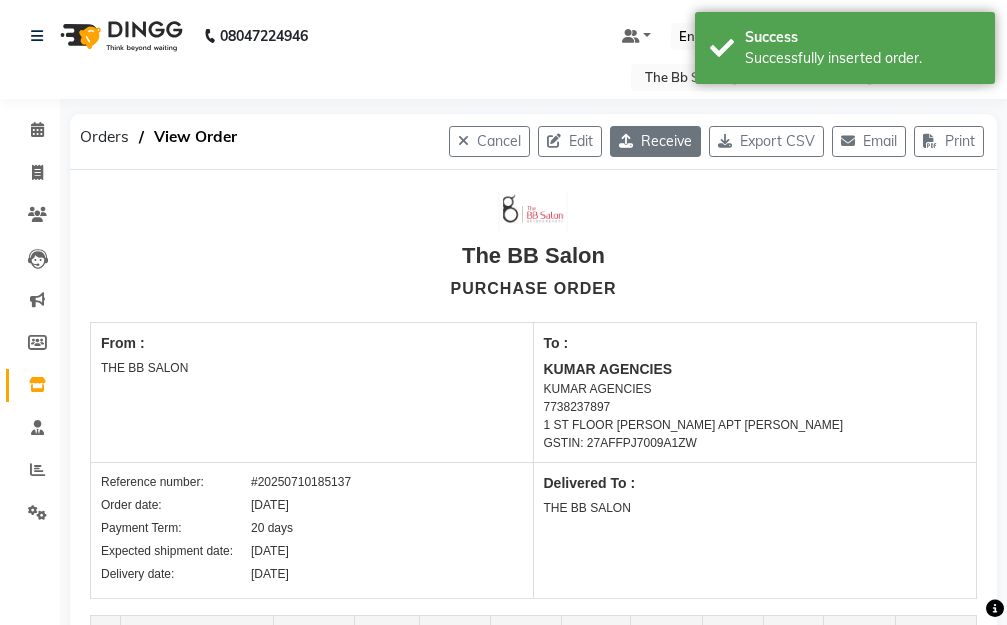 click on "Receive" 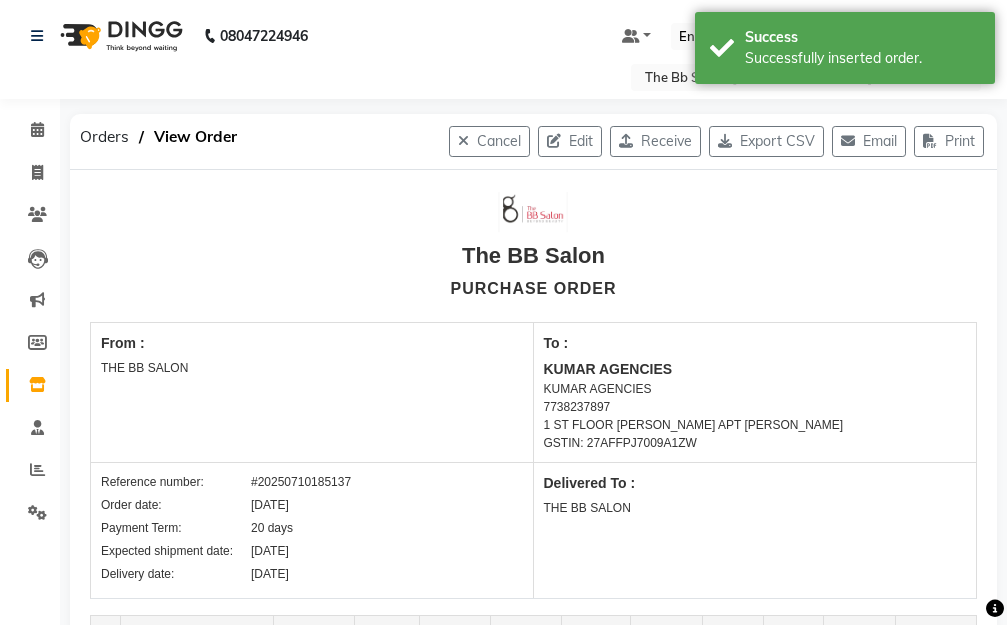 select on "1525" 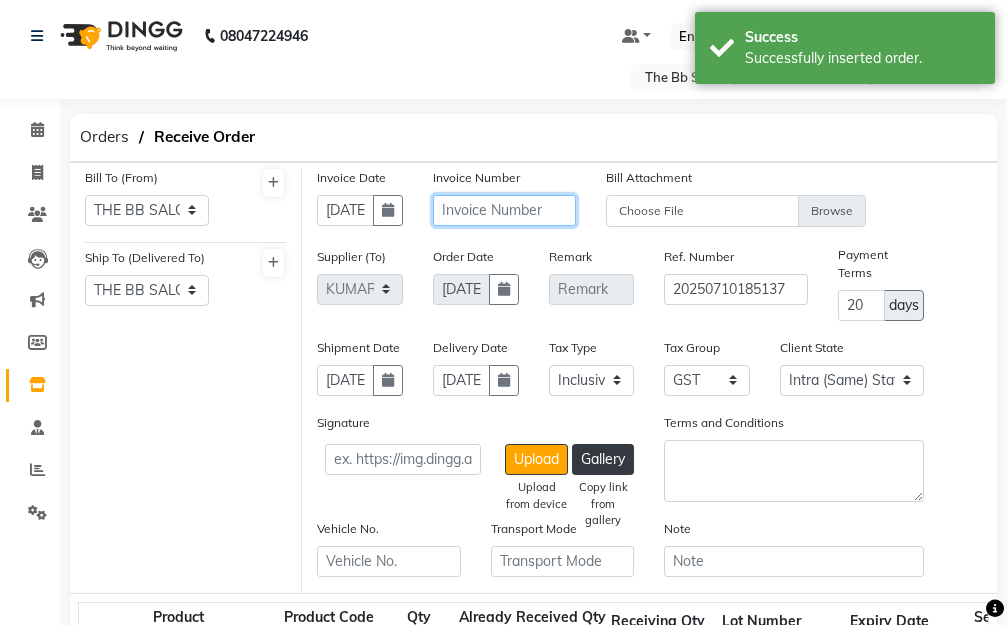 click 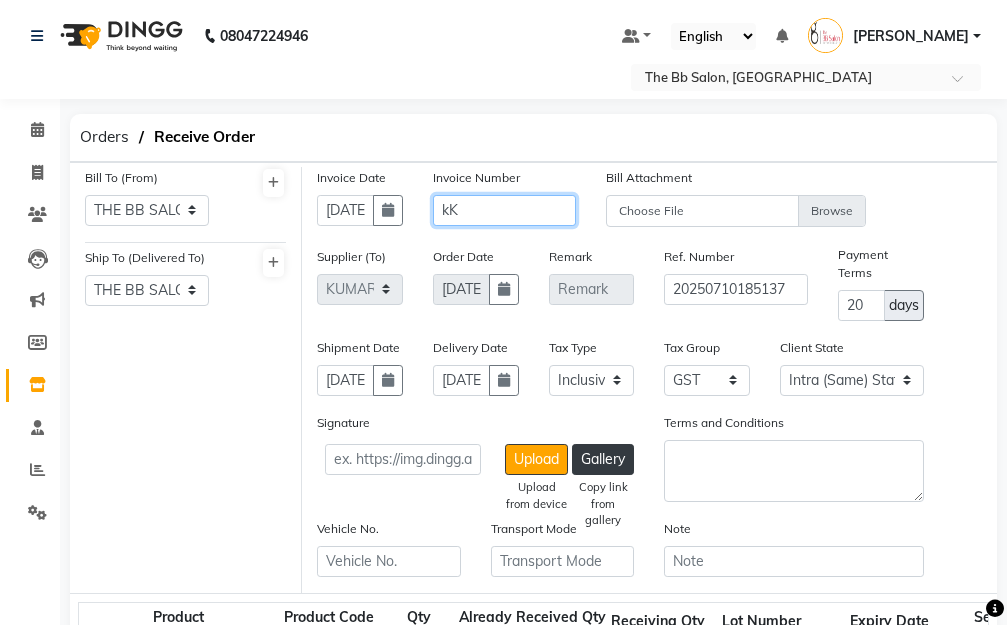 type on "k" 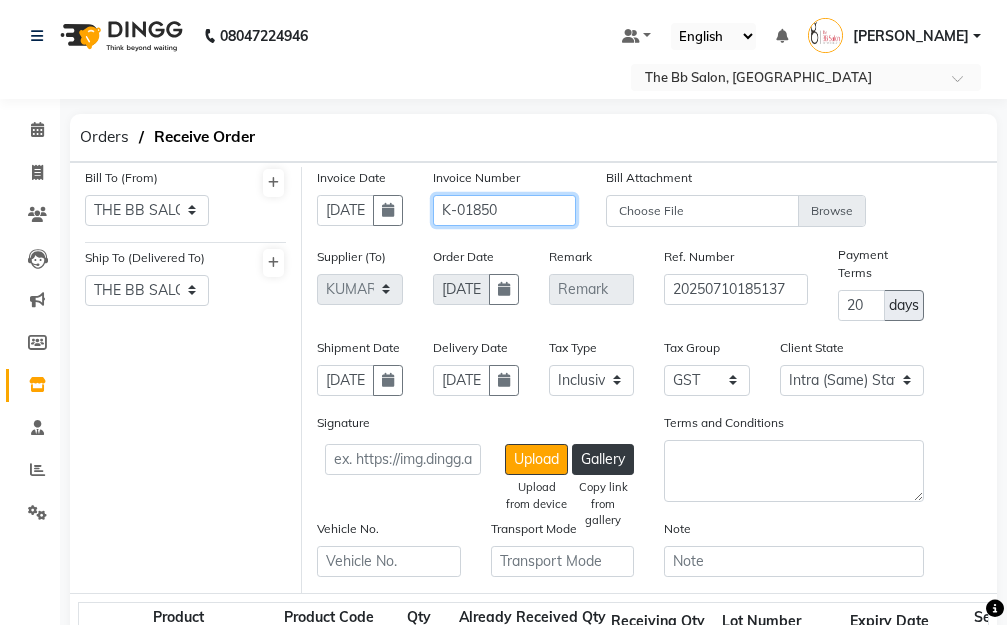 scroll, scrollTop: 500, scrollLeft: 0, axis: vertical 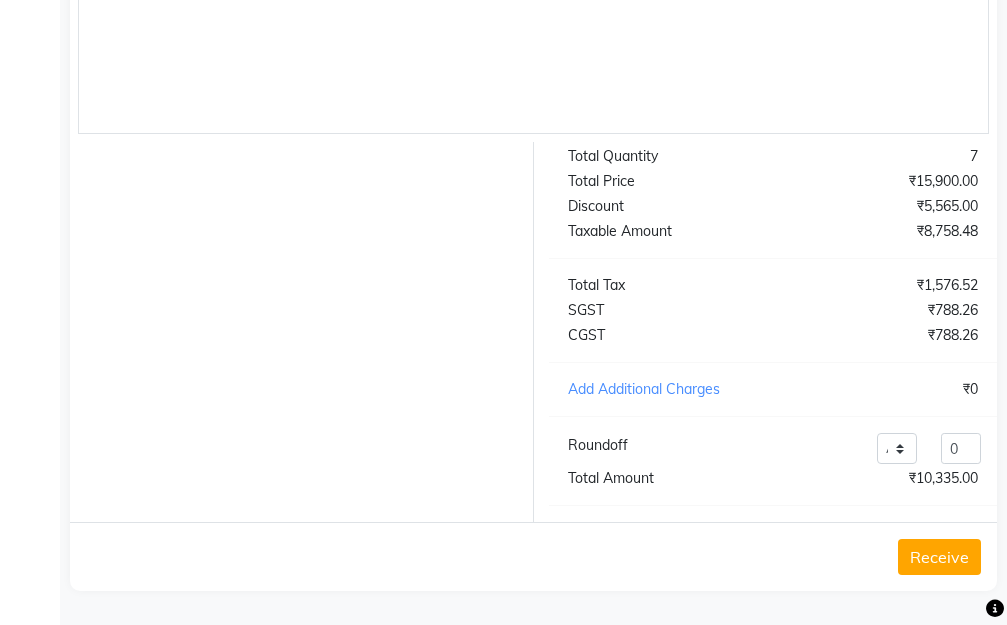 type on "K-01850" 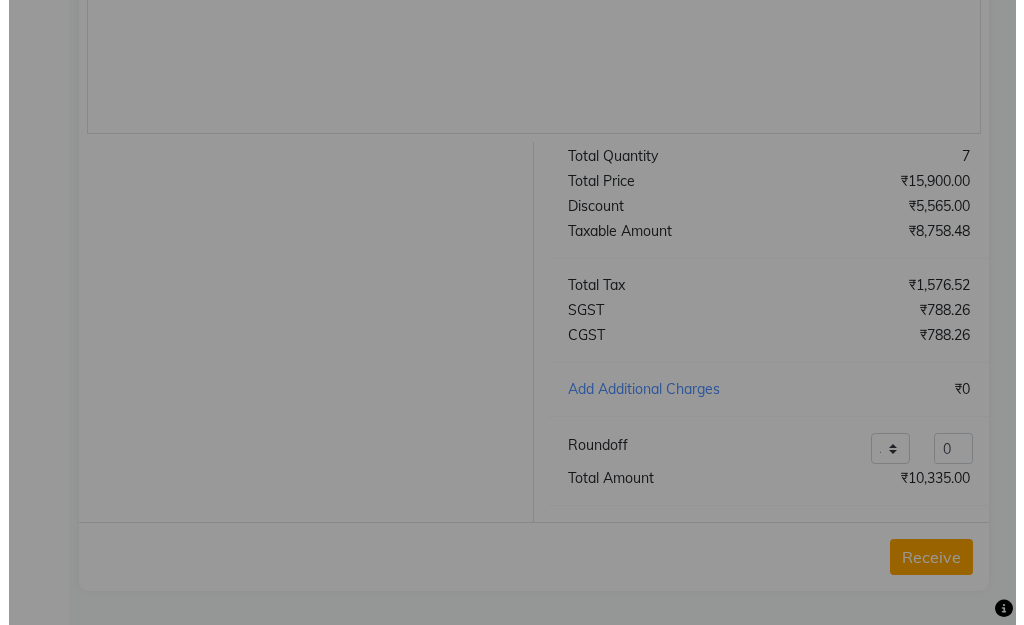 scroll, scrollTop: 889, scrollLeft: 0, axis: vertical 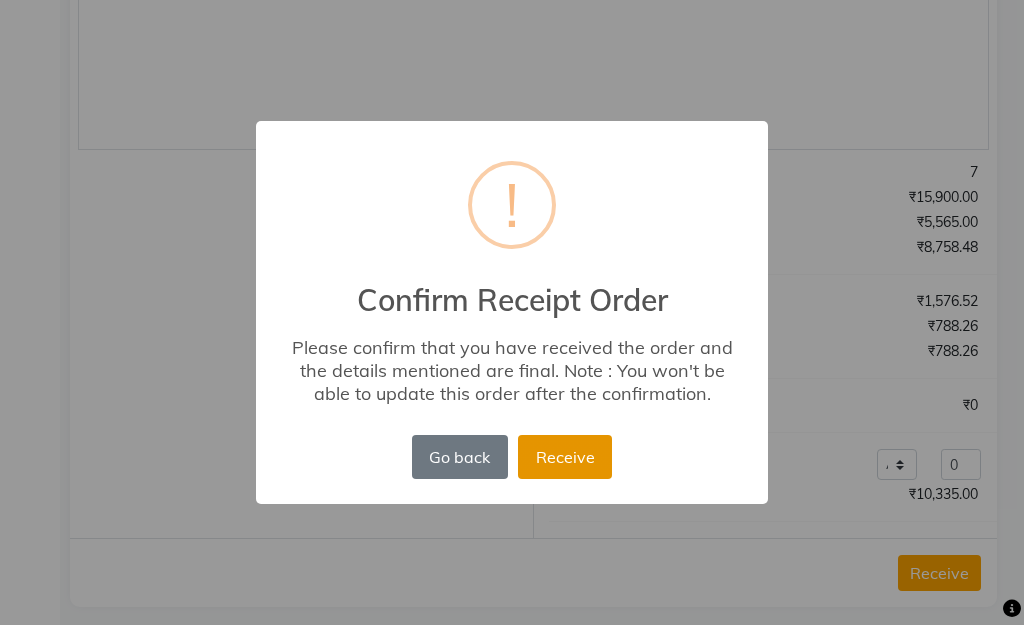 click on "Receive" at bounding box center (565, 457) 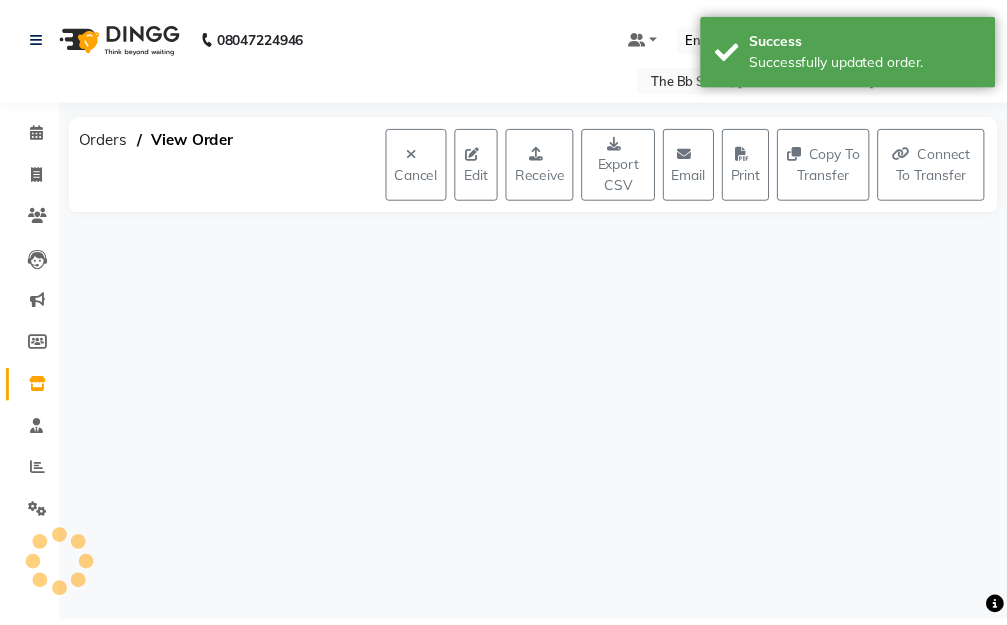 scroll, scrollTop: 0, scrollLeft: 0, axis: both 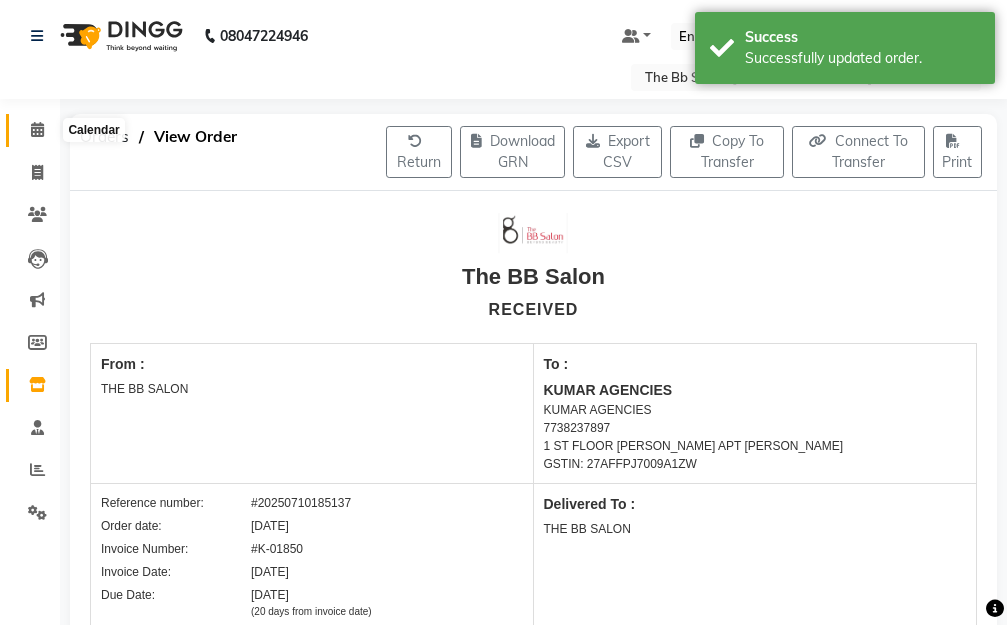 click 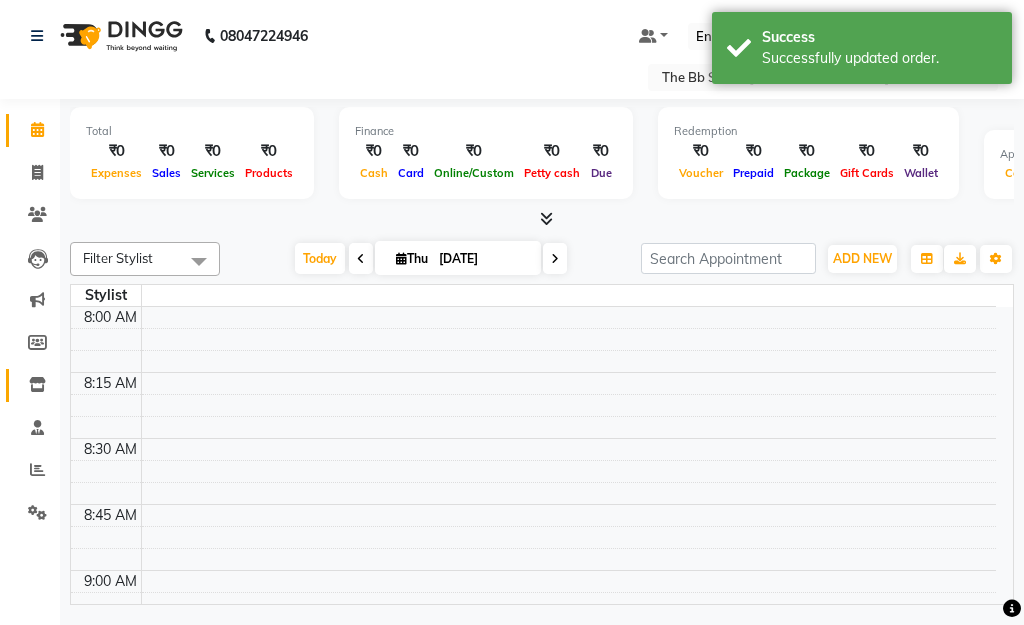 click 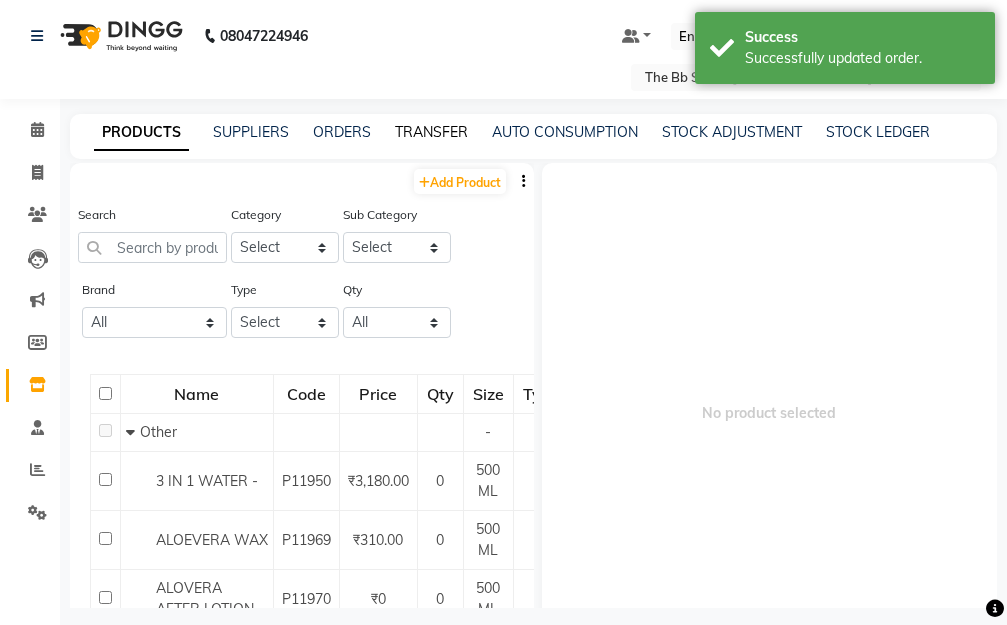 click on "TRANSFER" 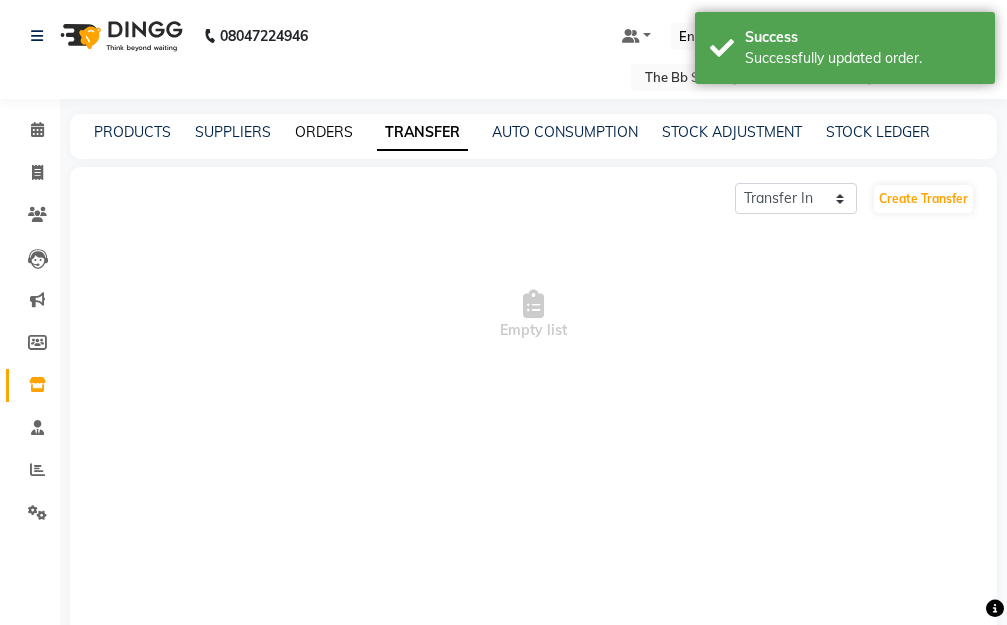 click on "ORDERS" 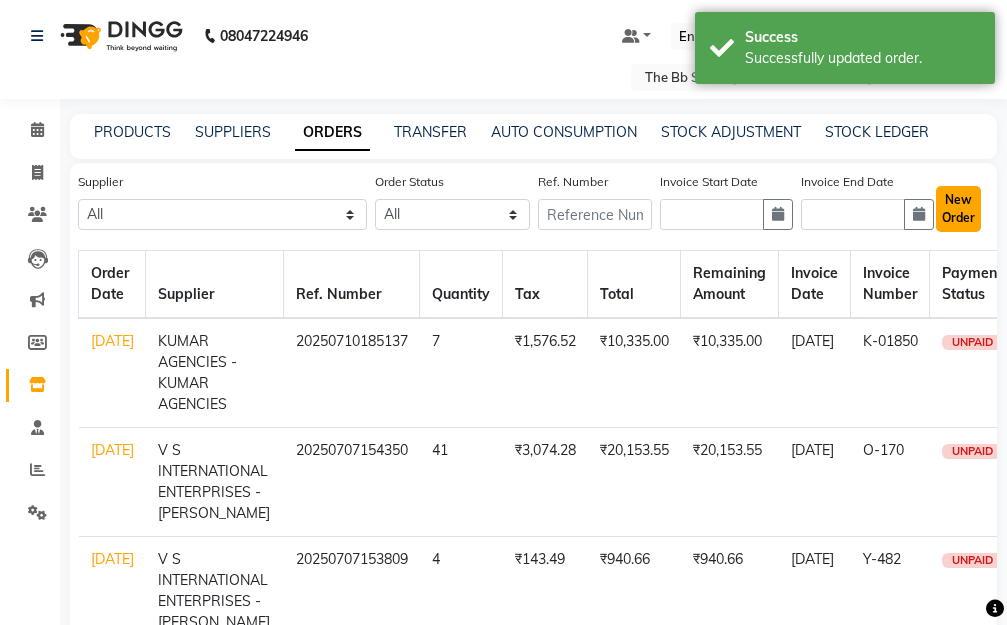 click on "New Order" 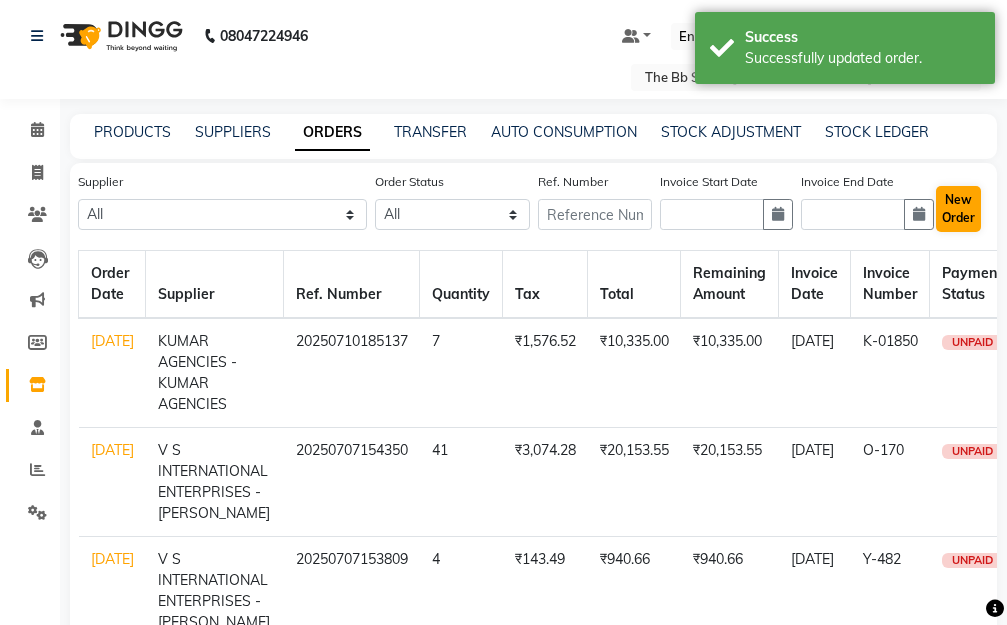 select on "true" 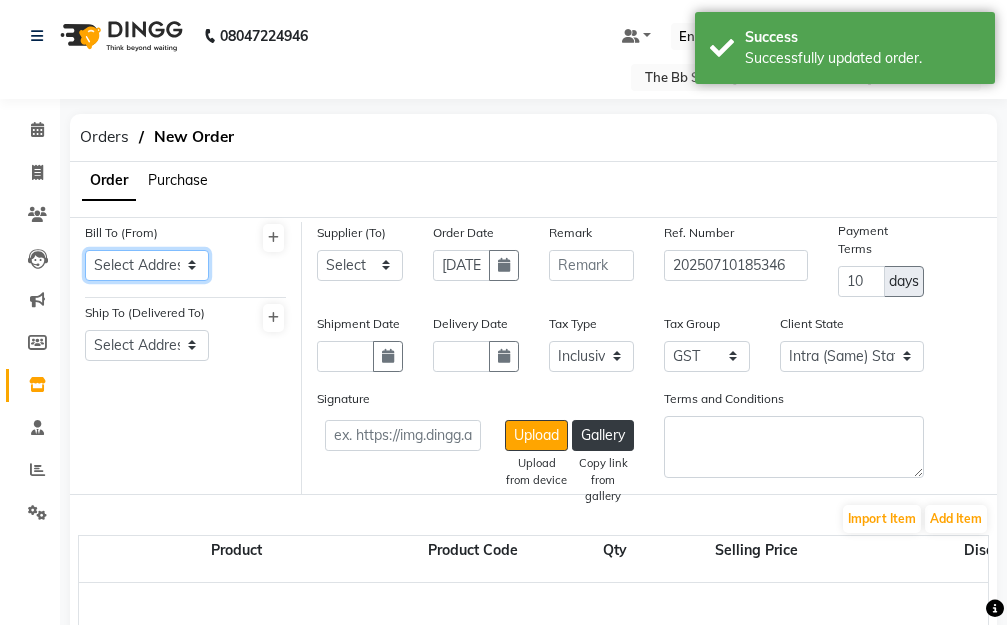 click on "Select Address  t   THE BB SALON" 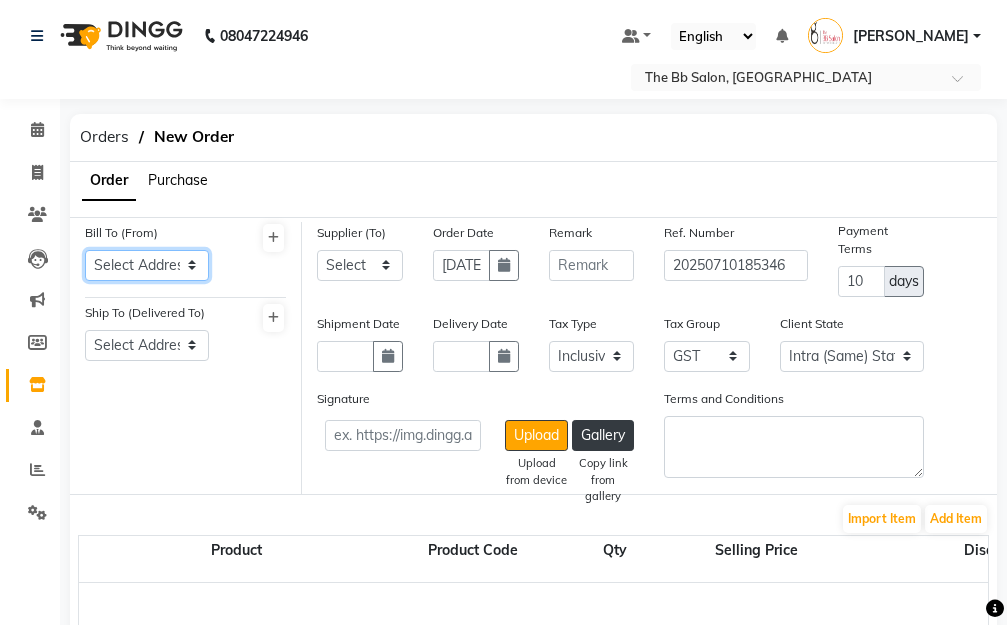 select on "1525" 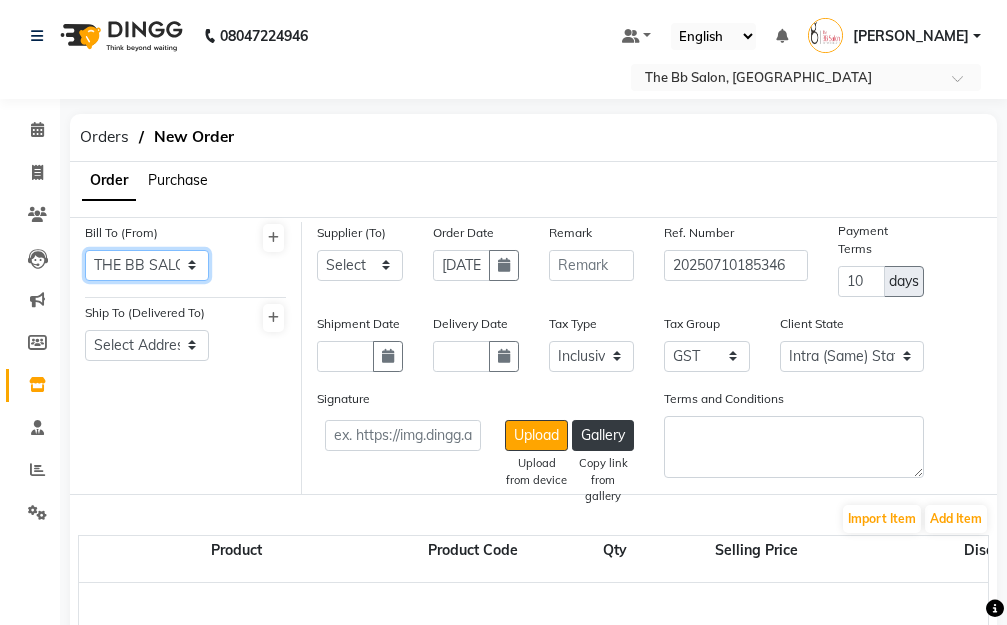 click on "Select Address  t   THE BB SALON" 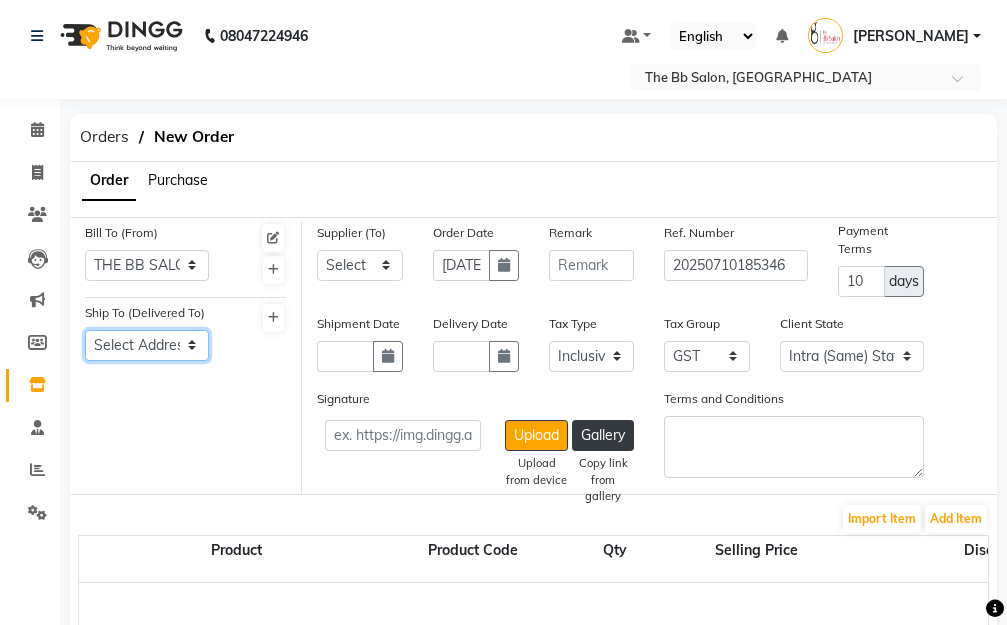 click on "Select Address  THE BB SALON" 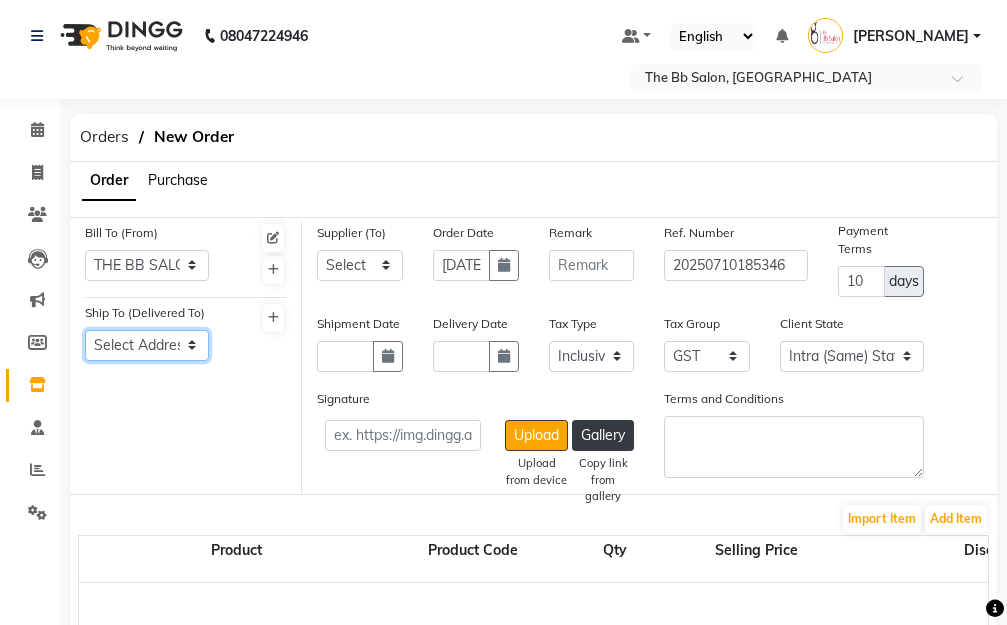 select on "1526" 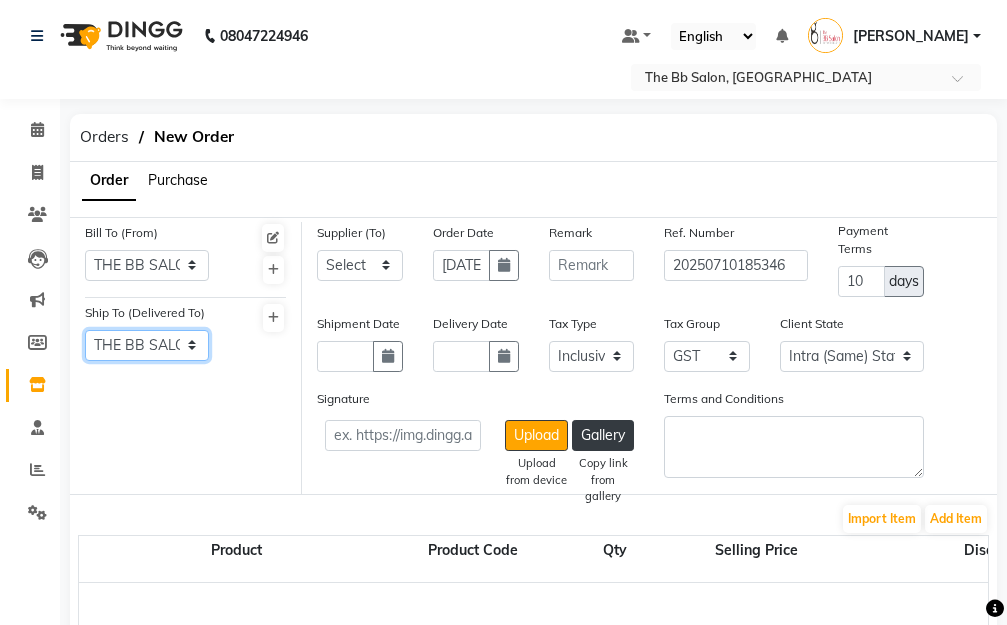 click on "Select Address  THE BB SALON" 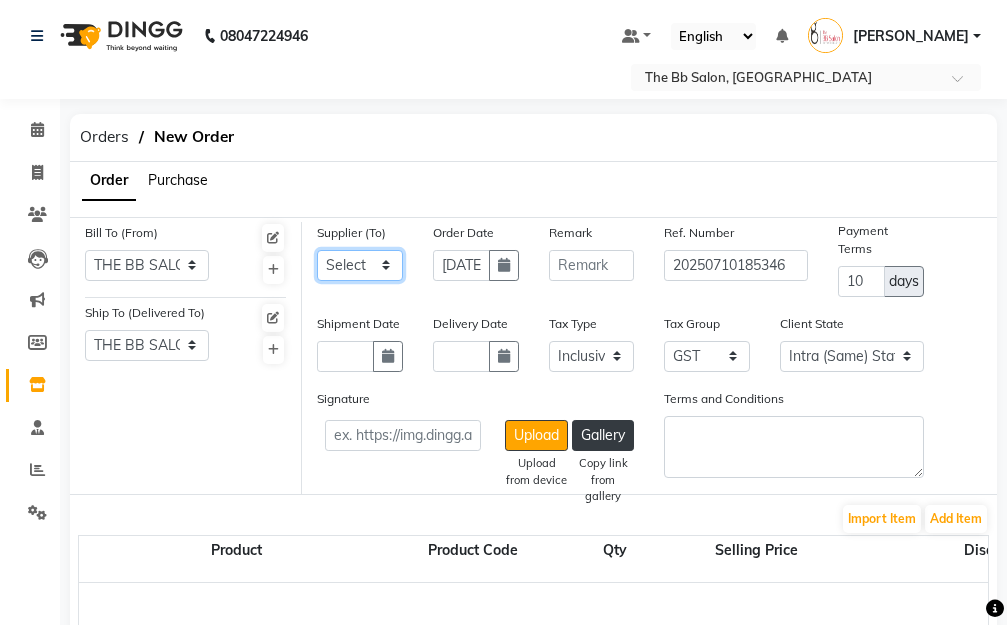 click on "Select PARAS DISTRIBUTORS - [DATE][PERSON_NAME] [PERSON_NAME] ENTERPRISES - [PERSON_NAME] VOGUE ENTERPRISES - [PERSON_NAME] AGENCIES - KUMAR AGENCIES SRI ENTERPRISES PVT LTD - SRI PVT  MOKSH ENTERPRISES - [PERSON_NAME] trade point llp - [PERSON_NAME] ENTERPRISES - PRIYA V S INTERNATIONAL ENTERPRISES - [PERSON_NAME] SKINAURA PRIVATE LIMITED - SKIN  AURA SELLWELL COORPORATION - SELLWELL RUDRA INC - [GEOGRAPHIC_DATA]" 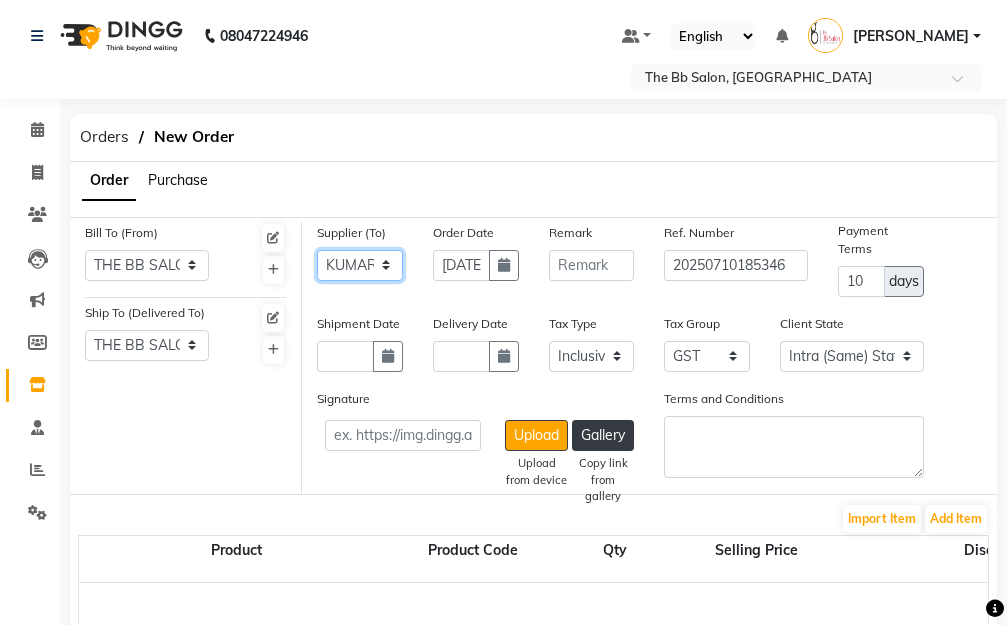 click on "Select PARAS DISTRIBUTORS - [DATE][PERSON_NAME] [PERSON_NAME] ENTERPRISES - [PERSON_NAME] VOGUE ENTERPRISES - [PERSON_NAME] AGENCIES - KUMAR AGENCIES SRI ENTERPRISES PVT LTD - SRI PVT  MOKSH ENTERPRISES - [PERSON_NAME] trade point llp - [PERSON_NAME] ENTERPRISES - PRIYA V S INTERNATIONAL ENTERPRISES - [PERSON_NAME] SKINAURA PRIVATE LIMITED - SKIN  AURA SELLWELL COORPORATION - SELLWELL RUDRA INC - [GEOGRAPHIC_DATA]" 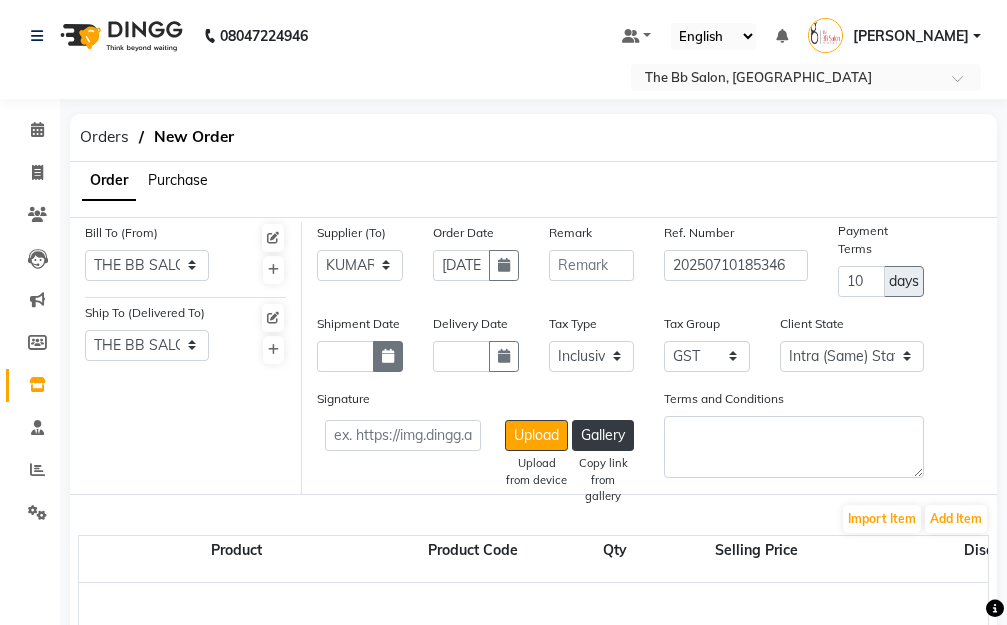 click 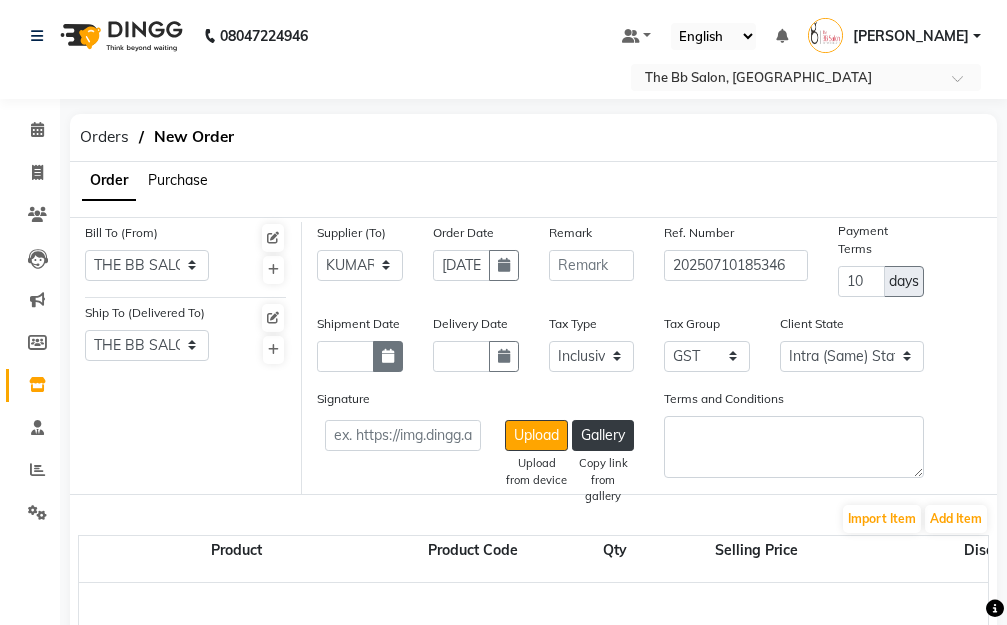 select on "7" 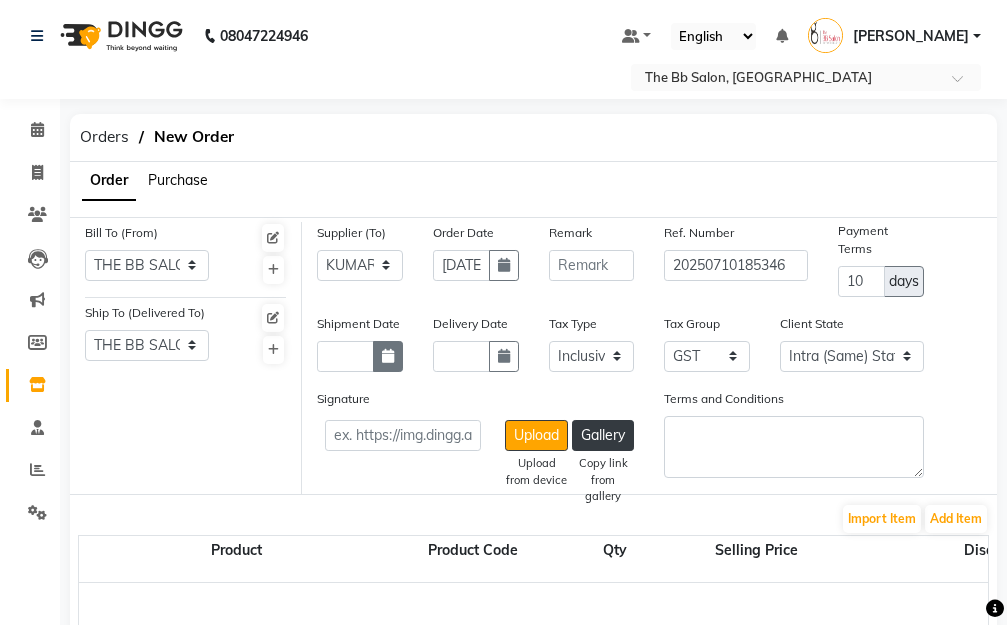 select on "2025" 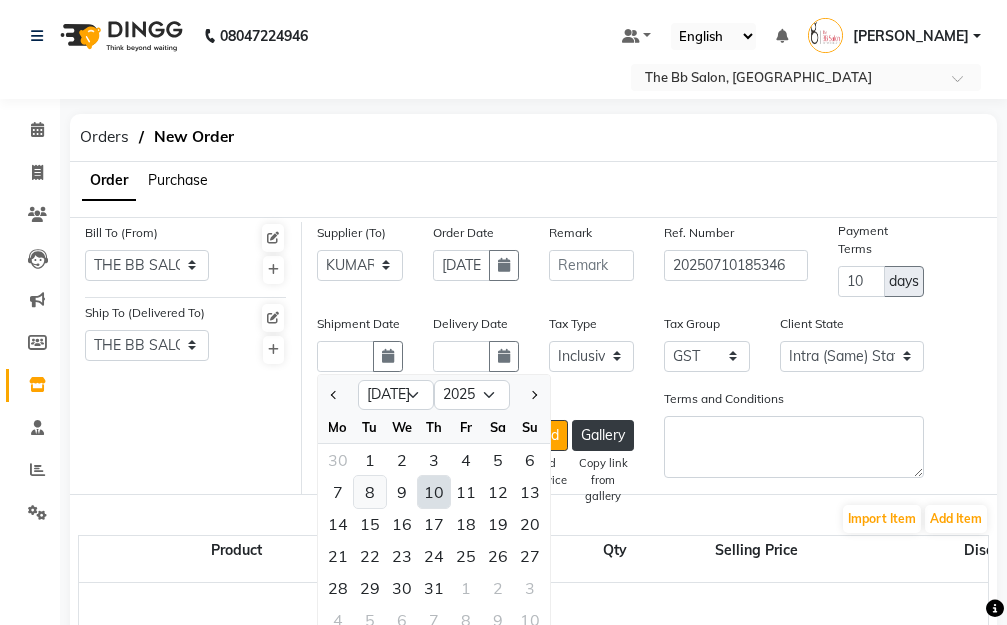 click on "8" 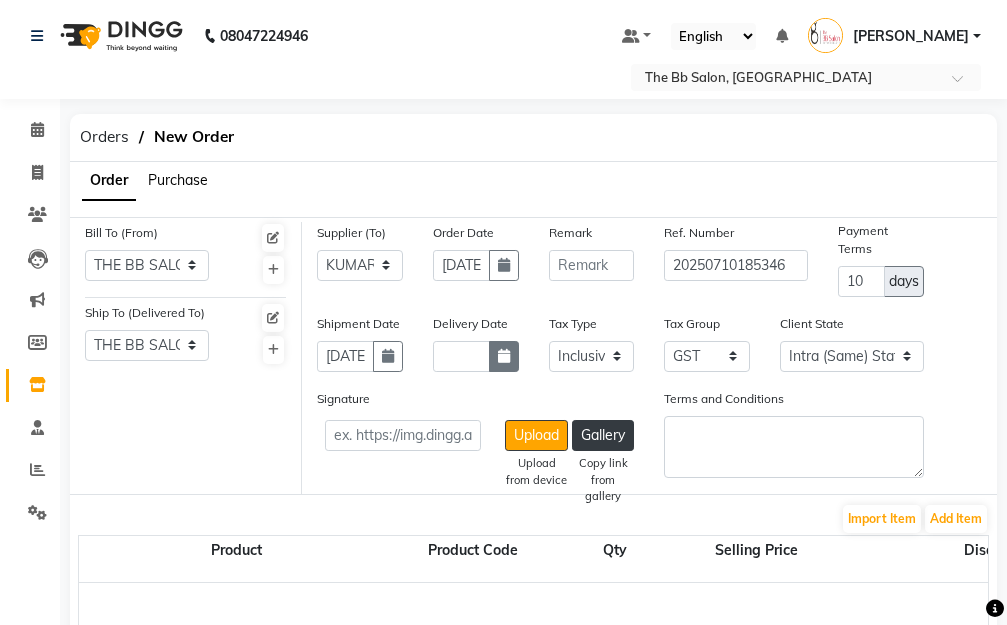 click 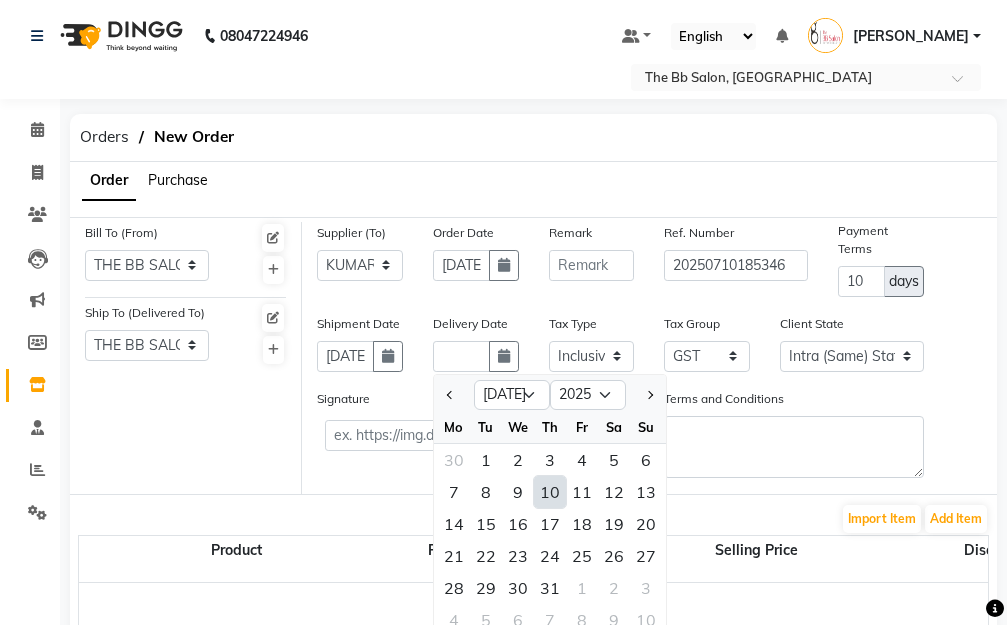 click on "10" 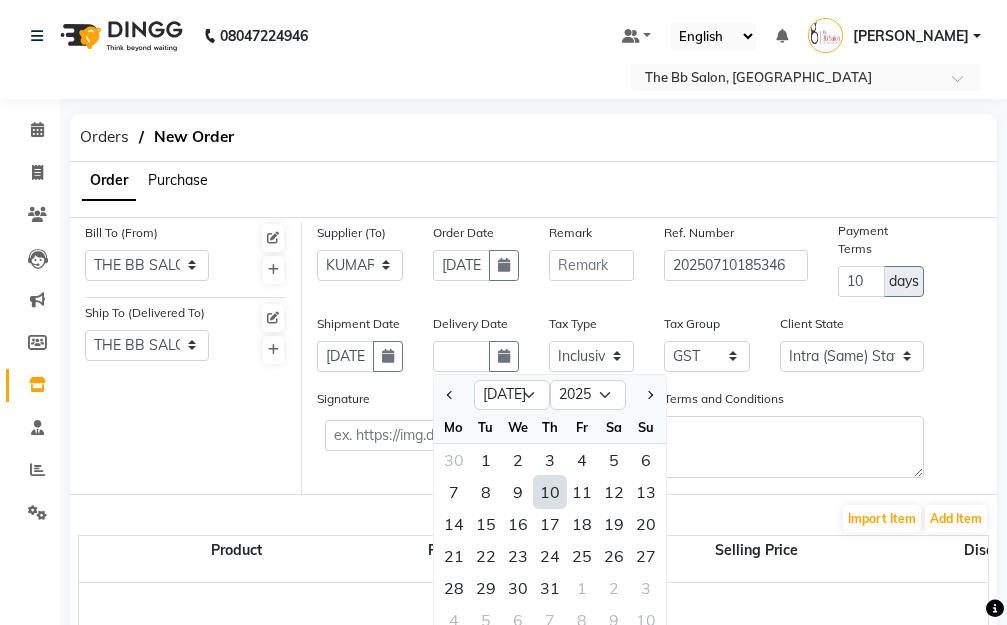 type on "[DATE]" 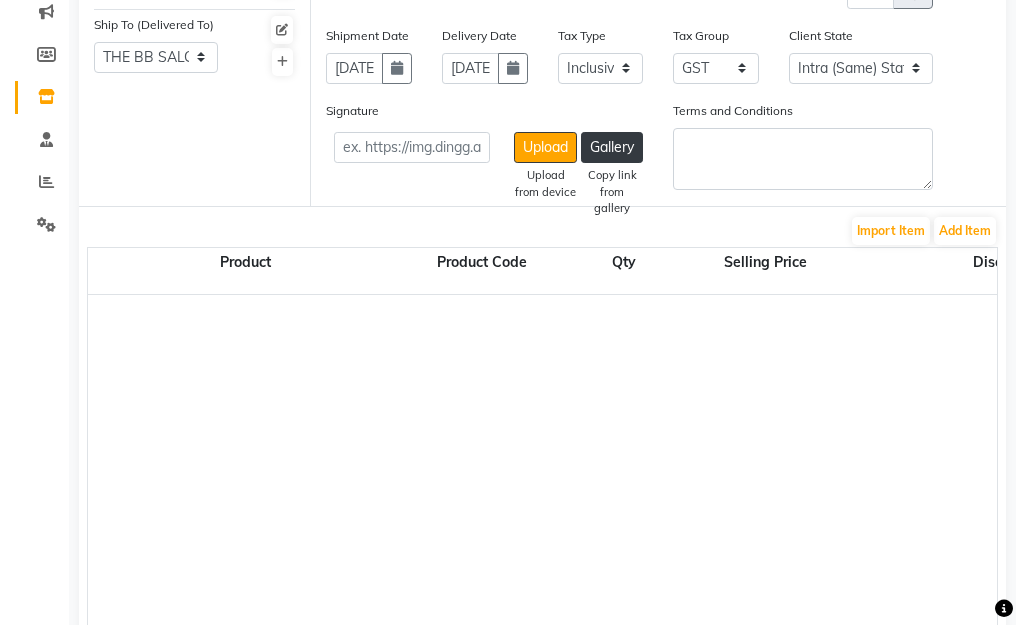 scroll, scrollTop: 300, scrollLeft: 0, axis: vertical 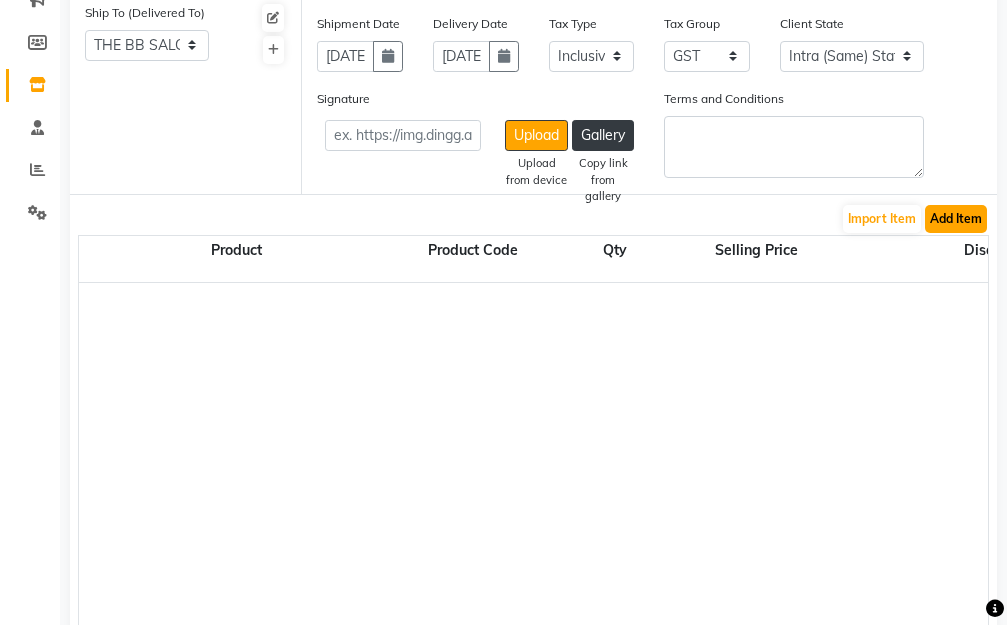 click on "Add Item" 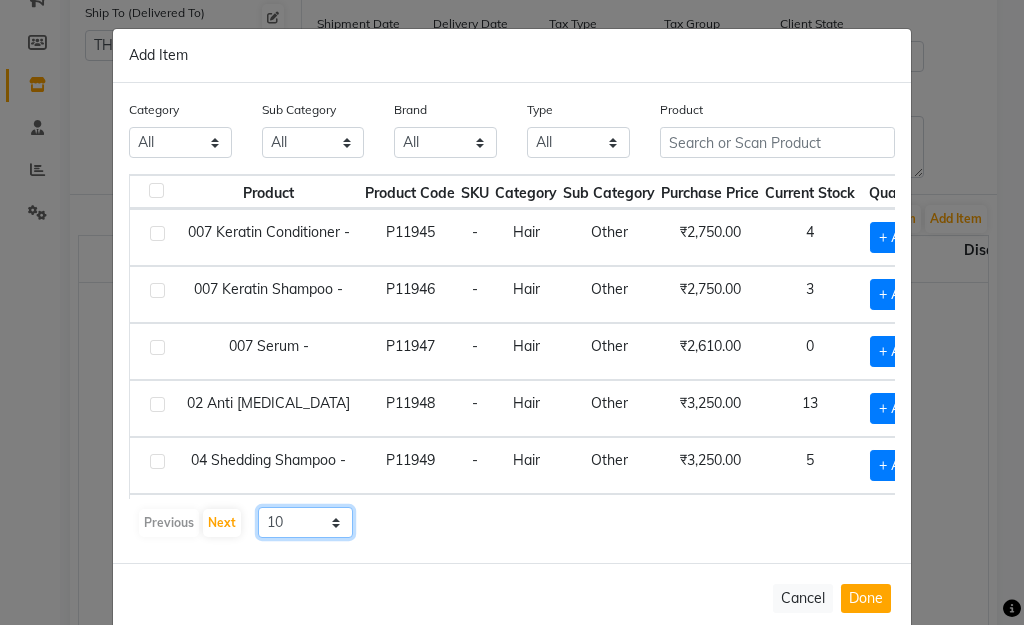 click on "10 50 100" 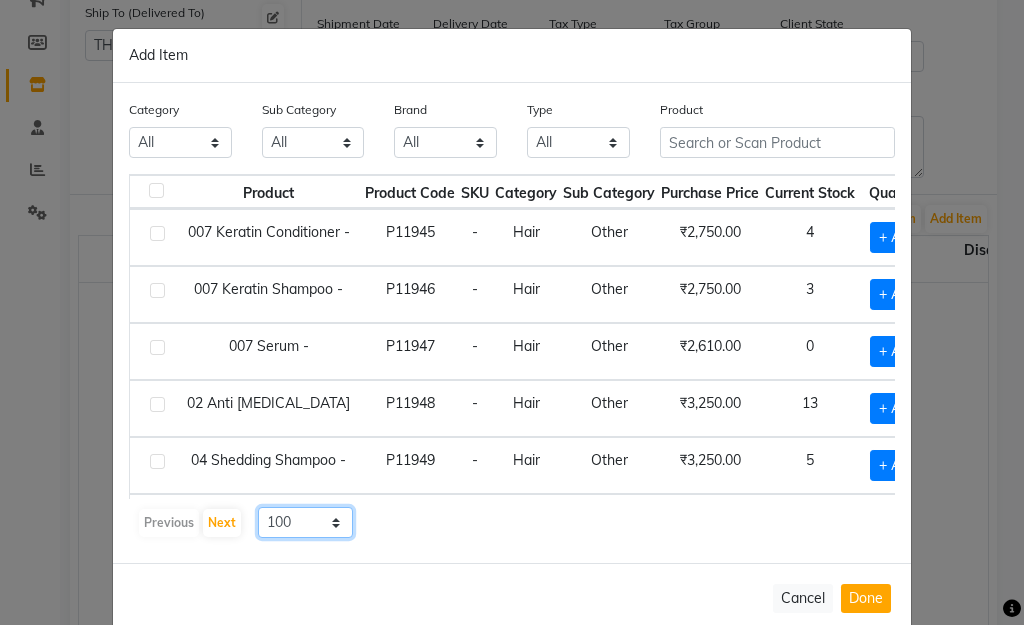 click on "10 50 100" 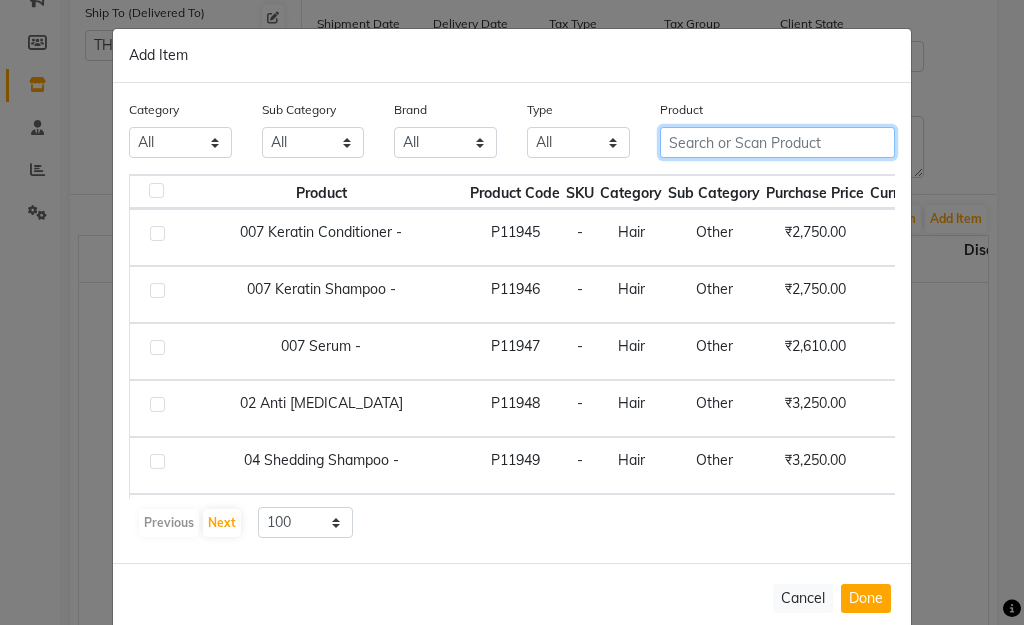 click 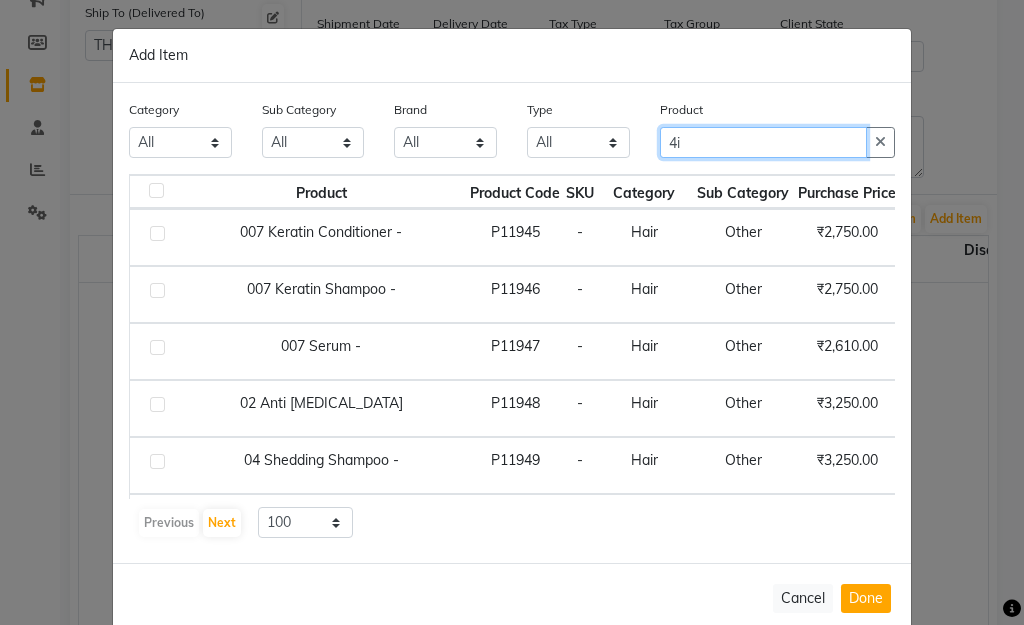 type on "4" 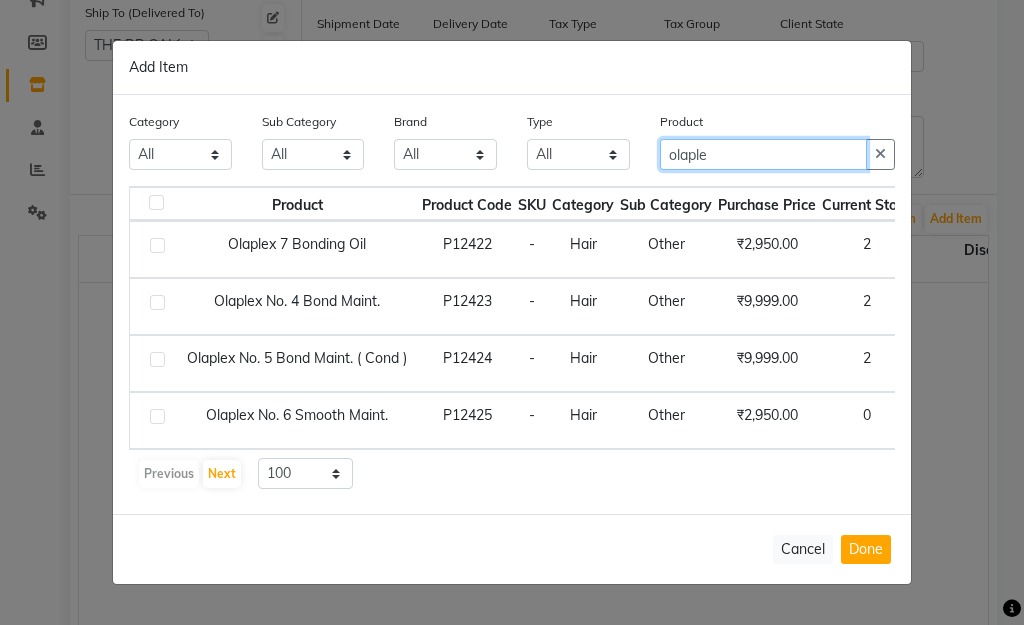 type on "olaplex" 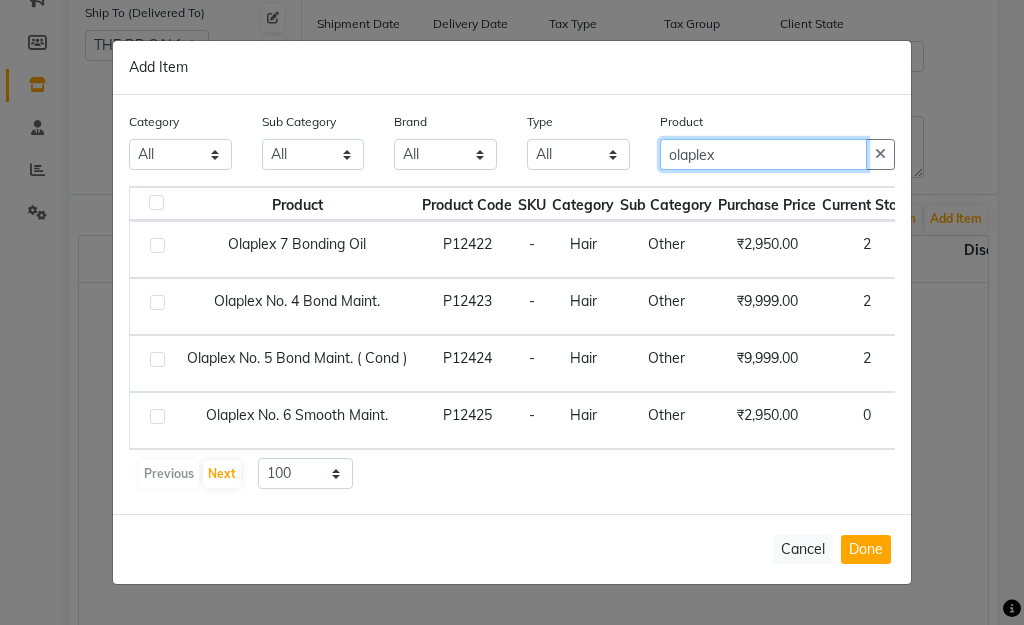 drag, startPoint x: 779, startPoint y: 152, endPoint x: 469, endPoint y: 171, distance: 310.58173 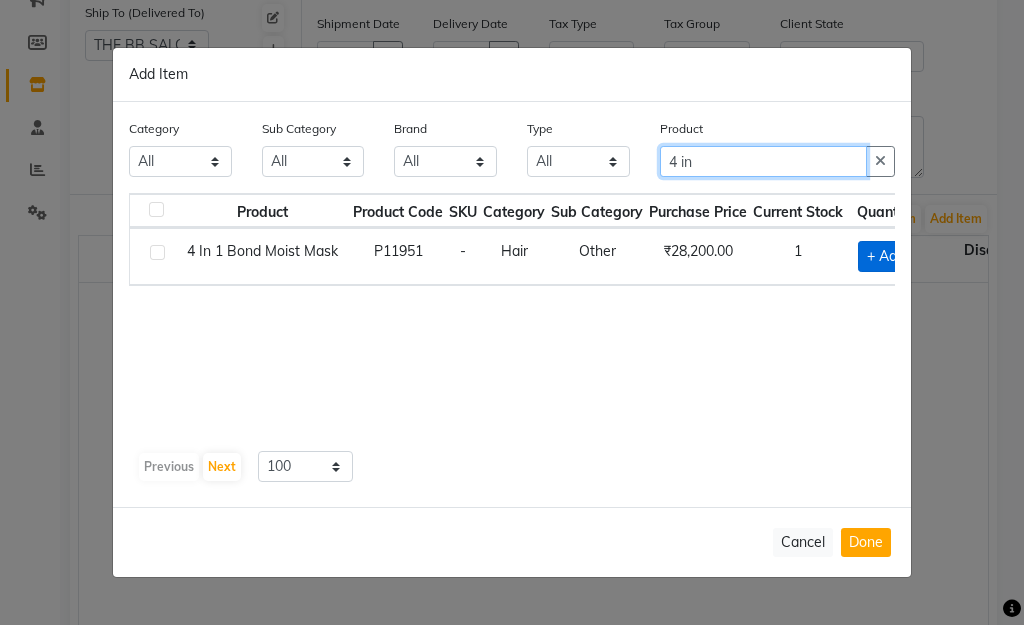 type on "4 in" 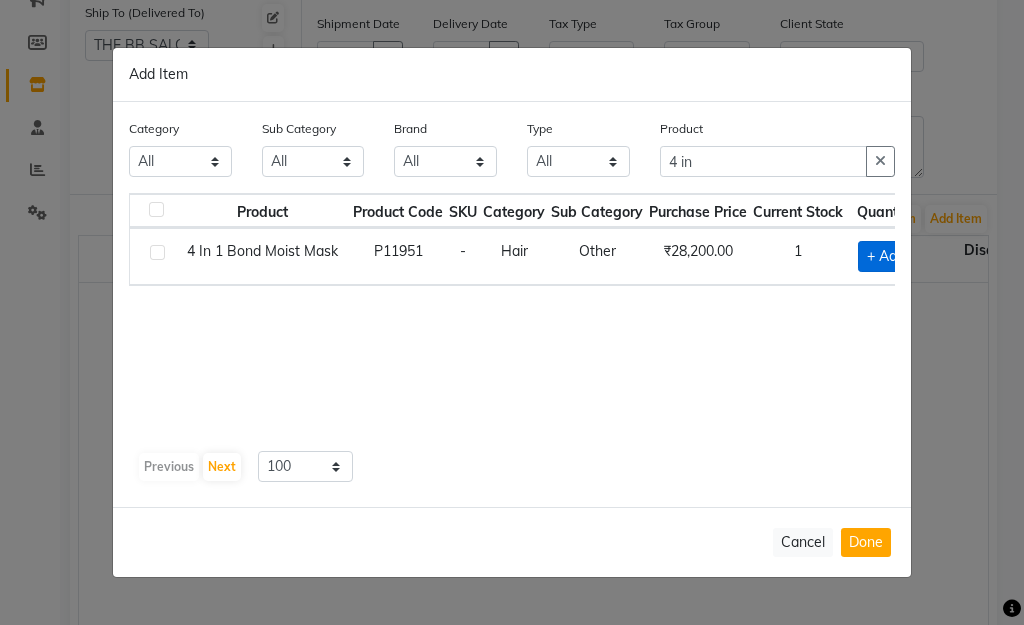 click on "+ Add" 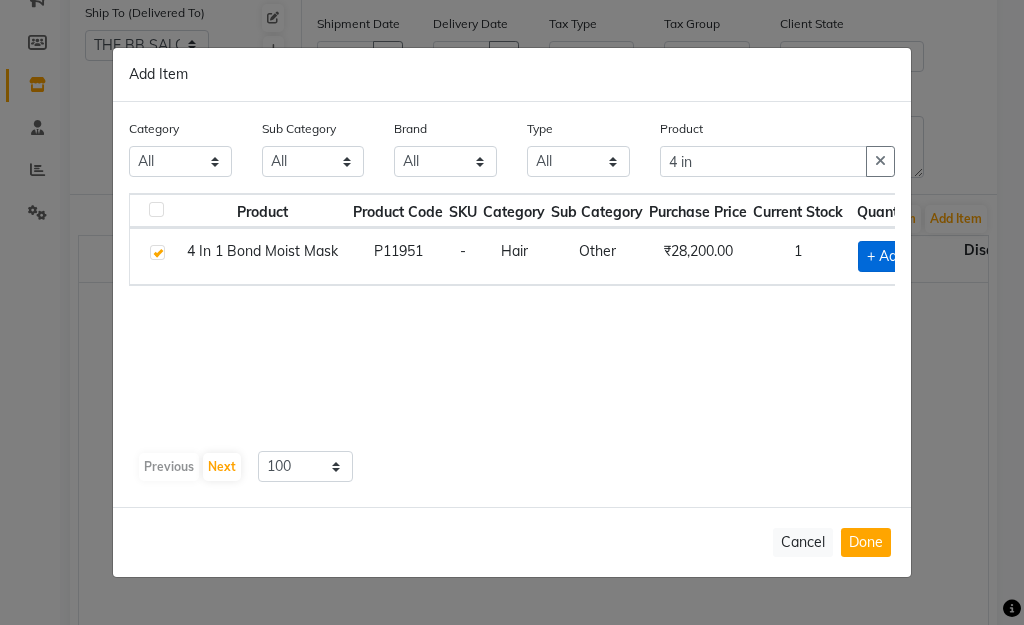checkbox on "true" 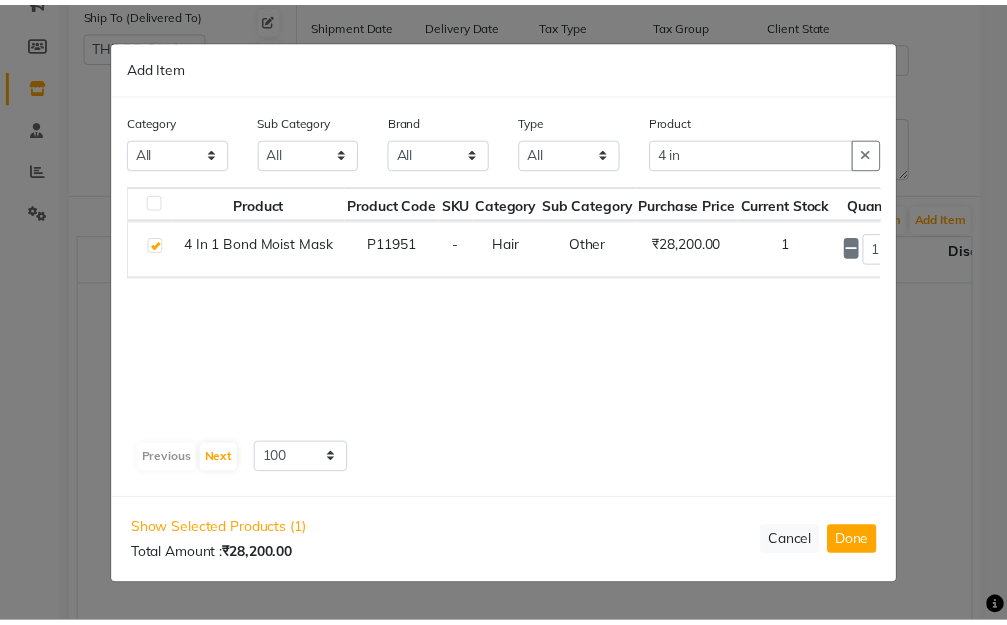 scroll, scrollTop: 0, scrollLeft: 39, axis: horizontal 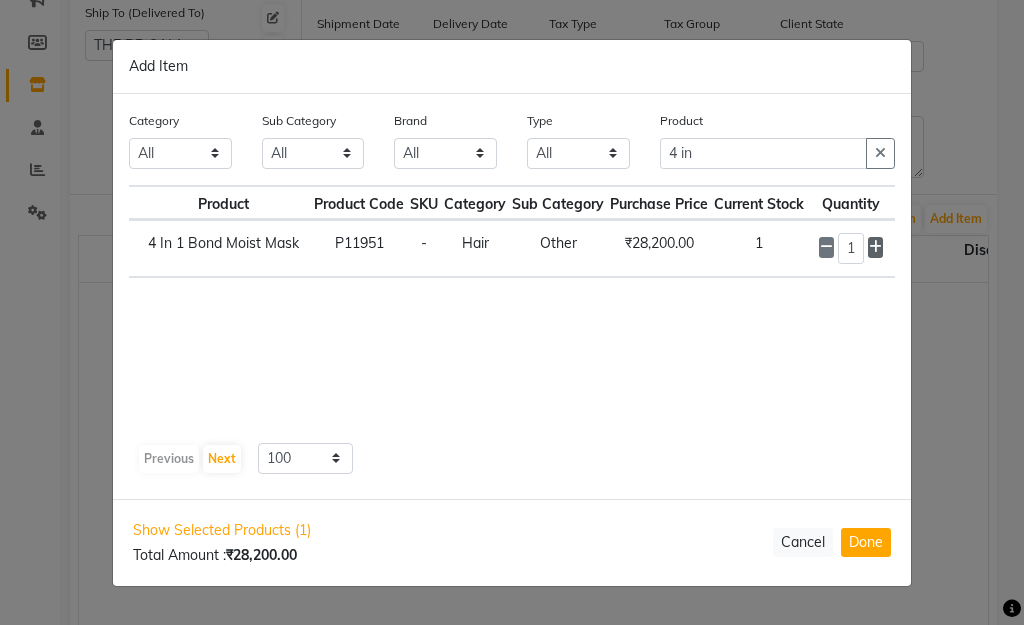 click 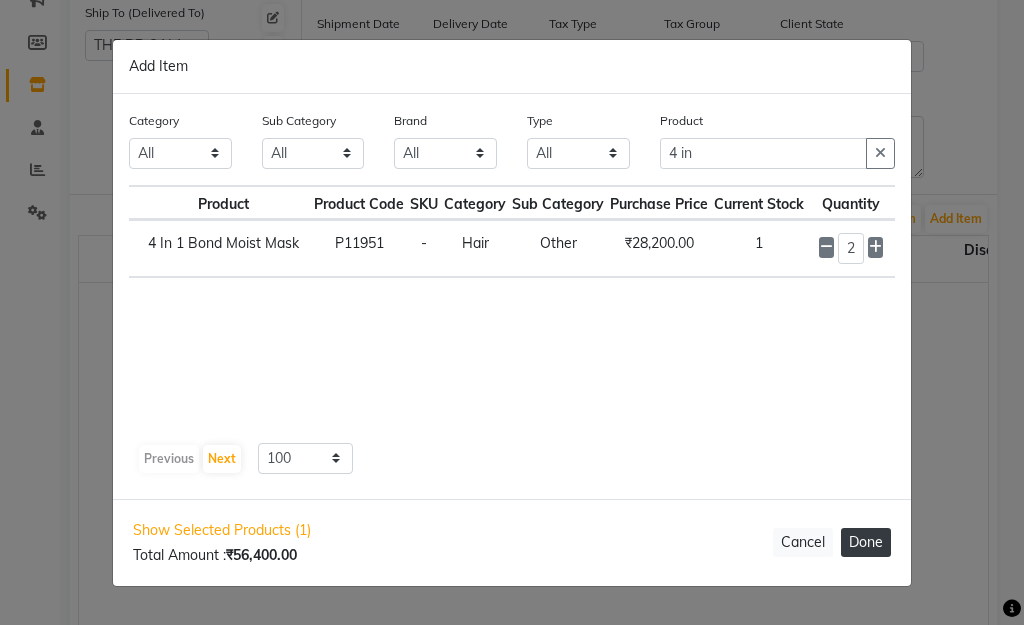click on "Done" 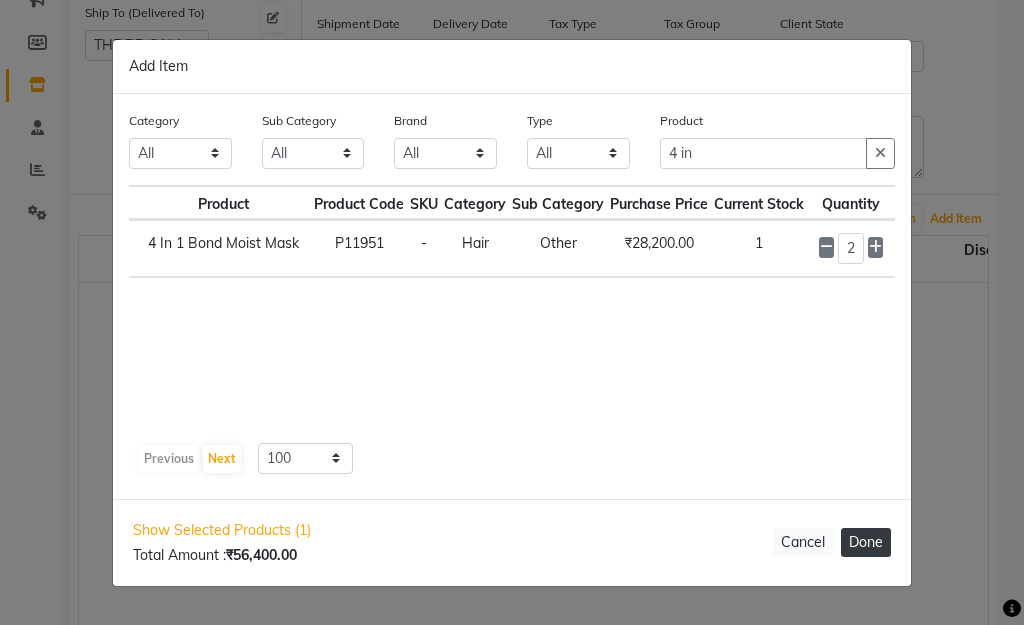 select on "2709" 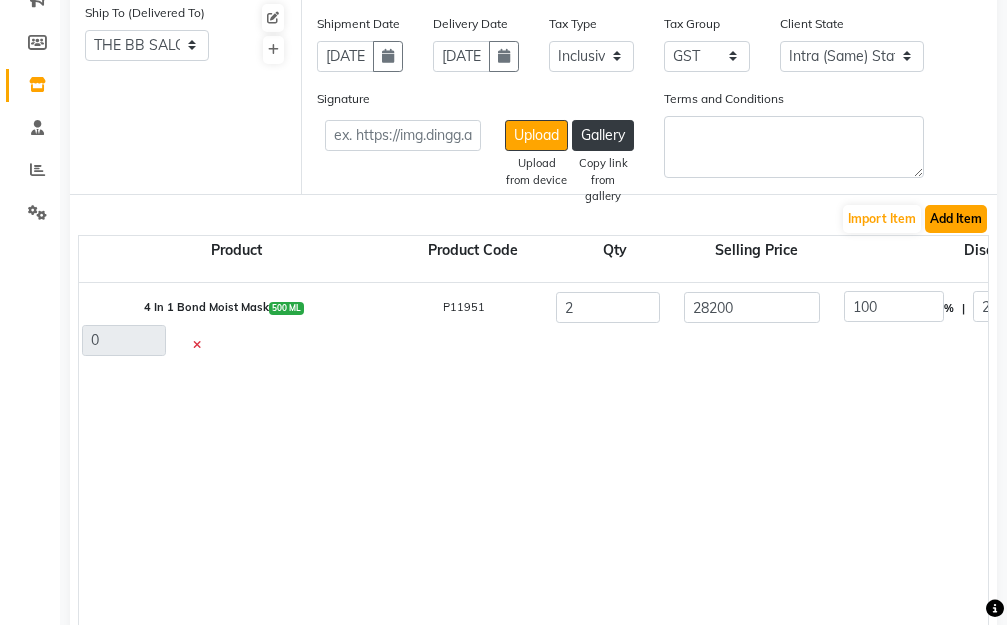 click on "Add Item" 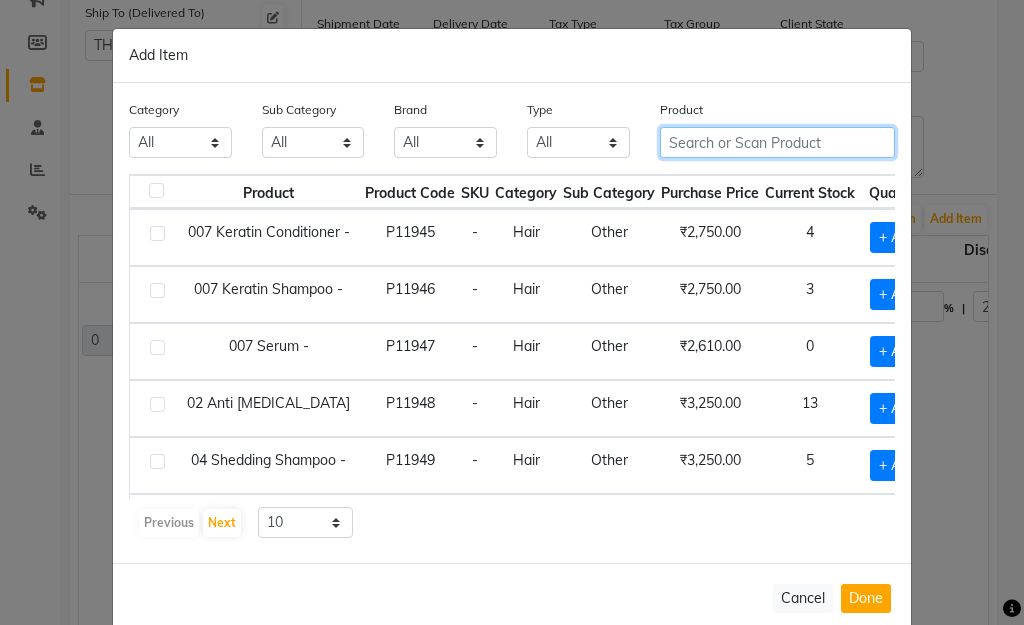 click 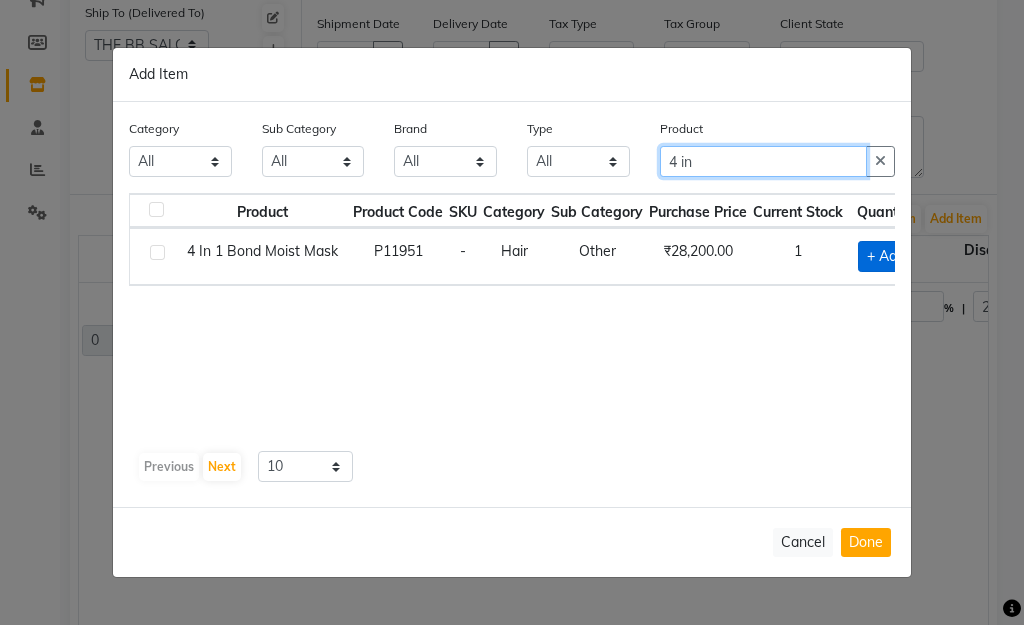 type on "4 in" 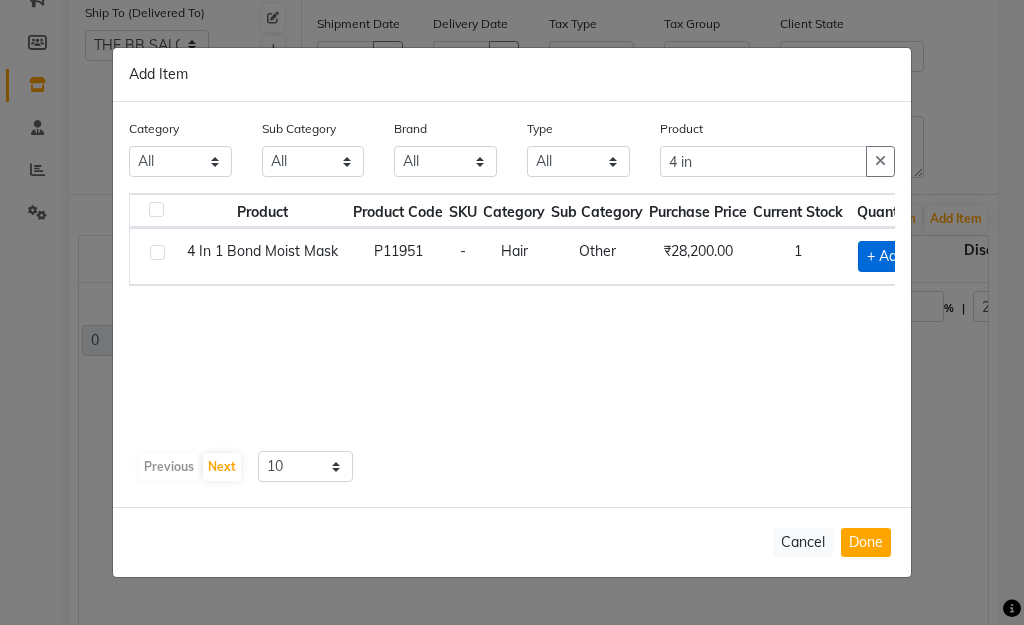 click on "+ Add" 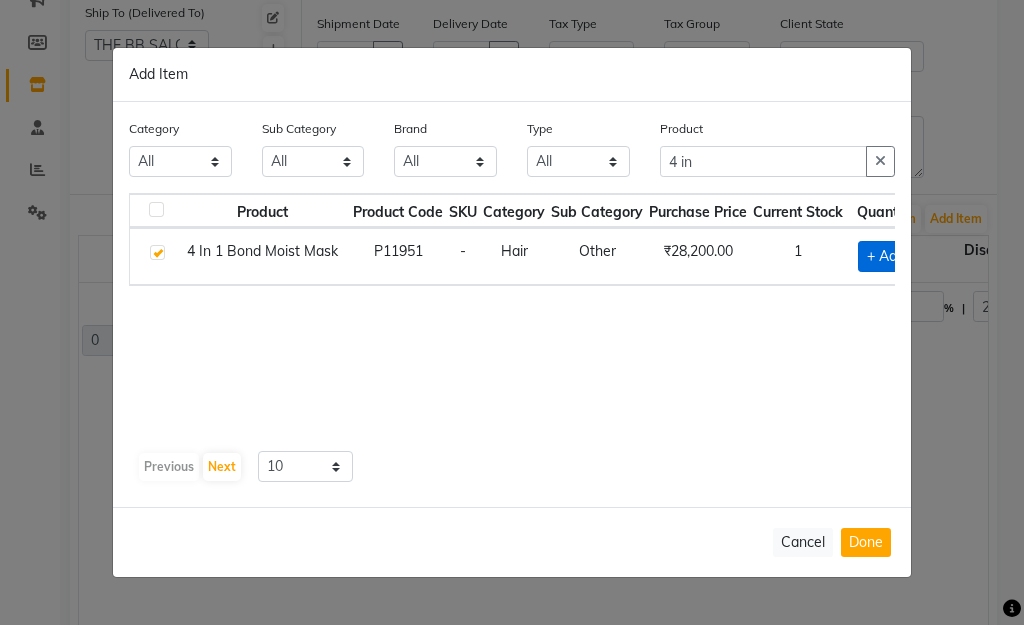 checkbox on "true" 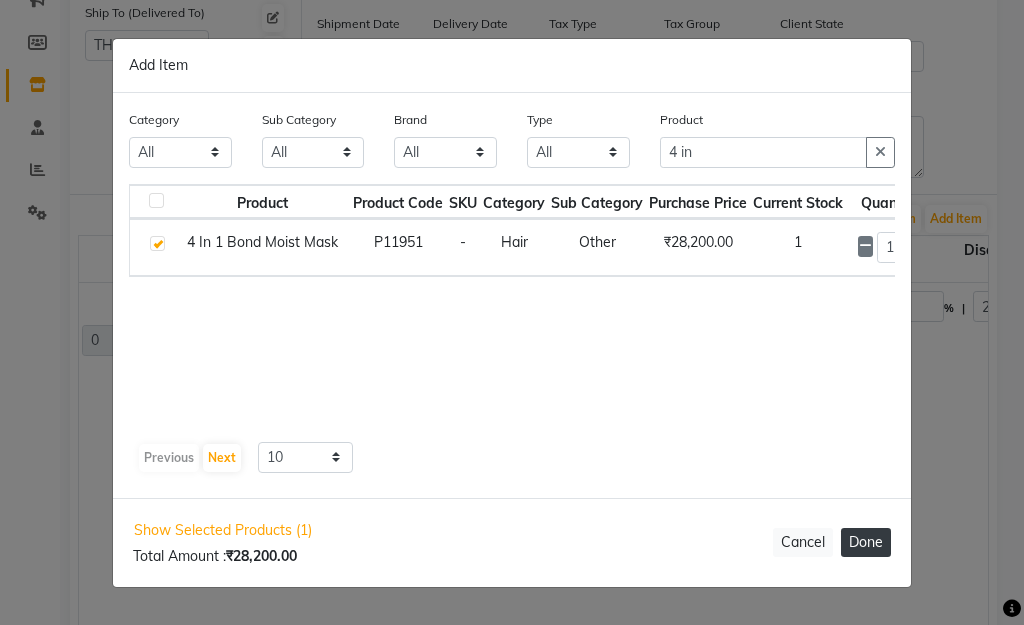 click on "Done" 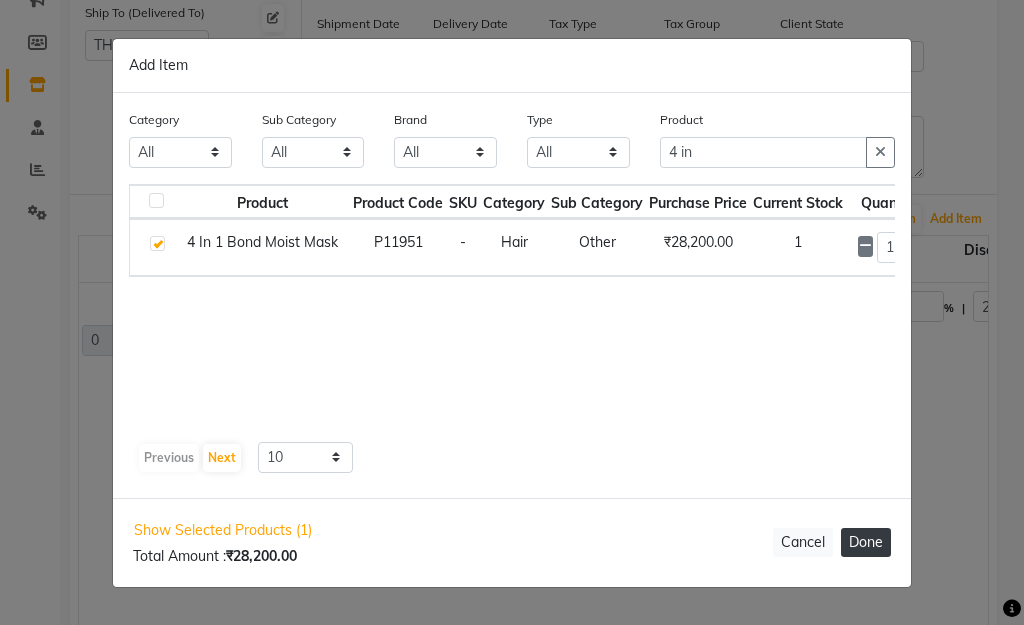 select on "2709" 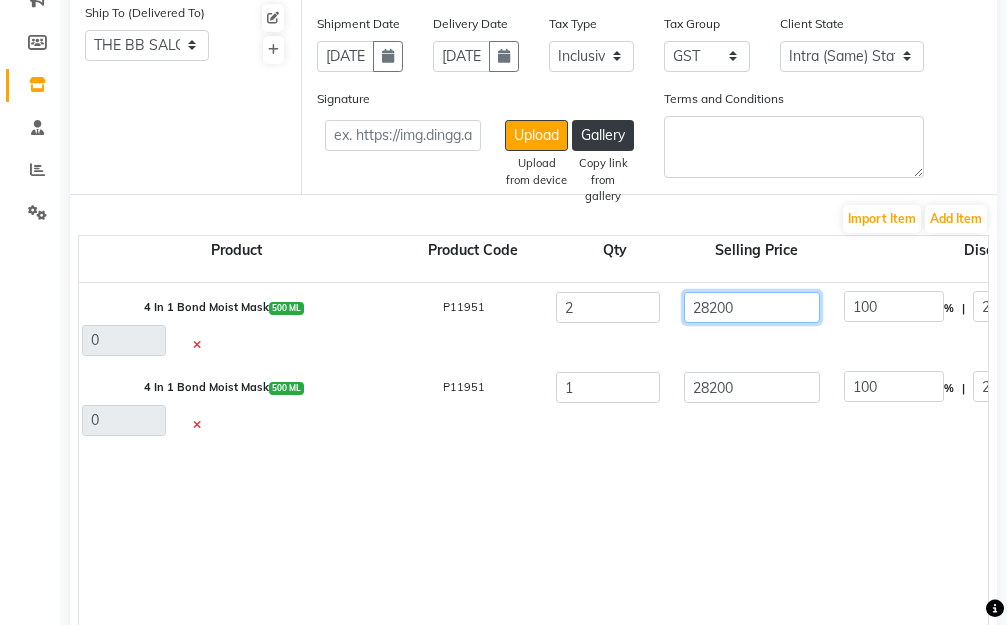 drag, startPoint x: 781, startPoint y: 307, endPoint x: 595, endPoint y: 315, distance: 186.17197 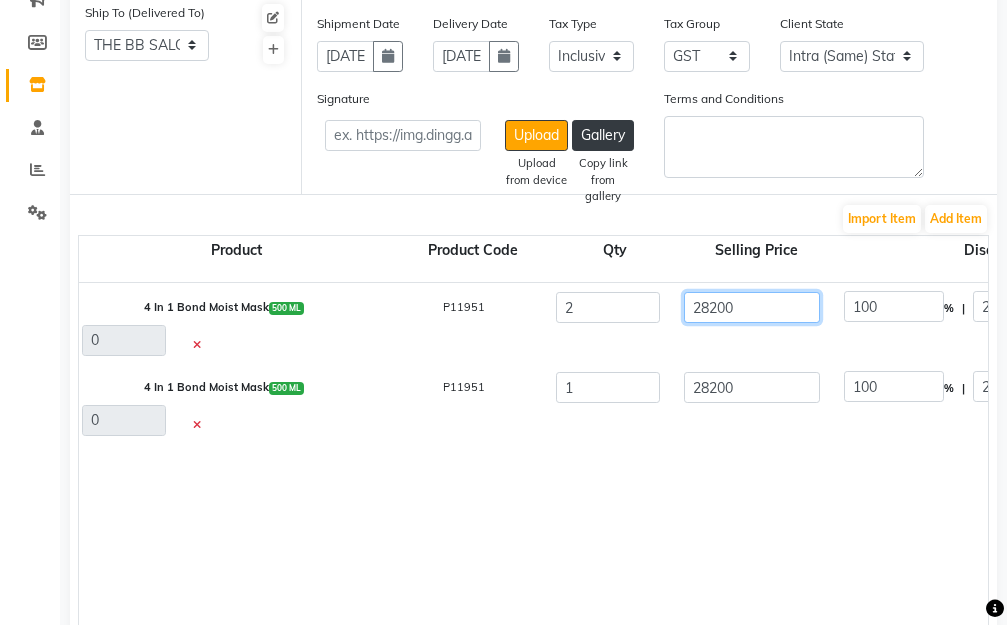 type on "1" 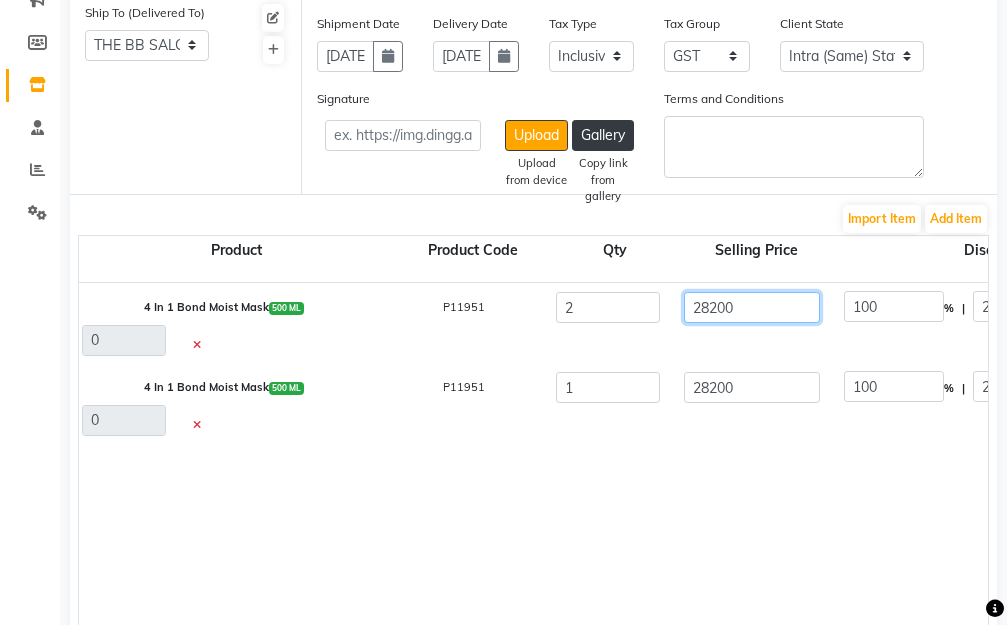 type on "2820000" 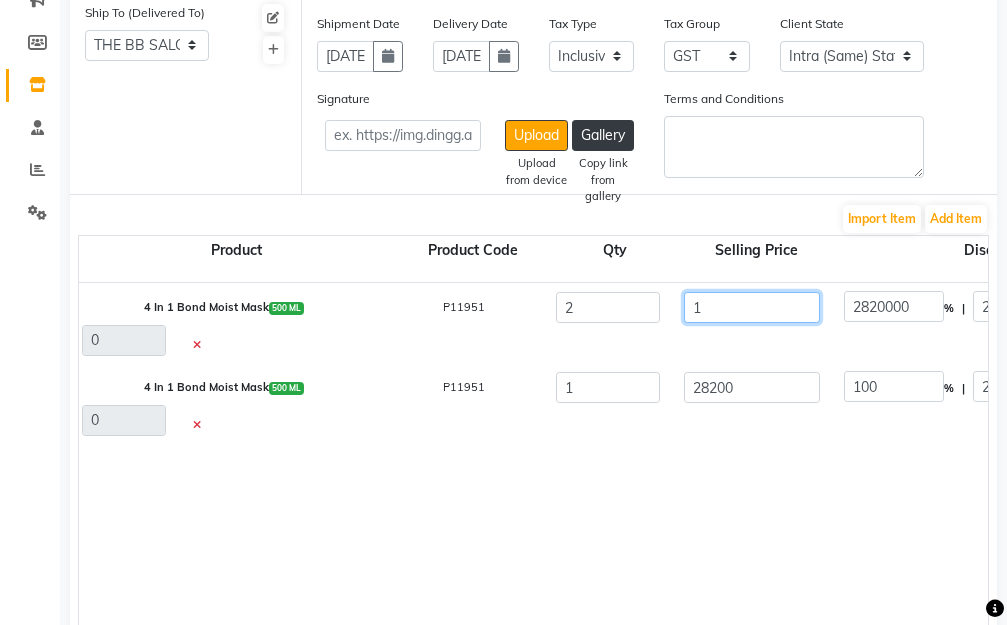 type on "14" 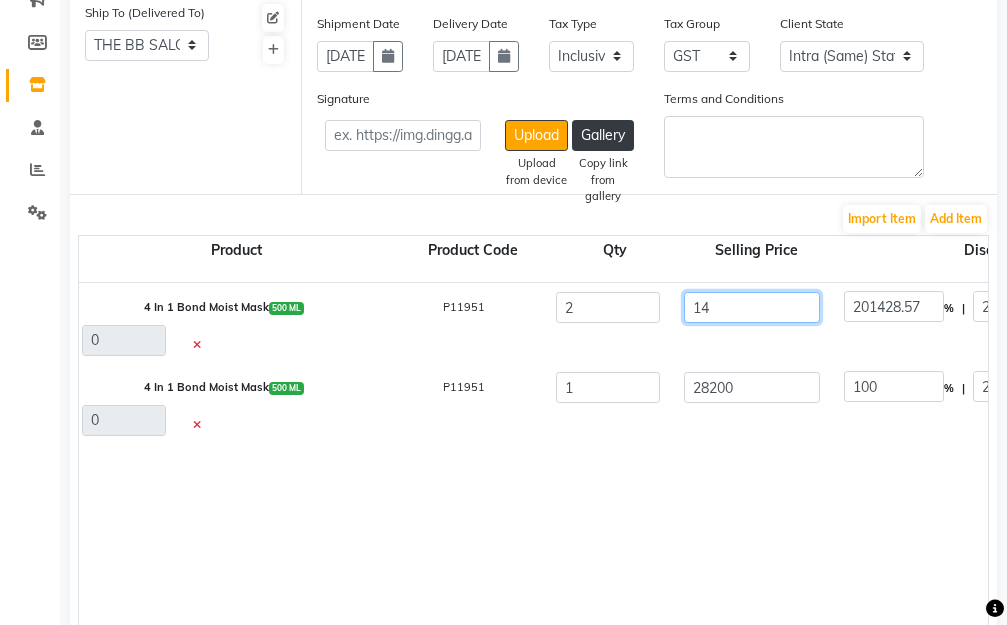type on "141" 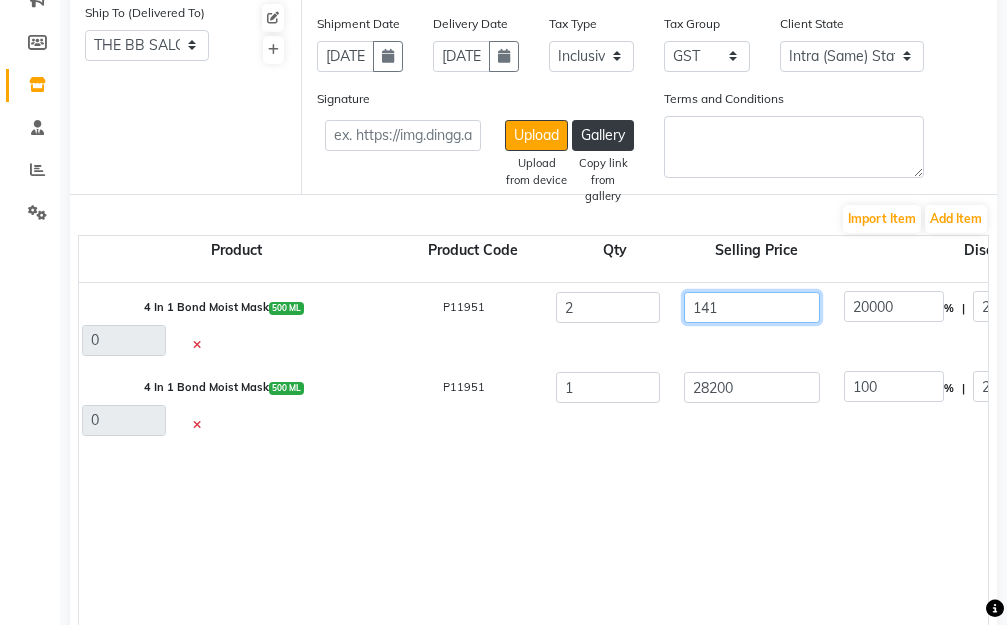 type on "1410" 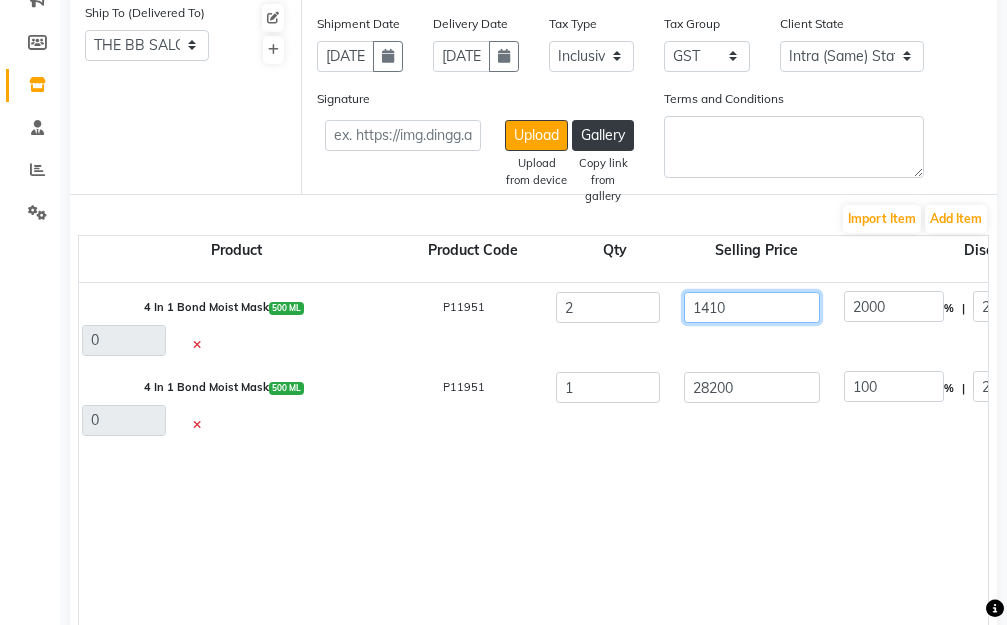 type on "14100" 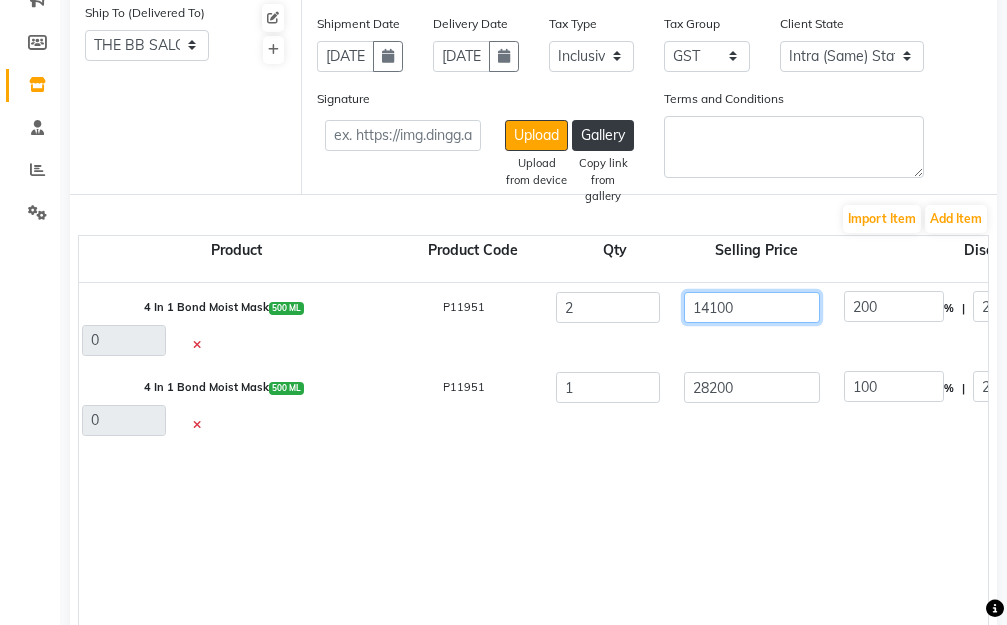 type on "14100" 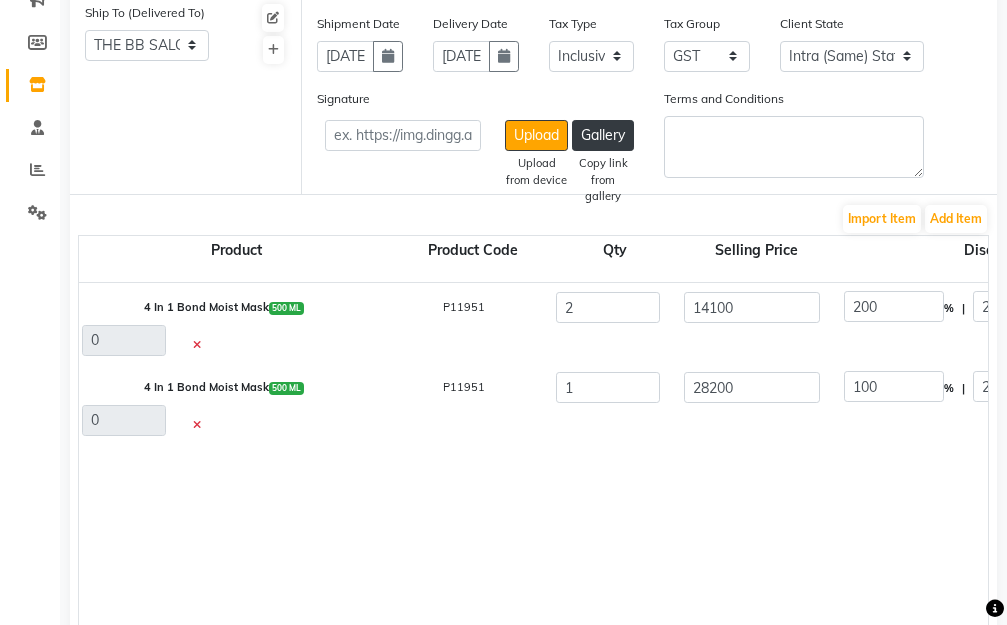 type on "100" 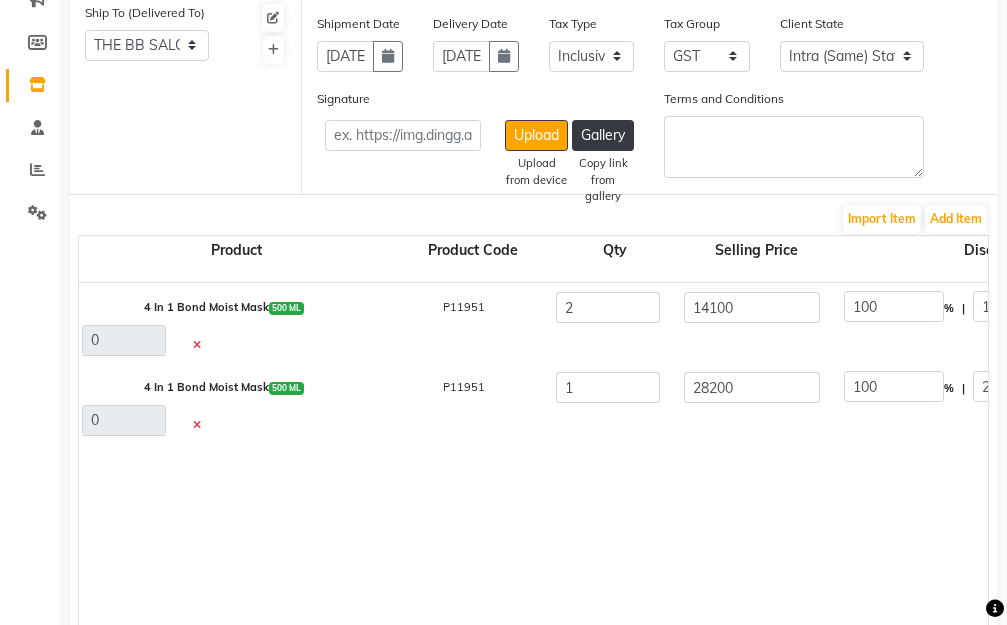 click on "4 In 1 Bond Moist Mask  500 ML  P11951  1 28200 100 % | 28200 F 0 0 0 None GST  (18%)  0 0" 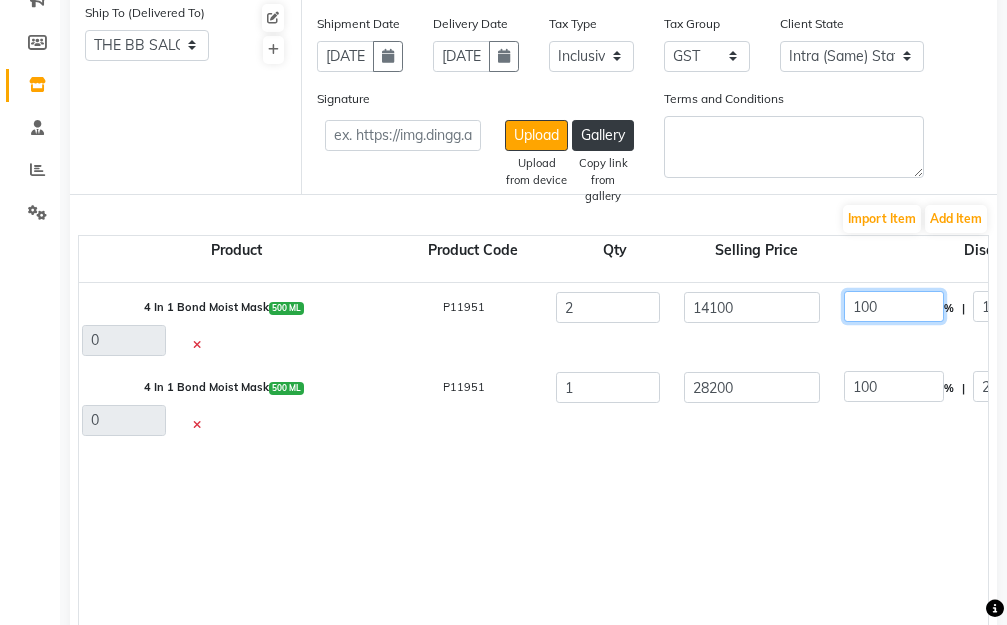 drag, startPoint x: 907, startPoint y: 309, endPoint x: 821, endPoint y: 312, distance: 86.05231 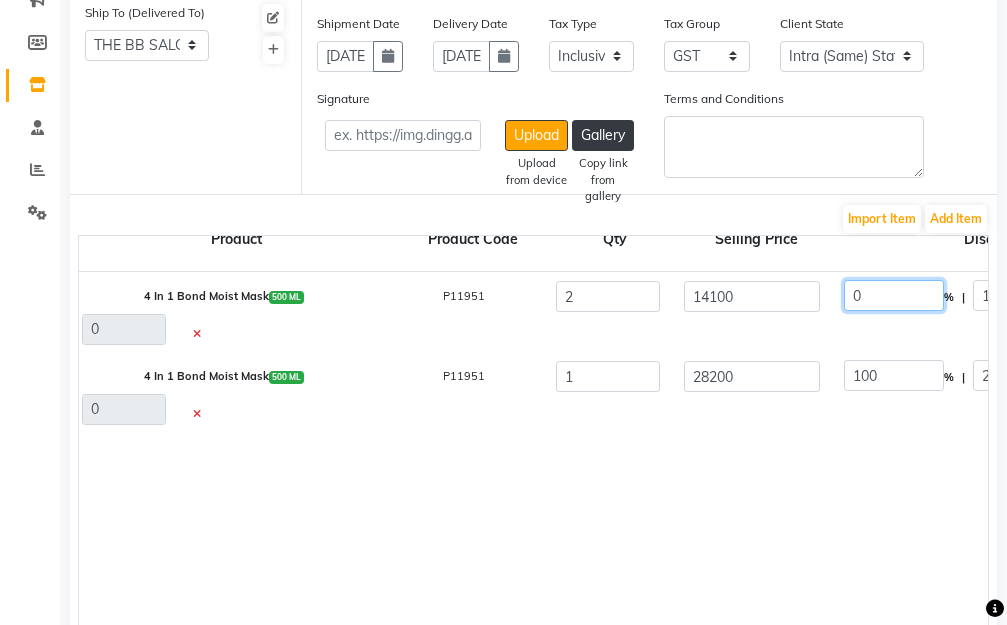 scroll, scrollTop: 28, scrollLeft: 0, axis: vertical 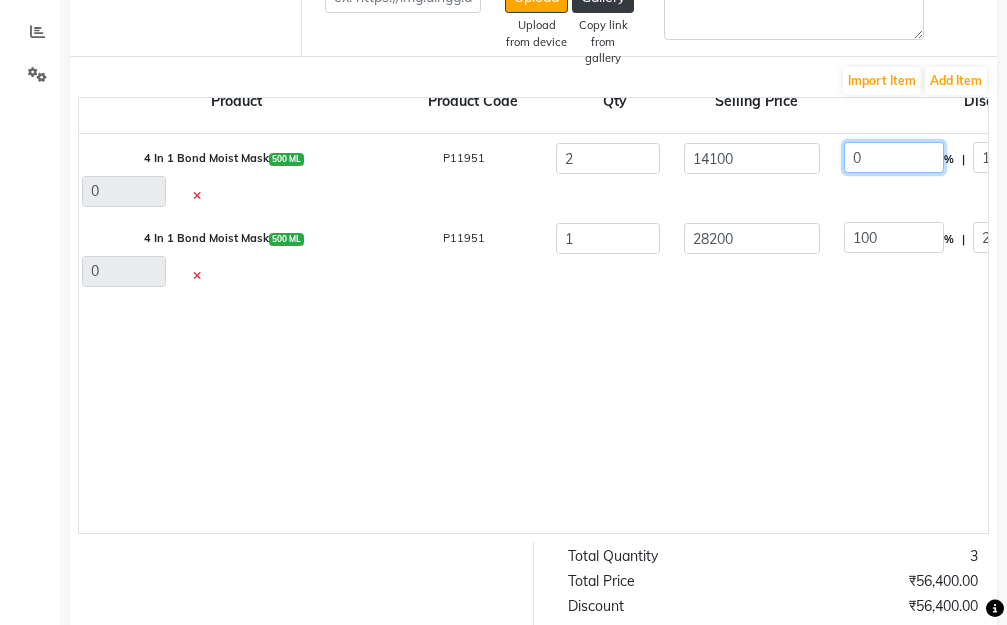 type on "0" 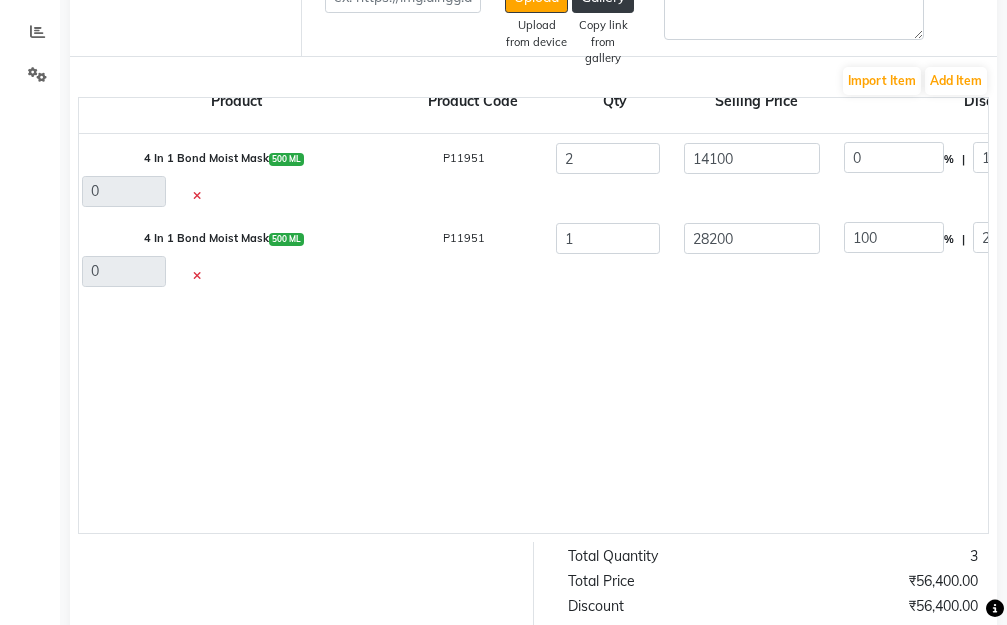 type on "0" 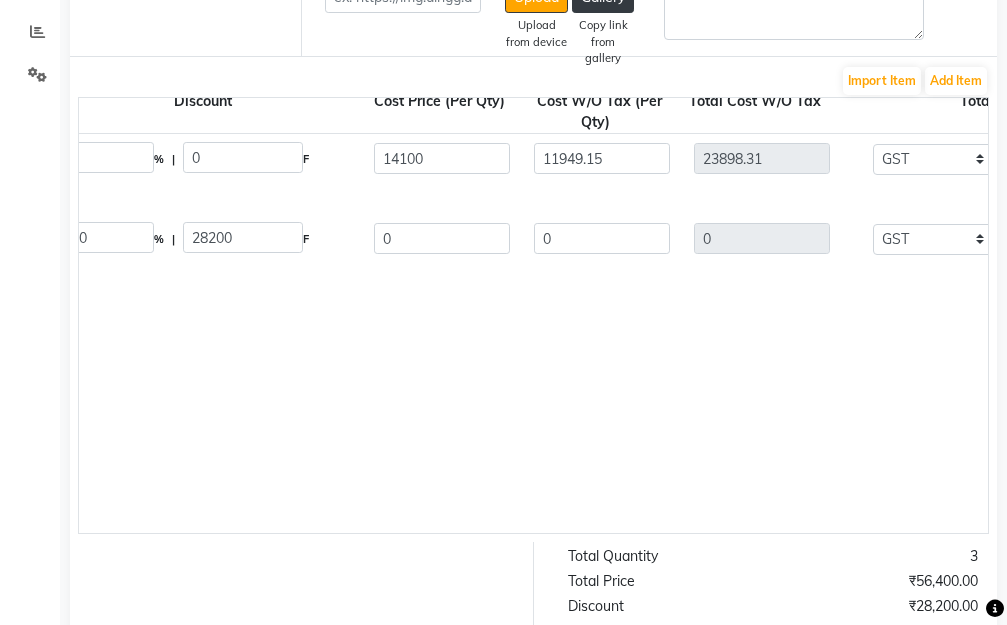 scroll, scrollTop: 28, scrollLeft: 797, axis: both 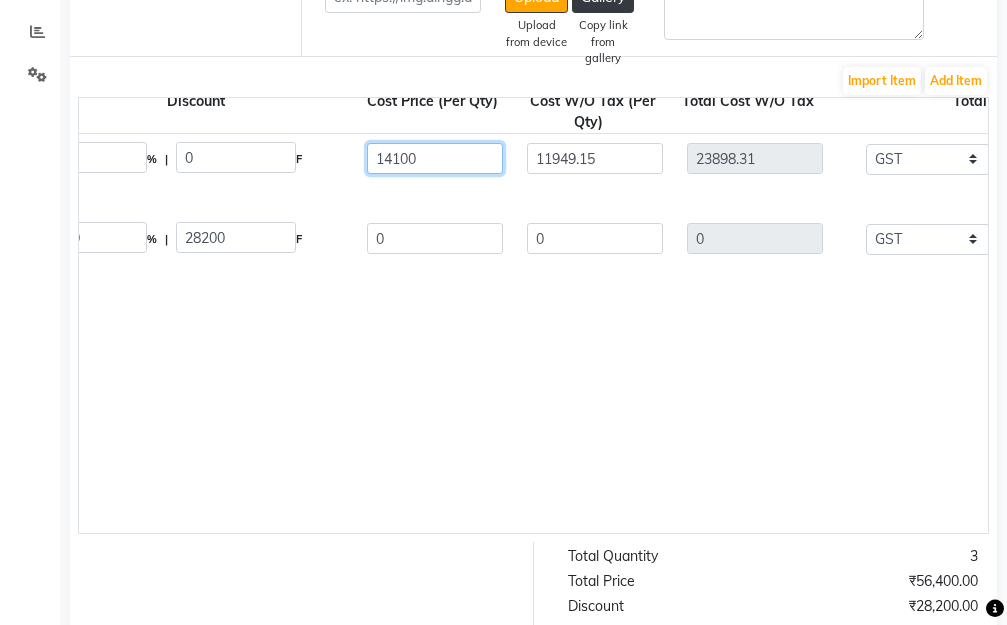 drag, startPoint x: 476, startPoint y: 153, endPoint x: 317, endPoint y: 170, distance: 159.90622 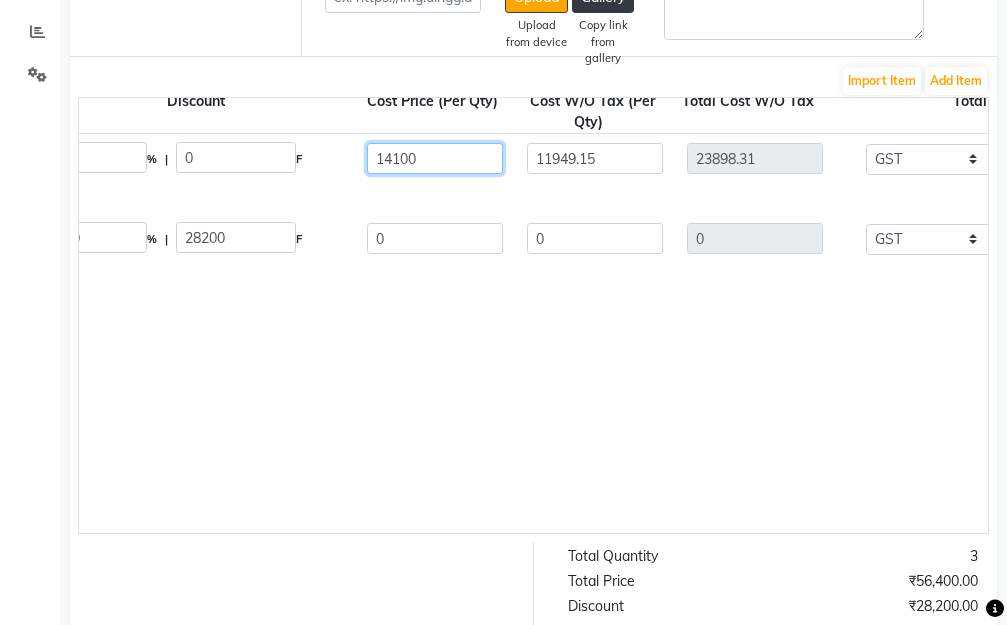 type on "6" 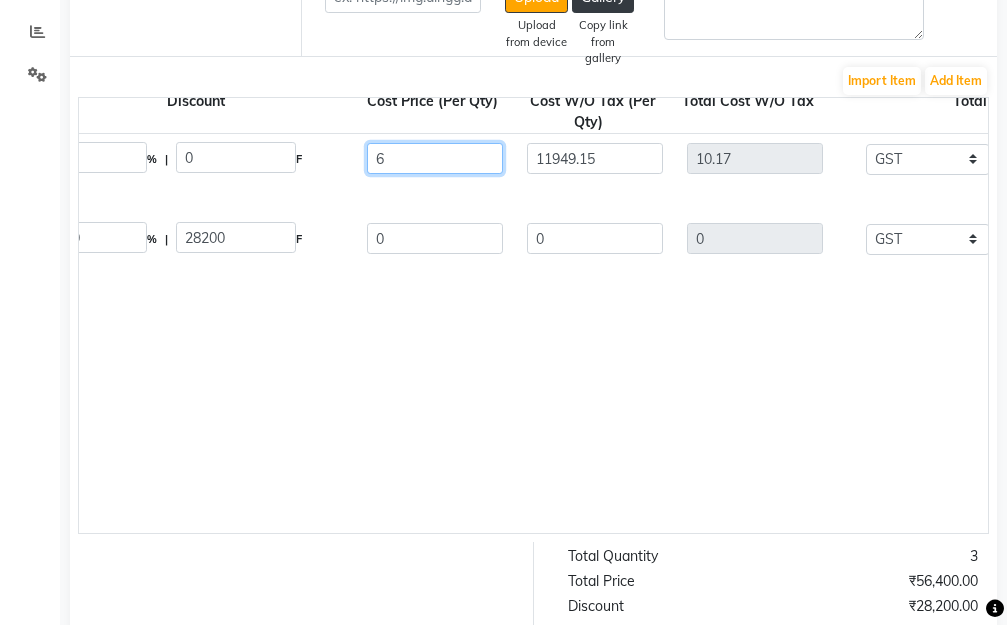 type on "4311.87" 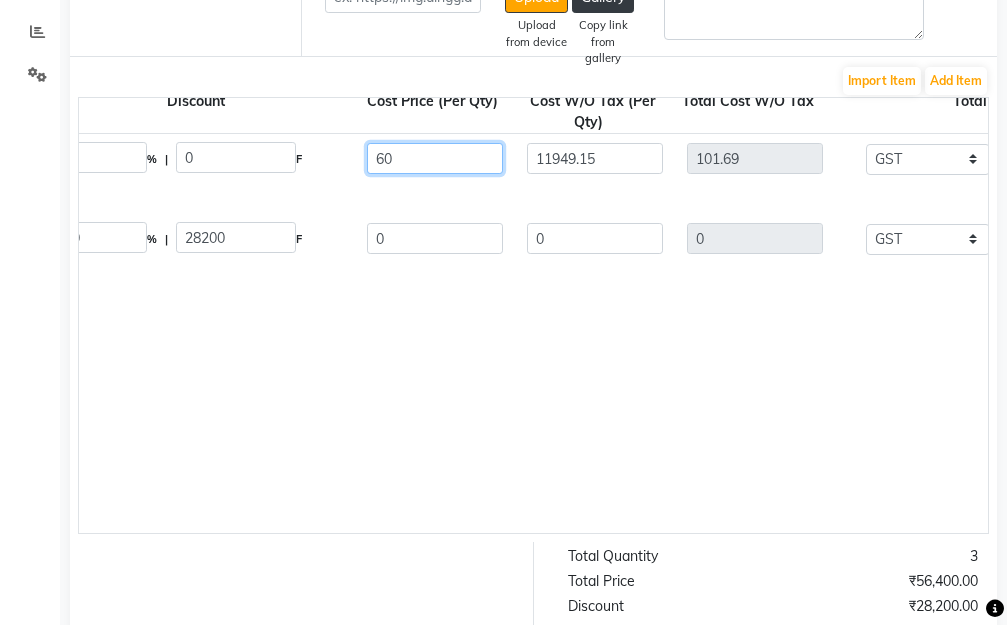 type on "601" 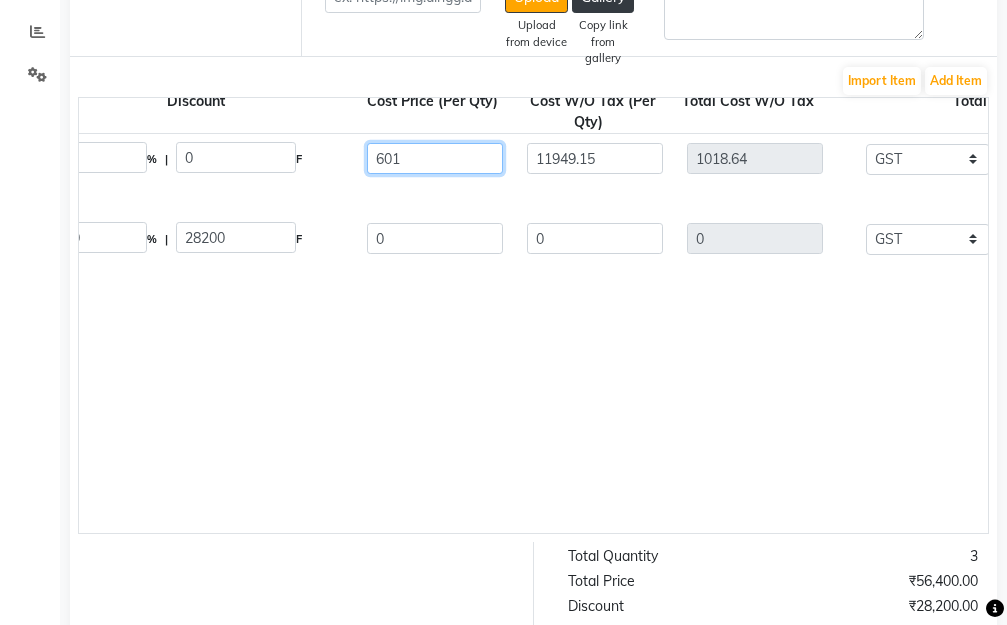 type on "6016" 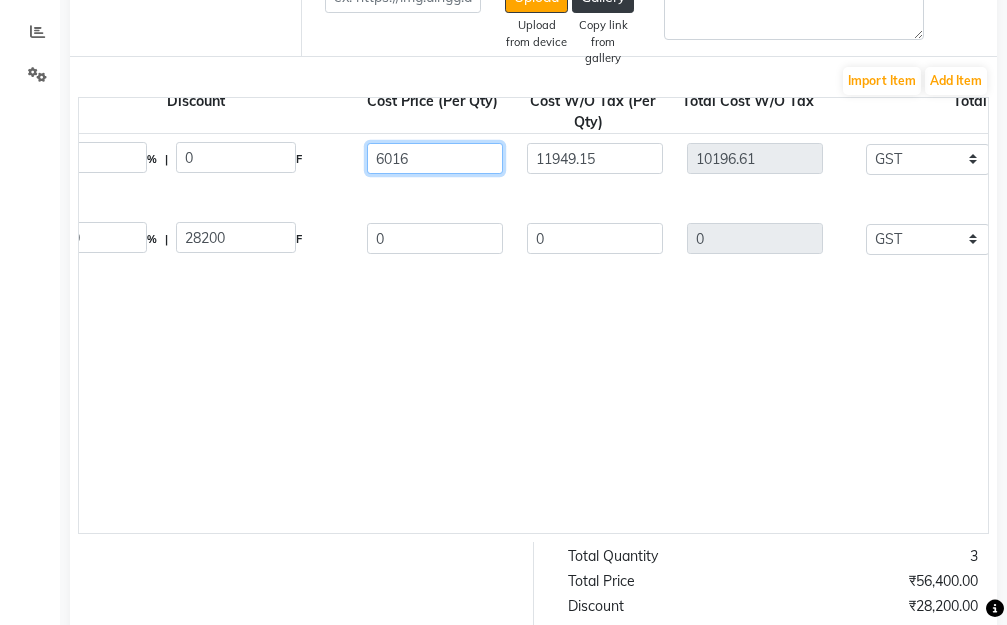 type on "6016.9" 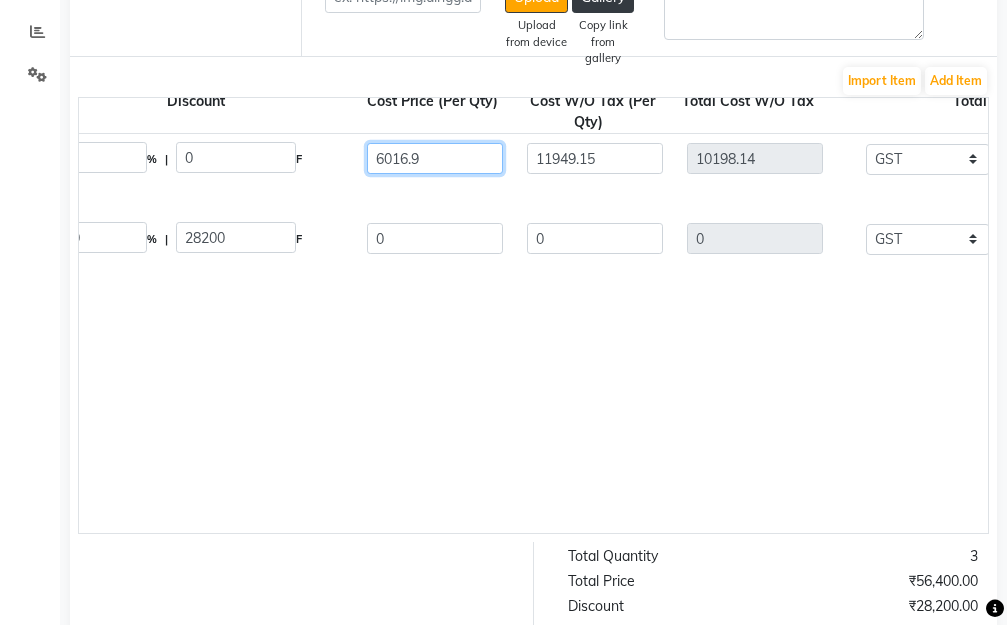 type on "6016.95" 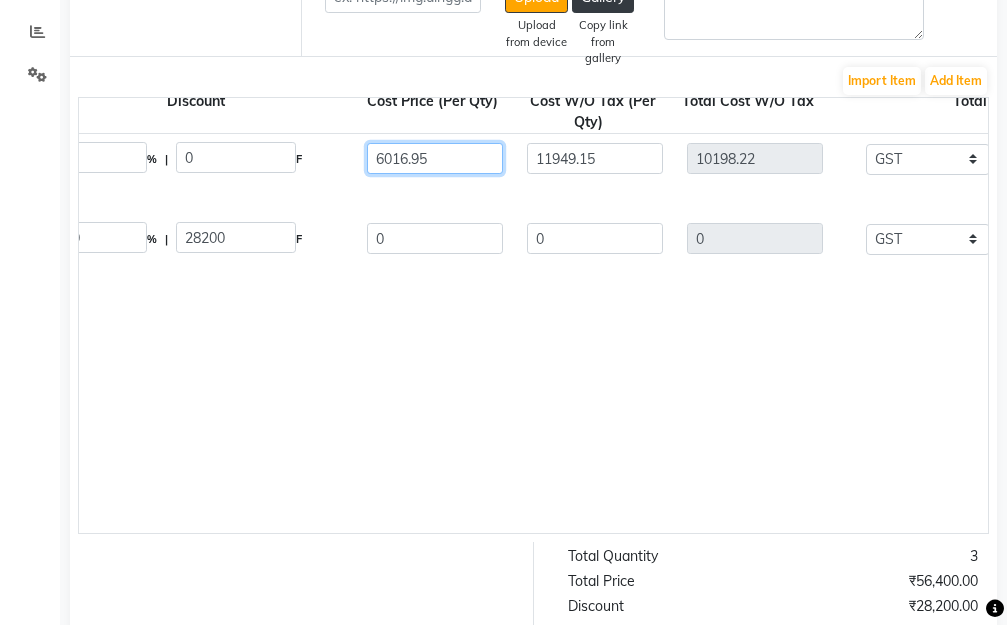 type on "6016.95" 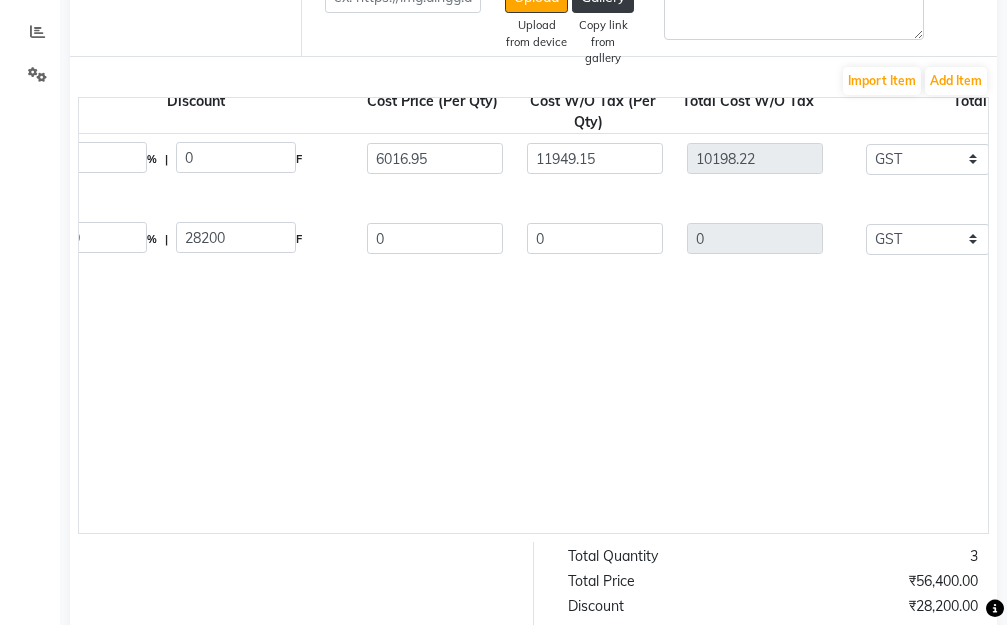 type on "57.33" 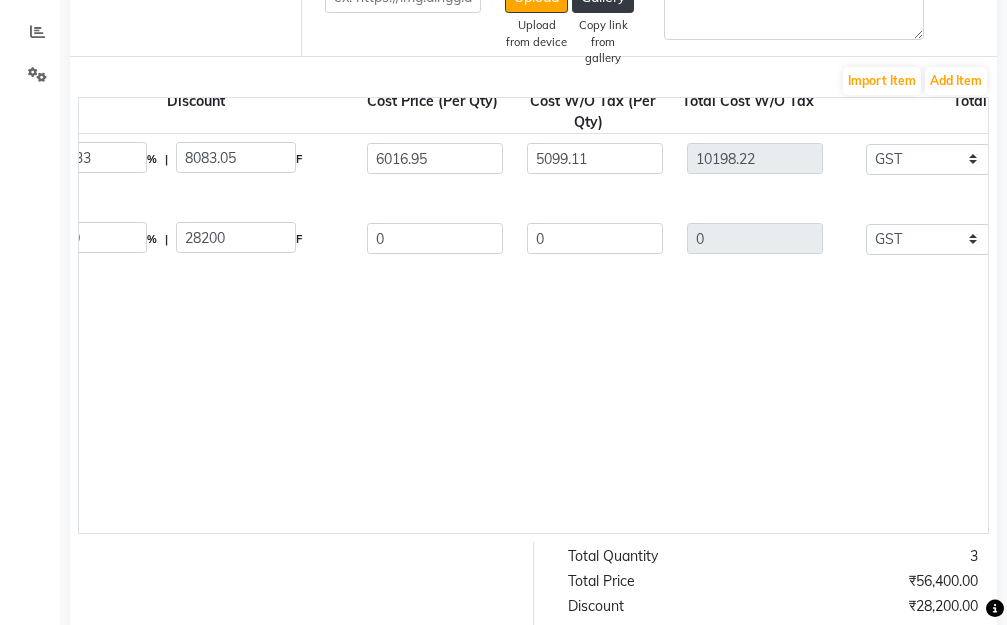 click on "4 In 1 Bond Moist Mask  500 ML  P11951  2 14100 57.33 % | 8083.05 F 6016.95 5099.11 10198.22 None GST  (18%)  1835.68 12033.9  4 In 1 Bond Moist Mask  500 ML  P11951  1 28200 100 % | 28200 F 0 0 0 None GST  (18%)  0 0" 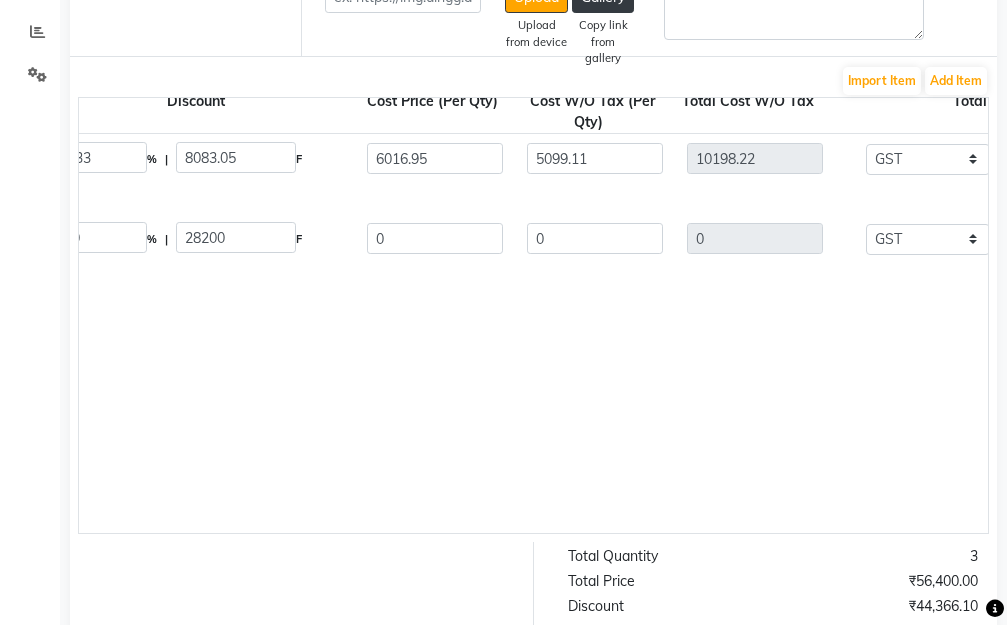 click on "4 In 1 Bond Moist Mask  500 ML  P11951  2 14100 57.33 % | 8083.05 F 6016.95 5099.11 10198.22 None GST  (18%)  1835.68 12033.9  4 In 1 Bond Moist Mask  500 ML  P11951  1 28200 100 % | 28200 F 0 0 0 None GST  (18%)  0 0" 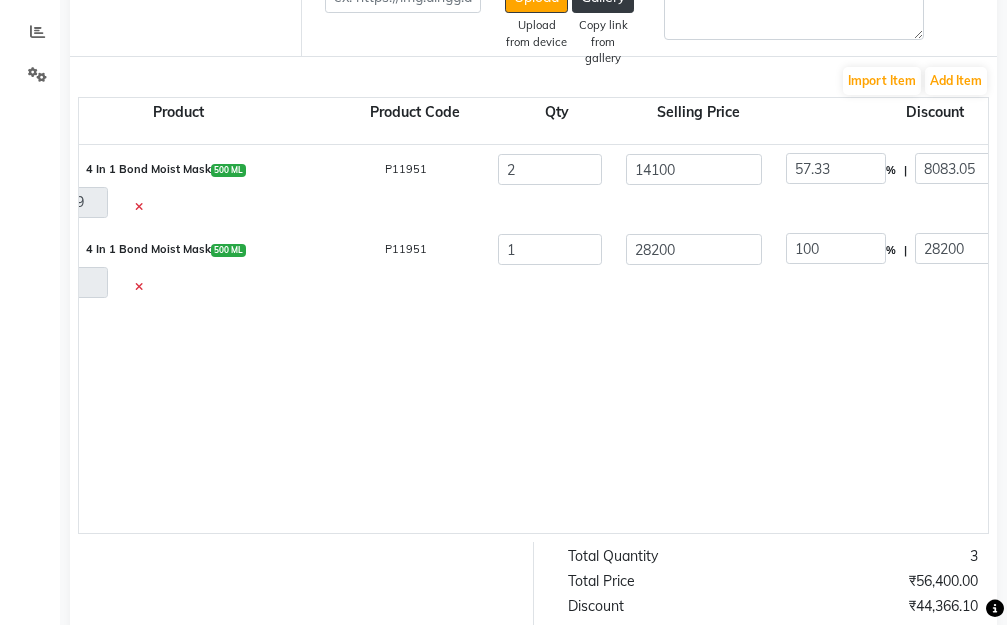 scroll, scrollTop: 28, scrollLeft: 58, axis: both 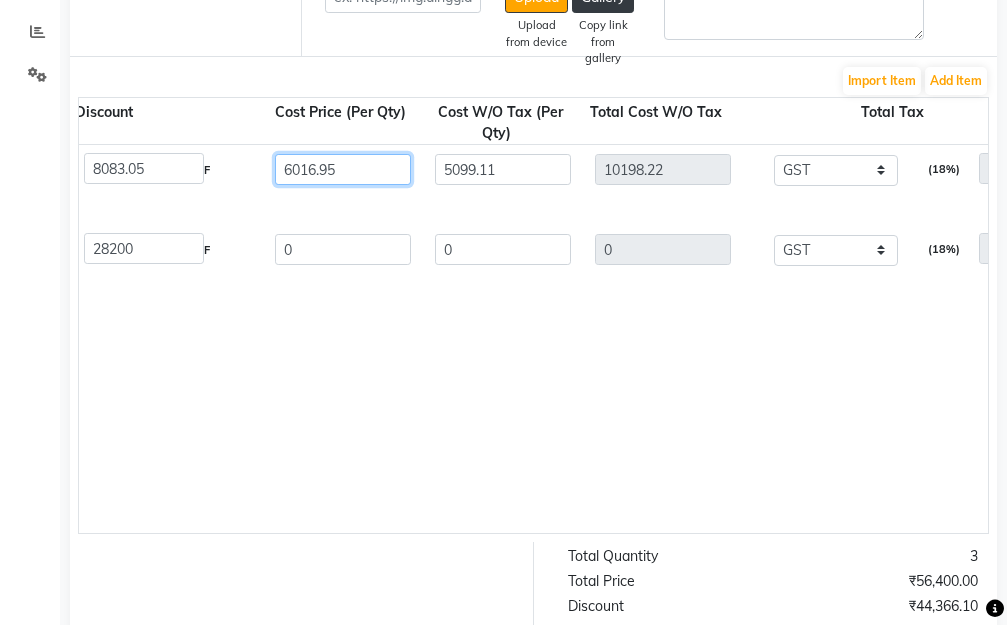 drag, startPoint x: 385, startPoint y: 164, endPoint x: 132, endPoint y: 168, distance: 253.03162 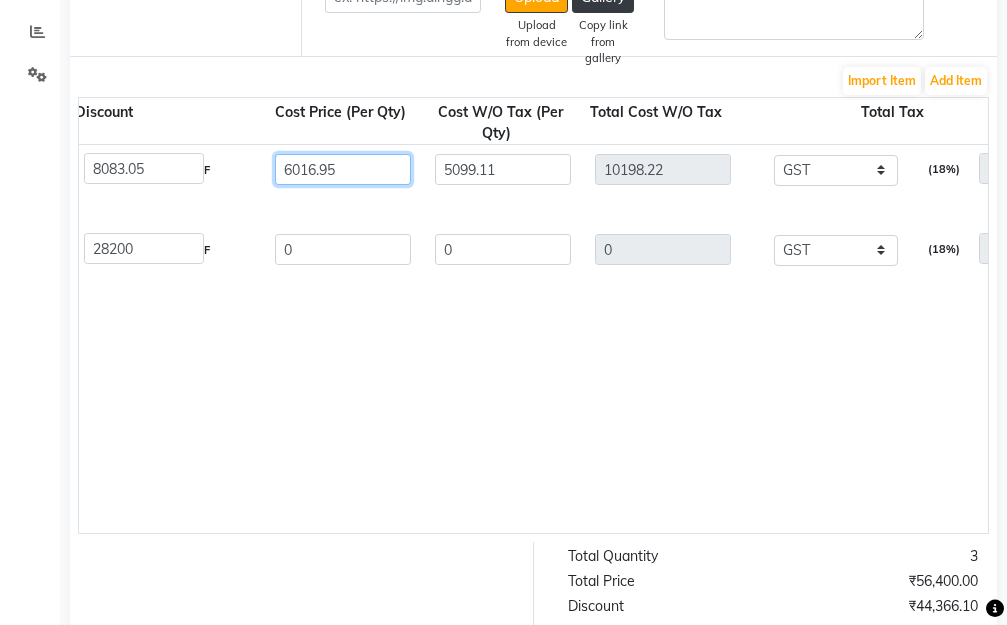 type on "8" 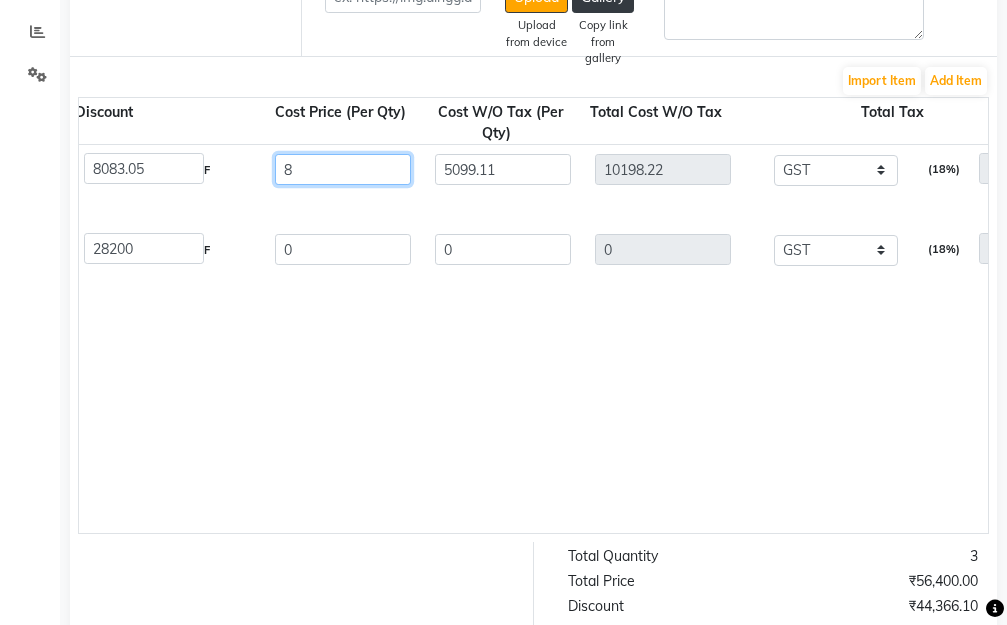 type on "13.56" 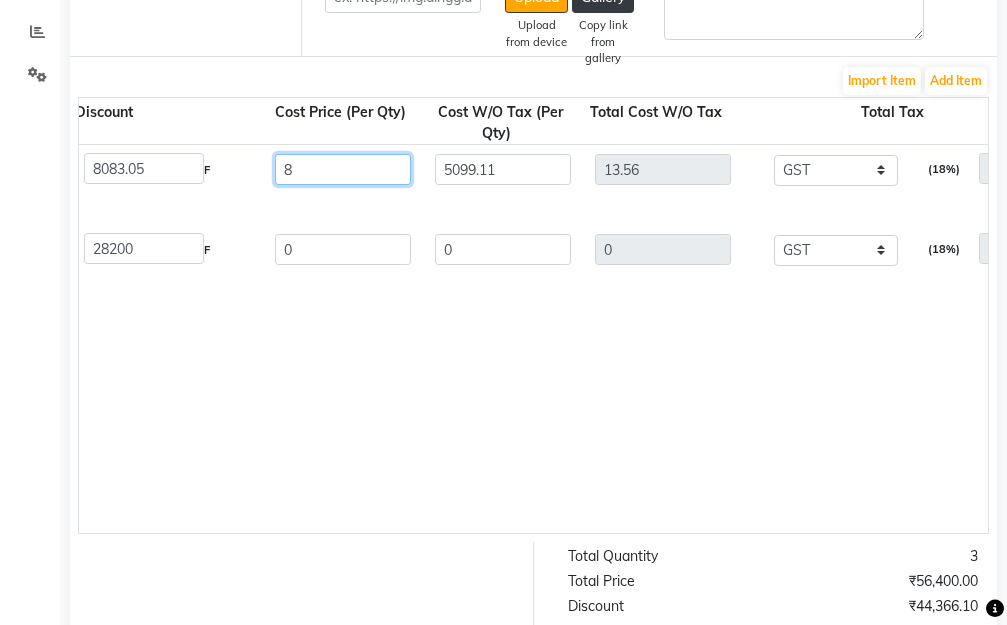 type on "81" 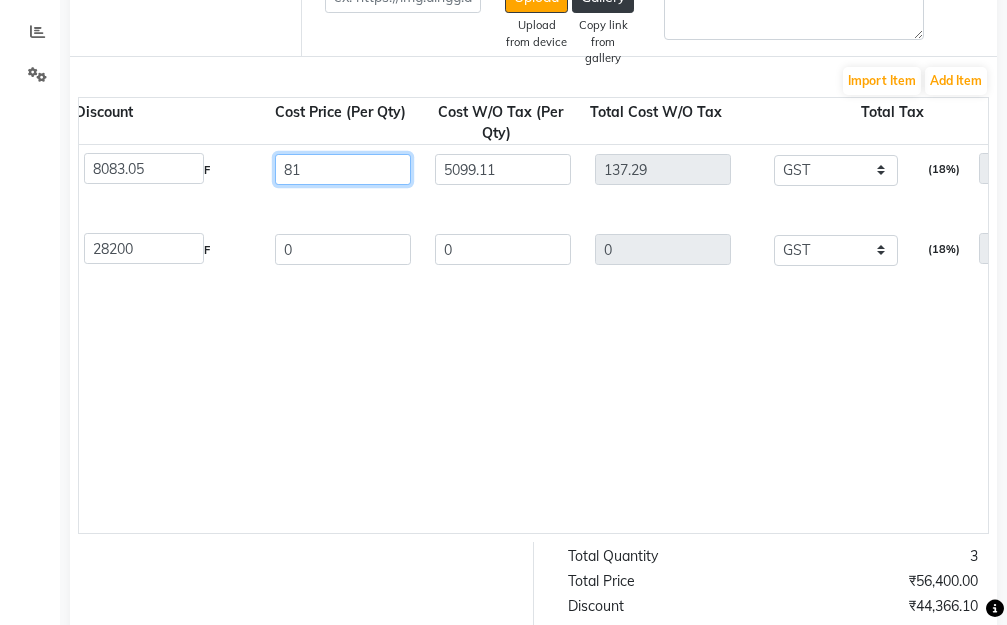 type on "818" 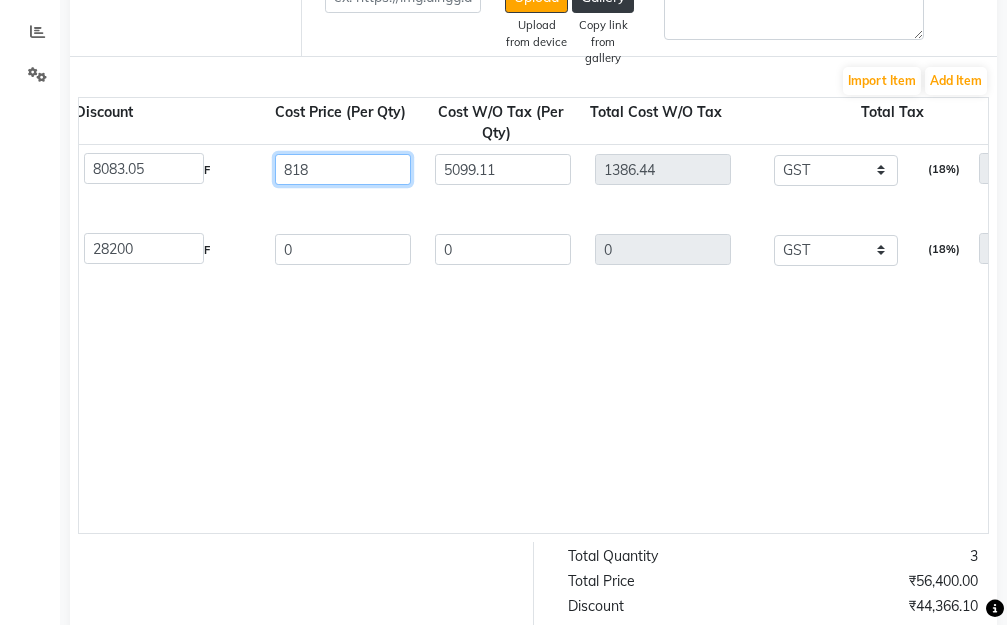 type on "8183" 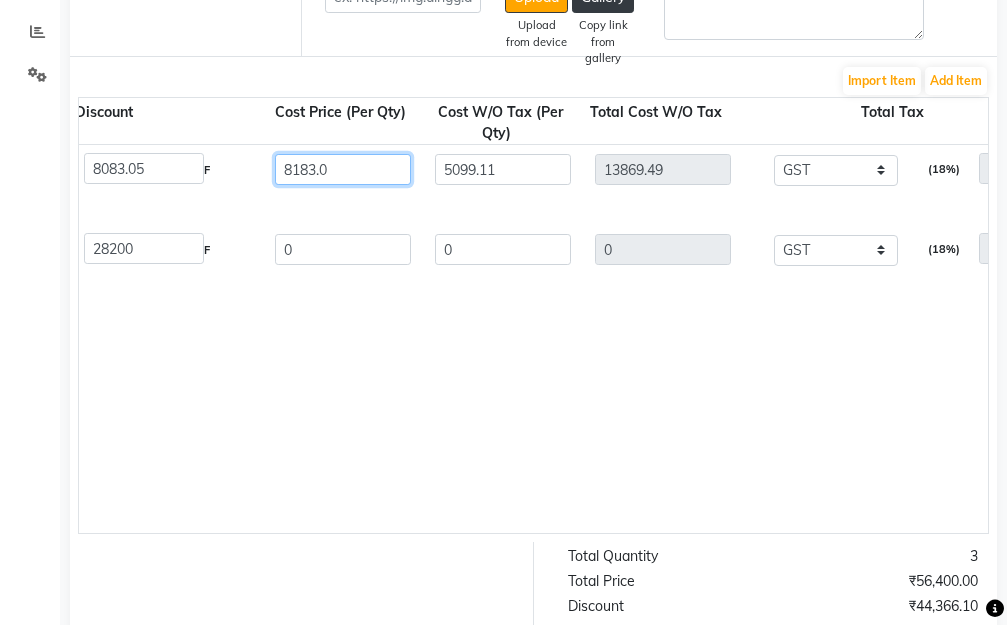 type on "8183.05" 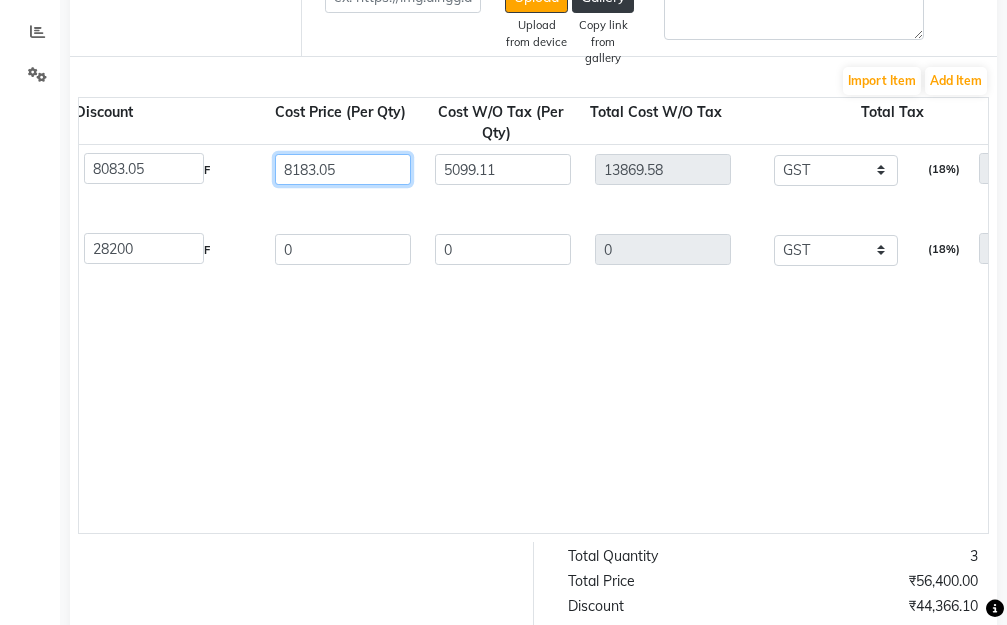 type on "8183.05" 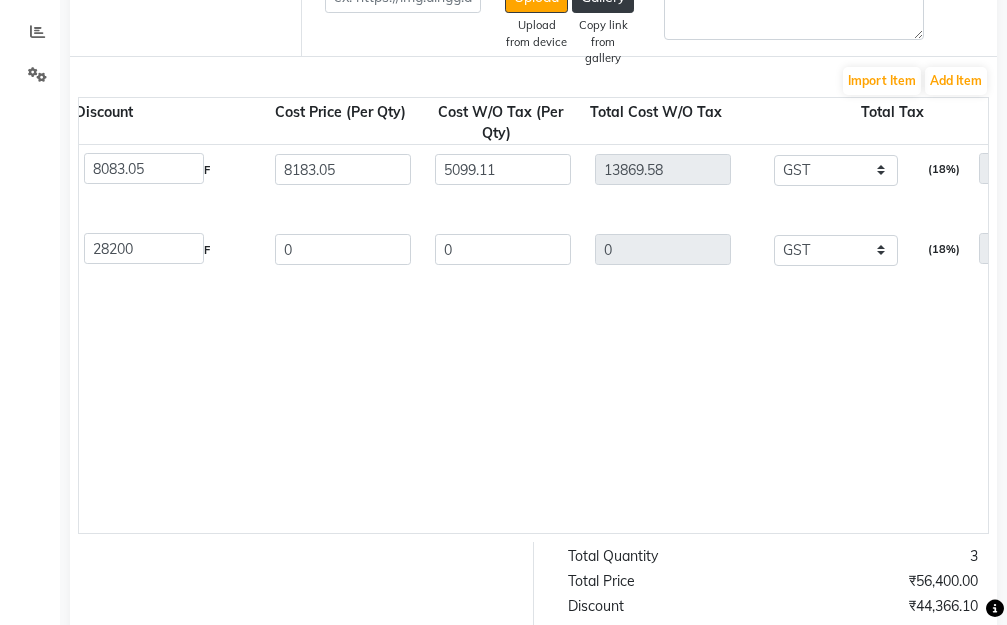 type on "41.96" 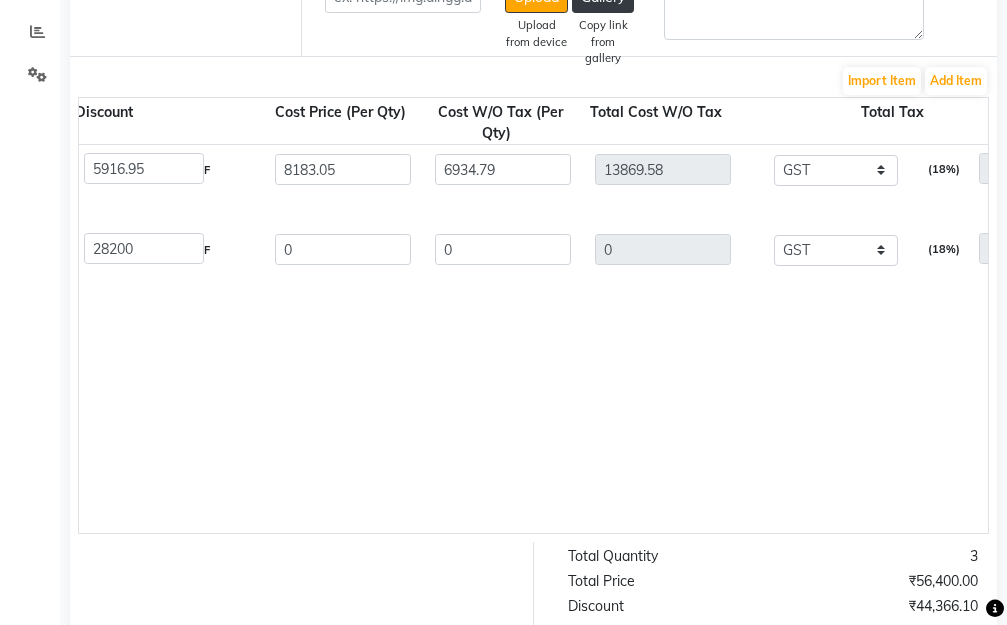 click on "4 In 1 Bond Moist Mask  500 ML  P11951  2 14100 41.96 % | 5916.95 F 8183.05 6934.79 13869.58 None GST  (18%)  2496.52 16366.1  4 In 1 Bond Moist Mask  500 ML  P11951  1 28200 100 % | 28200 F 0 0 0 None GST  (18%)  0 0" 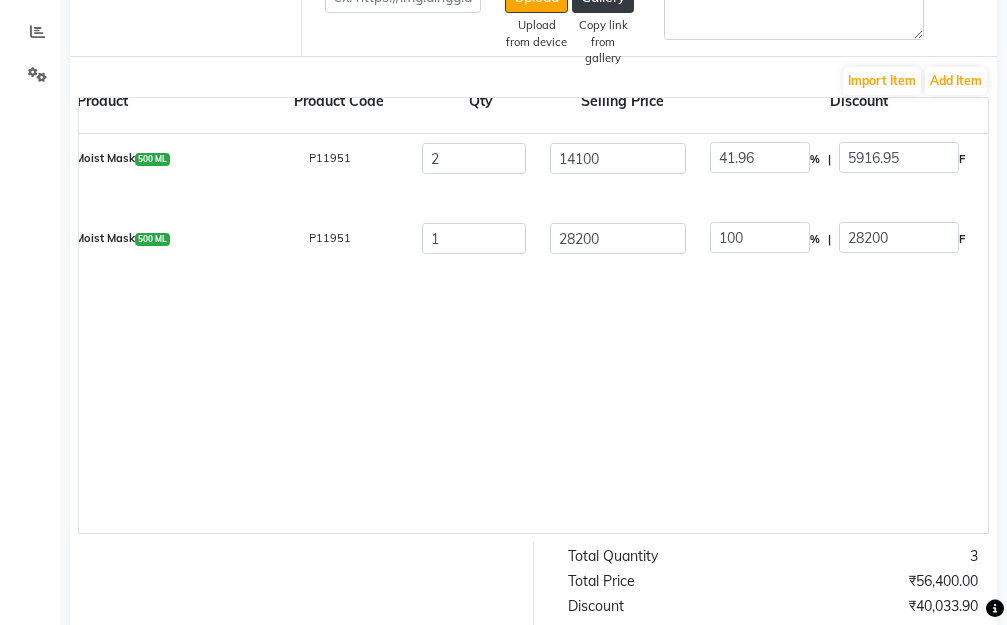 scroll, scrollTop: 28, scrollLeft: 134, axis: both 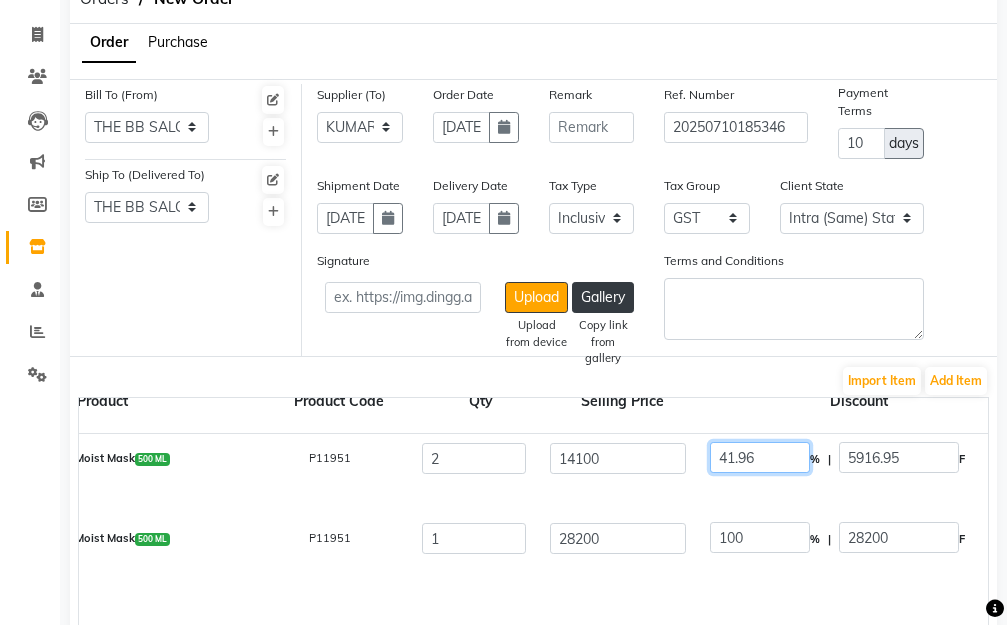 drag, startPoint x: 792, startPoint y: 444, endPoint x: 611, endPoint y: 457, distance: 181.46625 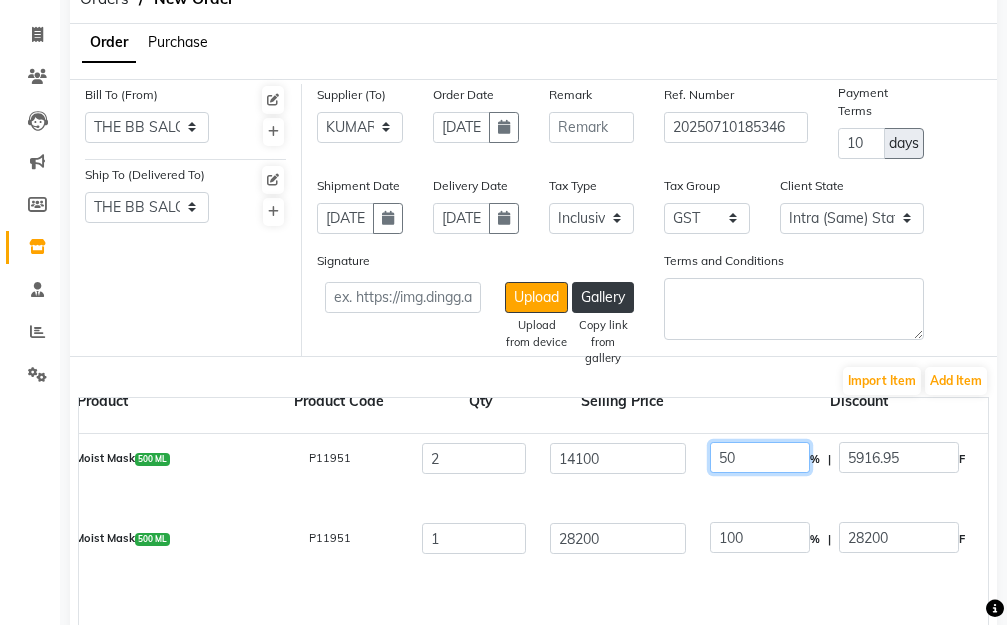 type on "50" 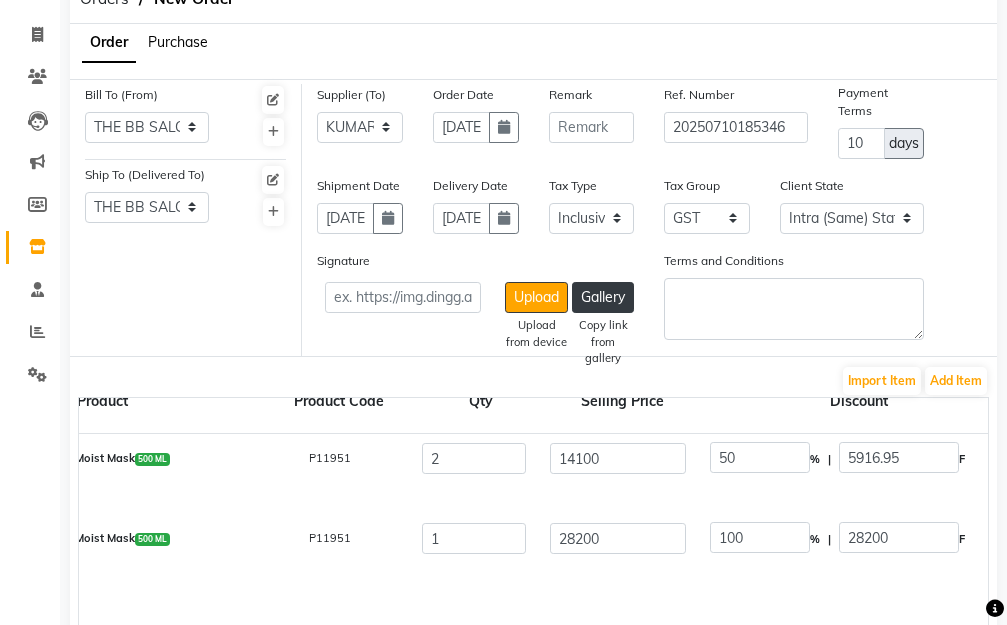 type on "7050" 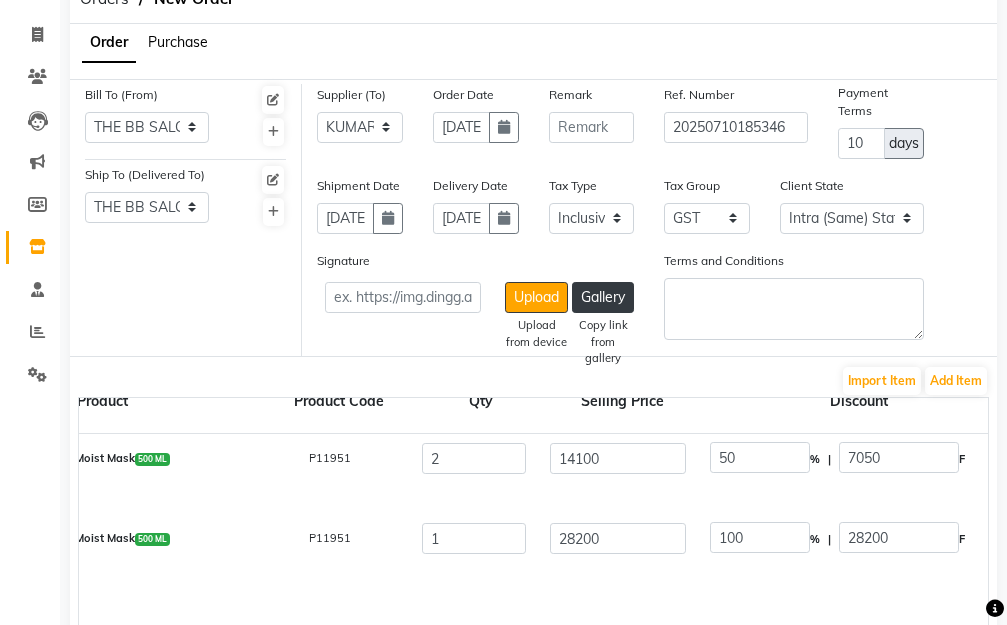 click on "4 In 1 Bond Moist Mask  500 ML  P11951  1 28200 100 % | 28200 F 0 0 0 None GST  (18%)  0 0" 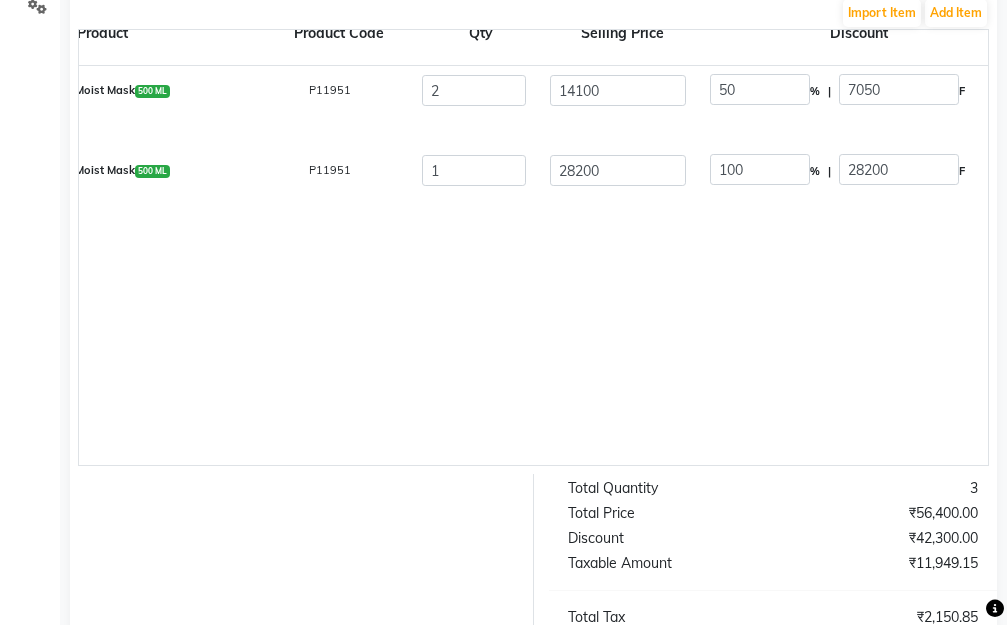 scroll, scrollTop: 438, scrollLeft: 0, axis: vertical 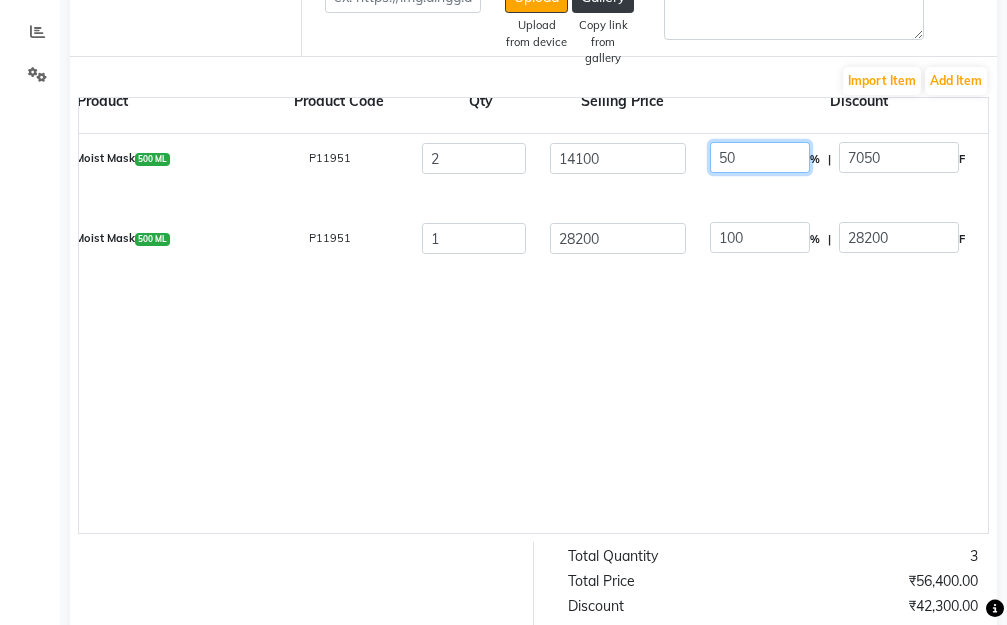 drag, startPoint x: 757, startPoint y: 149, endPoint x: 699, endPoint y: 154, distance: 58.21512 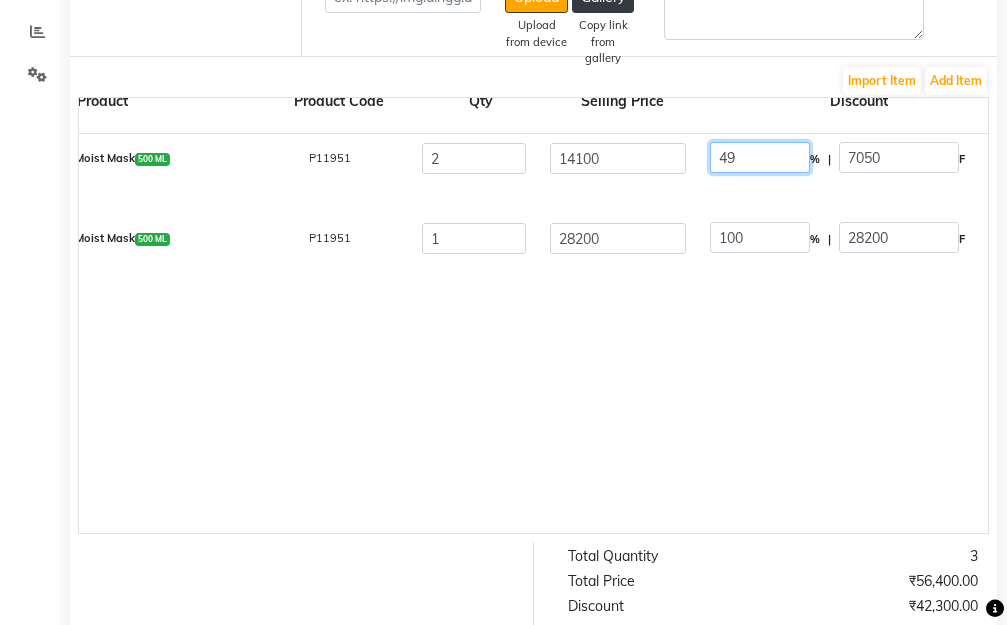 type on "49" 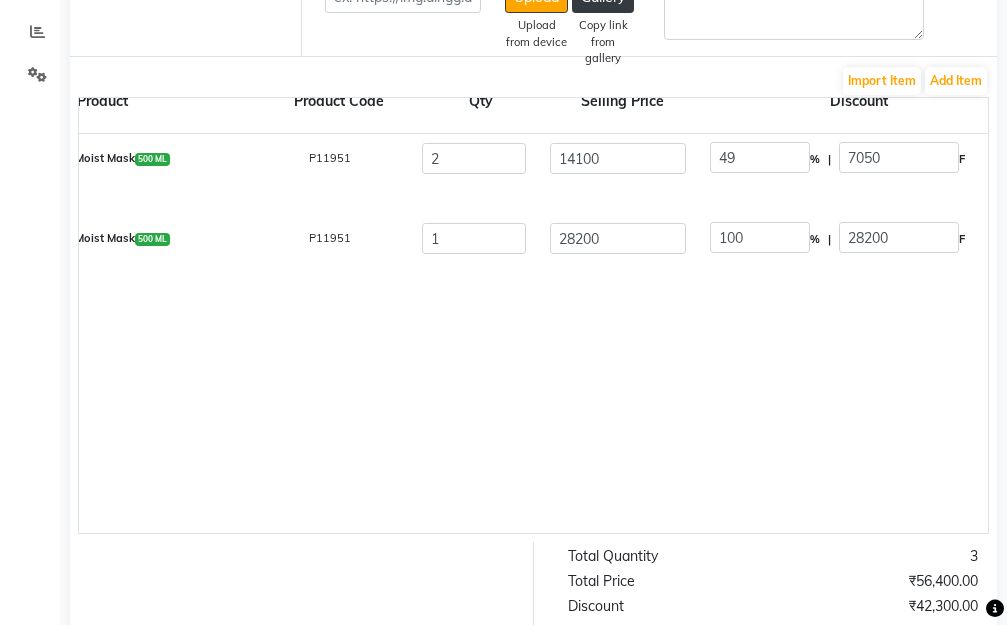 type on "6909" 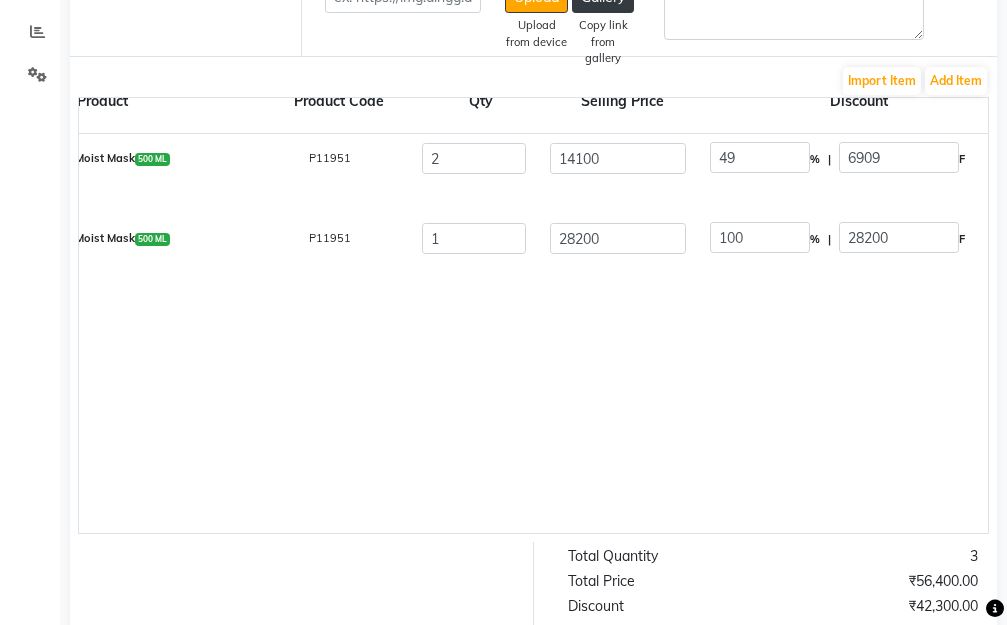 click on "4 In 1 Bond Moist Mask  500 ML  P11951  2 14100 49 % | 6909 F 7191 6094.07 12188.14 None GST  (18%)  2193.87 14382.01  4 In 1 Bond Moist Mask  500 ML  P11951  1 28200 100 % | 28200 F 0 0 0 None GST  (18%)  0 0" 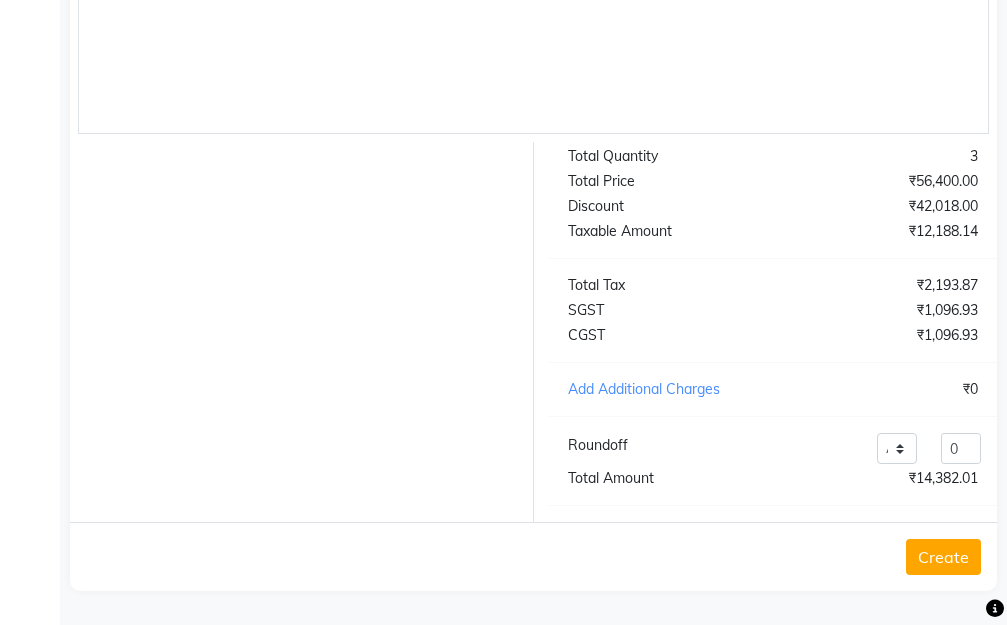 scroll, scrollTop: 438, scrollLeft: 0, axis: vertical 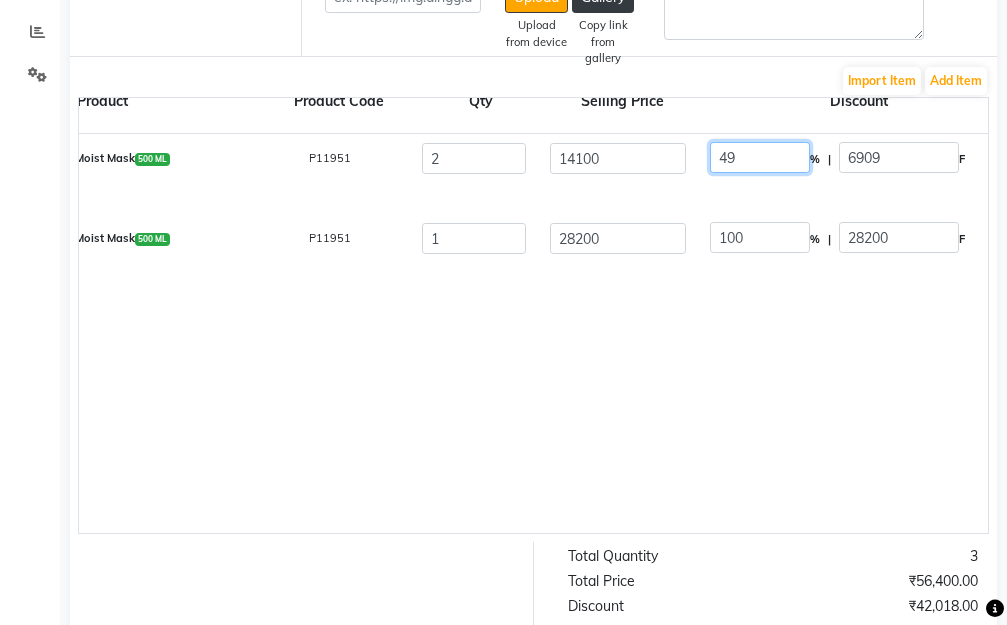 drag, startPoint x: 771, startPoint y: 137, endPoint x: 622, endPoint y: 146, distance: 149.27156 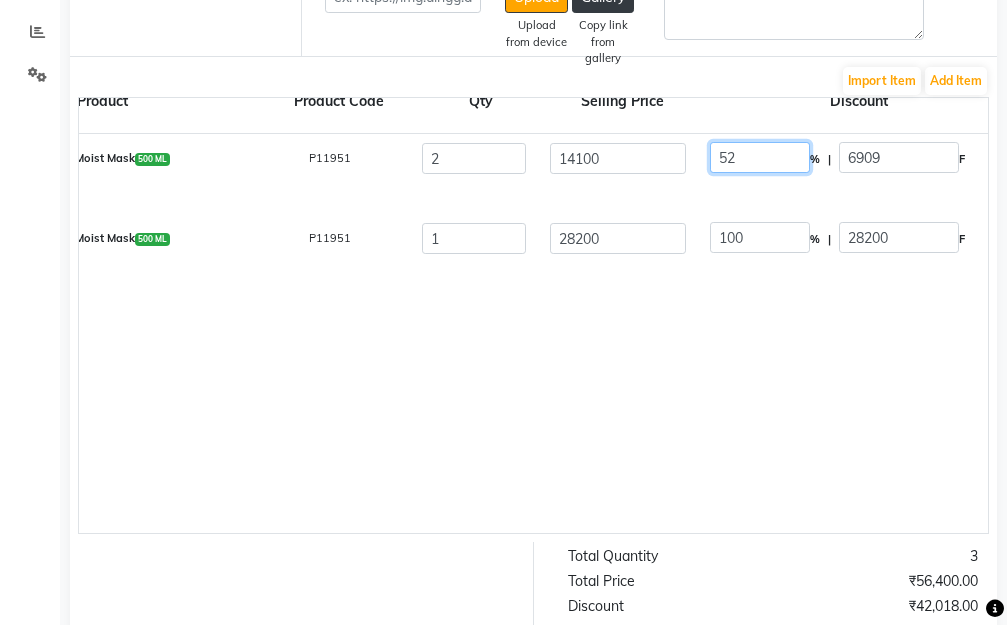 type on "52" 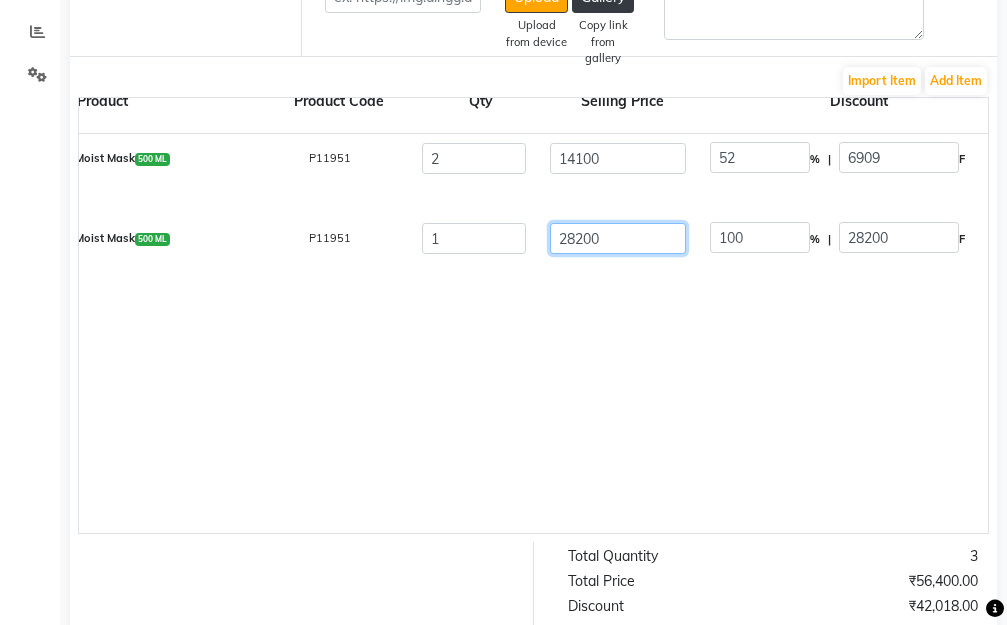 type on "7332" 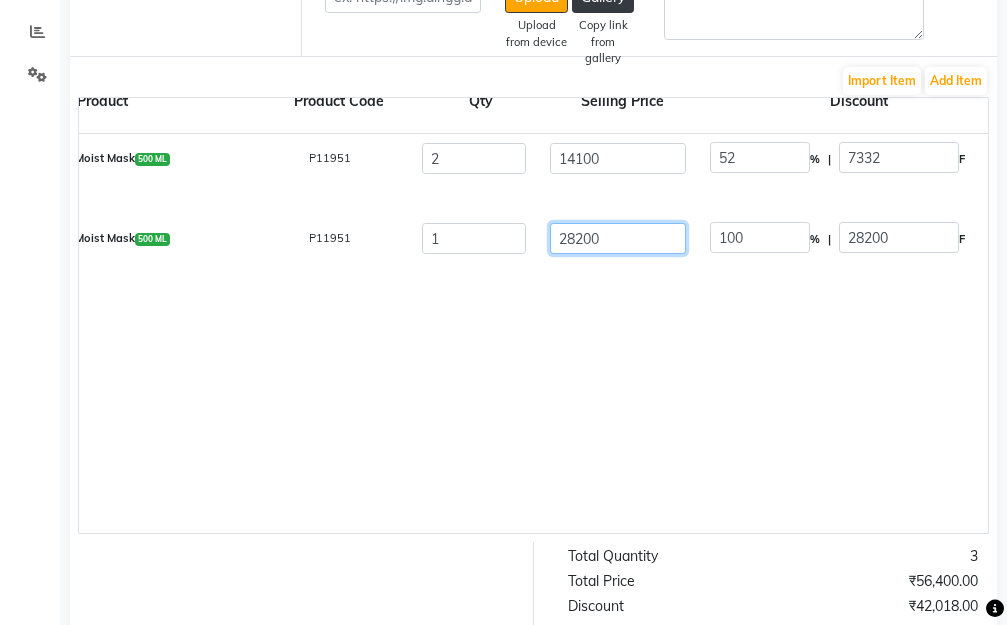 drag, startPoint x: 642, startPoint y: 394, endPoint x: 653, endPoint y: 405, distance: 15.556349 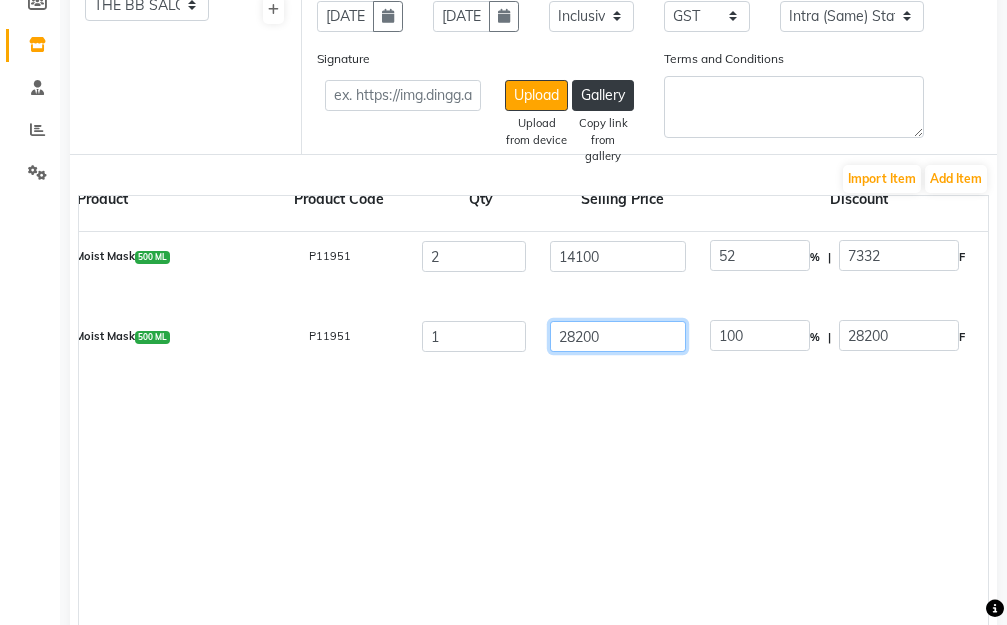 scroll, scrollTop: 338, scrollLeft: 0, axis: vertical 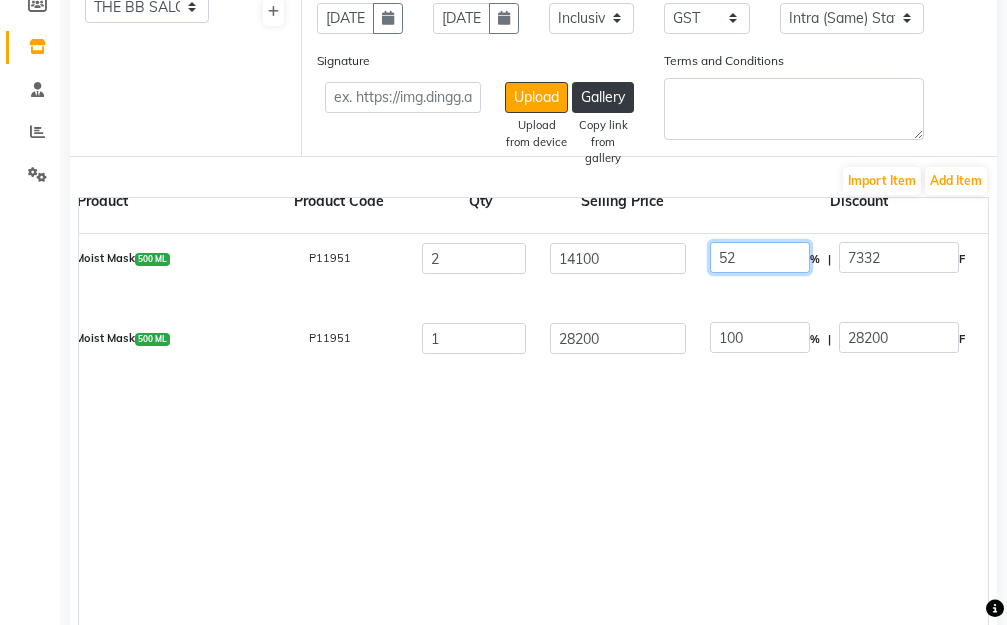 drag, startPoint x: 763, startPoint y: 247, endPoint x: 687, endPoint y: 258, distance: 76.79192 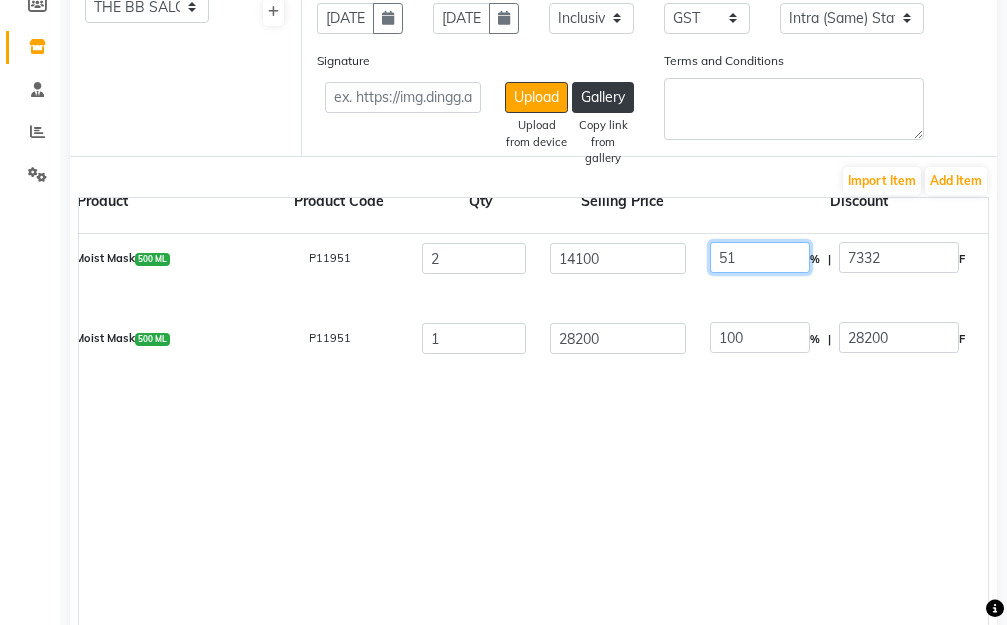type on "51" 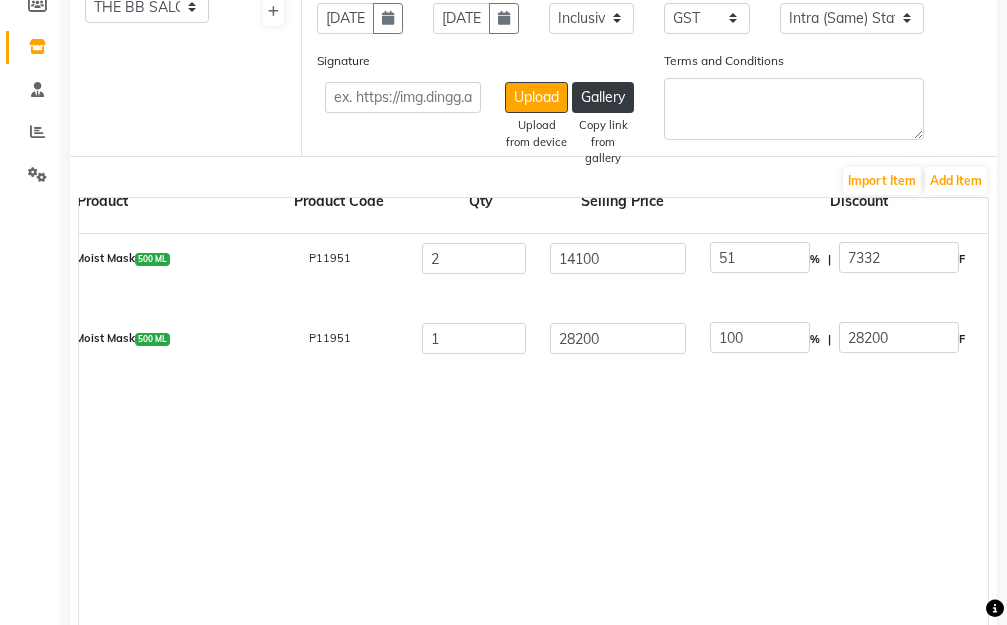 type on "7191" 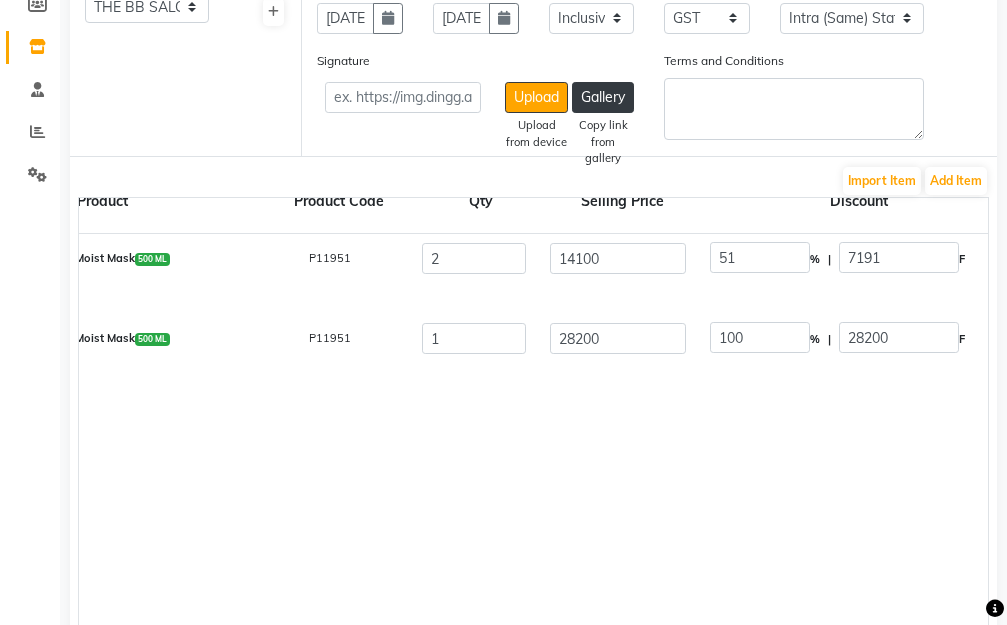 click on "4 In 1 Bond Moist Mask  500 ML  P11951  2 14100 51 % | 7191 F 6909 5855.08 11710.17 None GST  (18%)  2107.83 13818  4 In 1 Bond Moist Mask  500 ML  P11951  1 28200 100 % | 28200 F 0 0 0 None GST  (18%)  0 0" 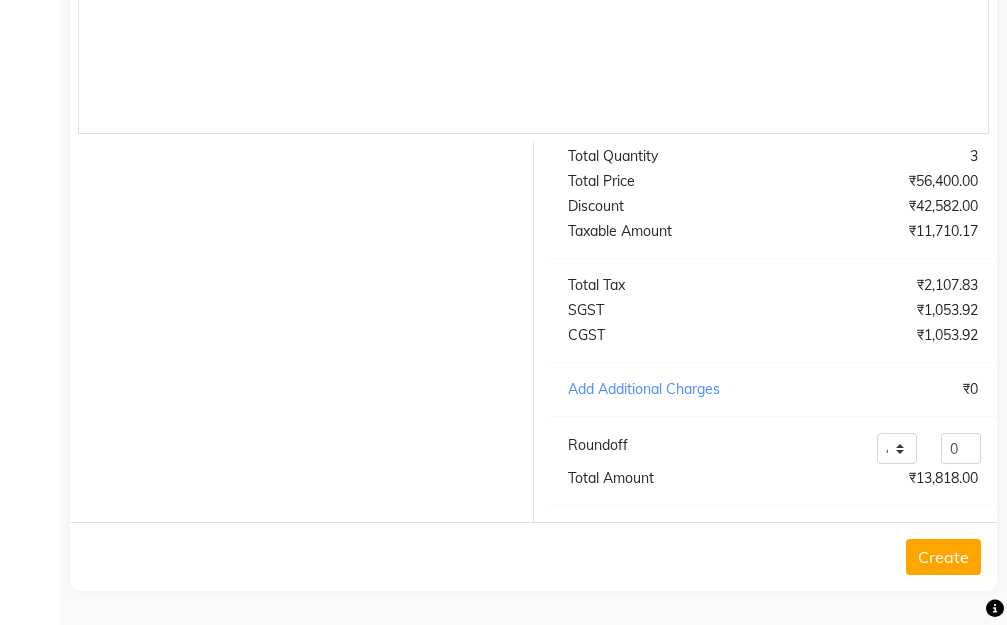 scroll, scrollTop: 438, scrollLeft: 0, axis: vertical 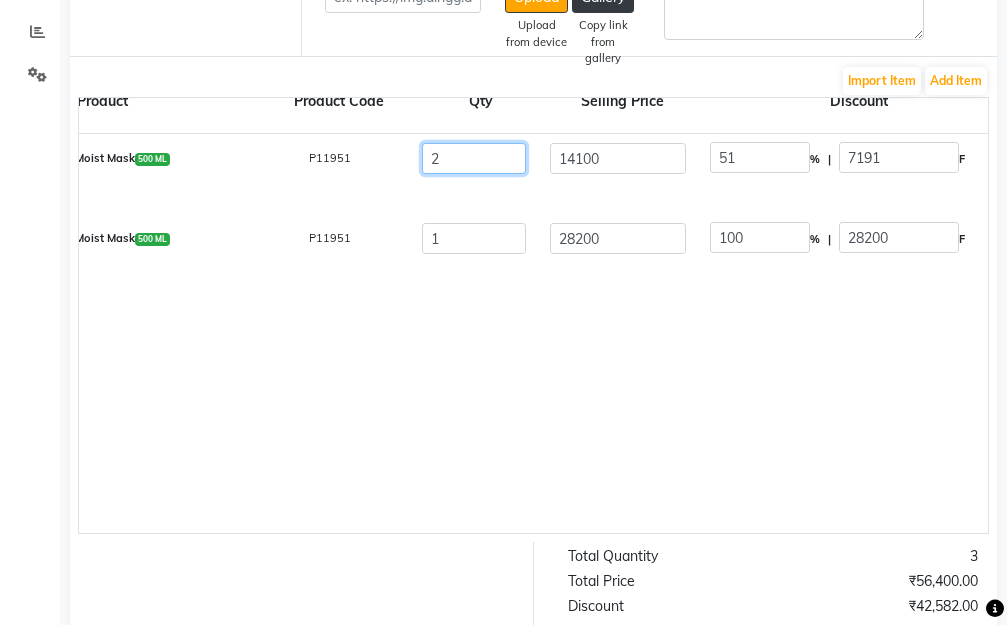 click on "2" 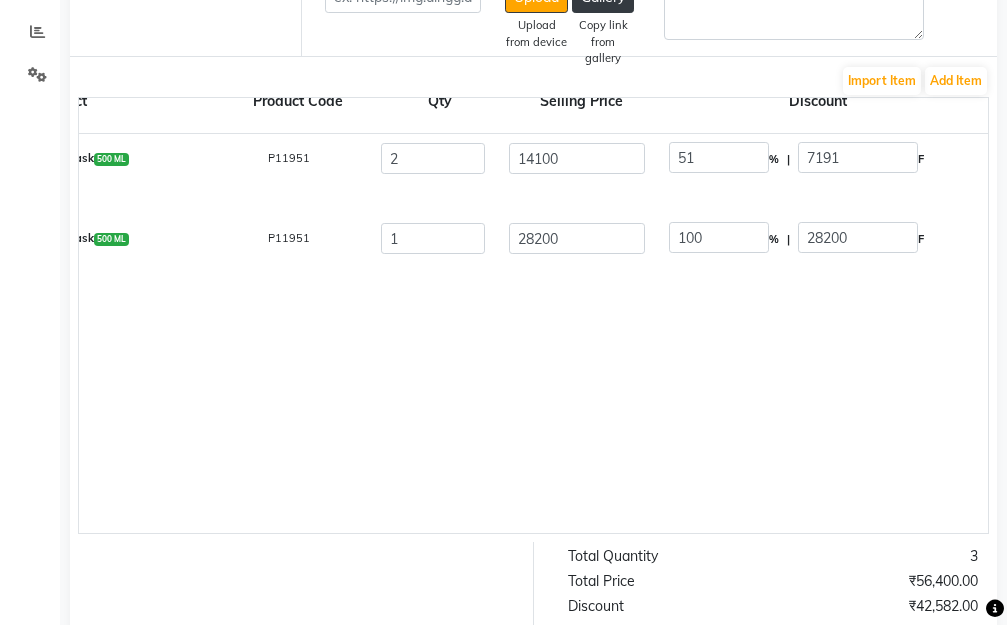 scroll, scrollTop: 28, scrollLeft: 109, axis: both 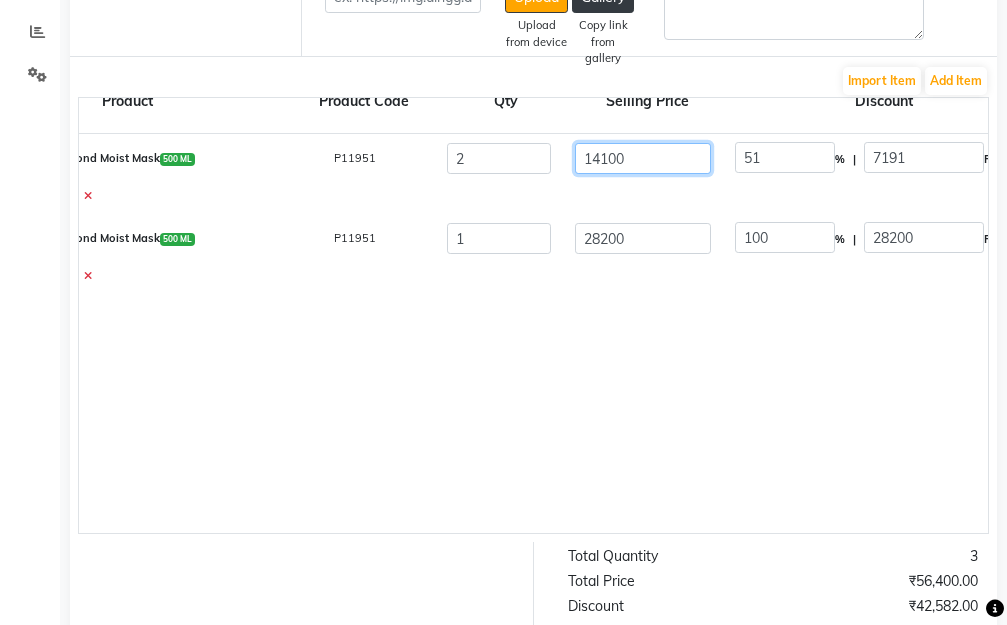 drag, startPoint x: 640, startPoint y: 166, endPoint x: 519, endPoint y: 168, distance: 121.016525 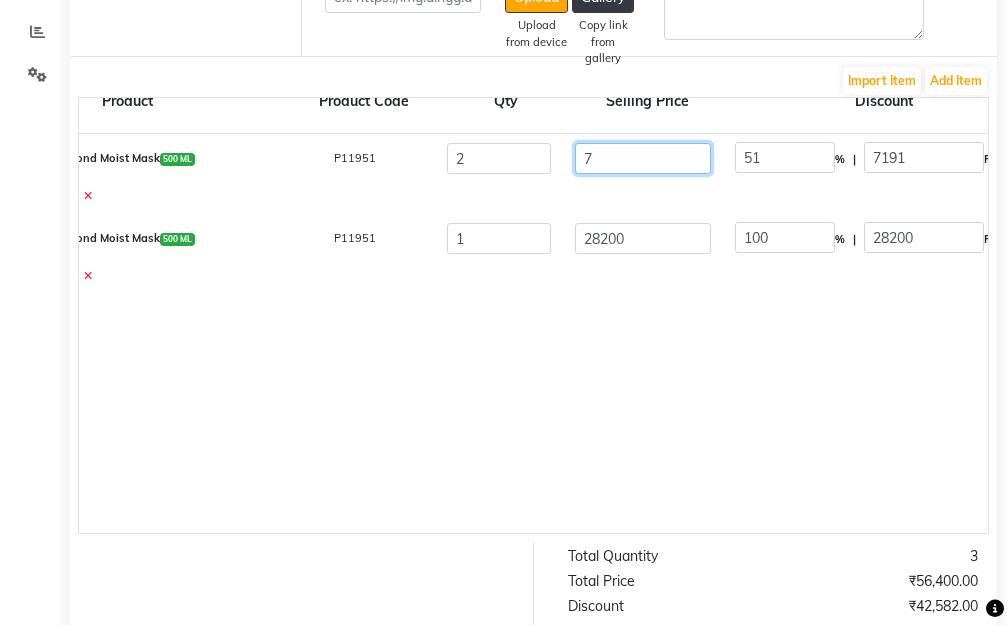 type on "102728.57" 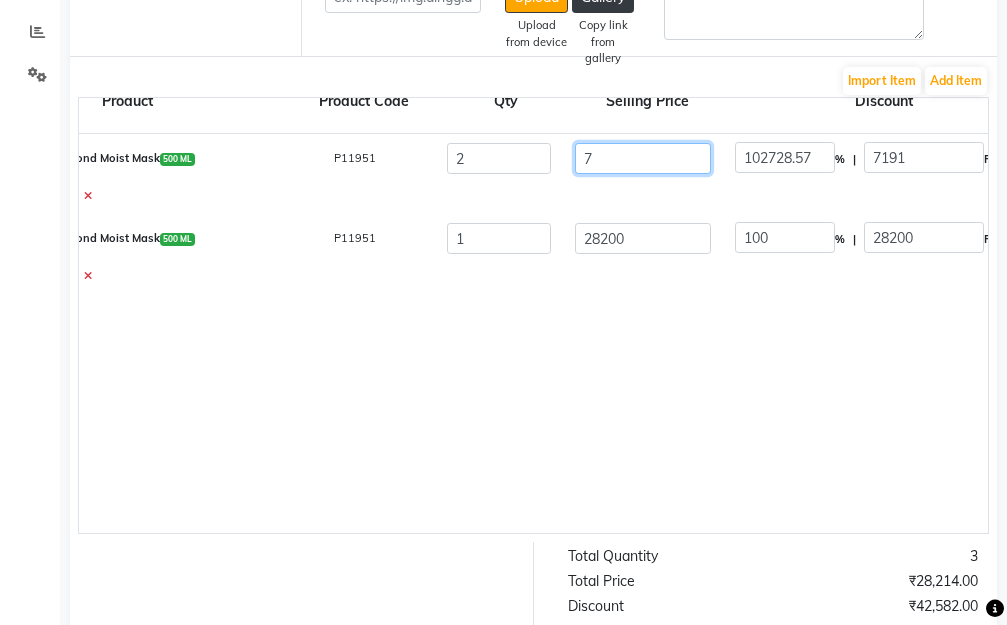 type on "70" 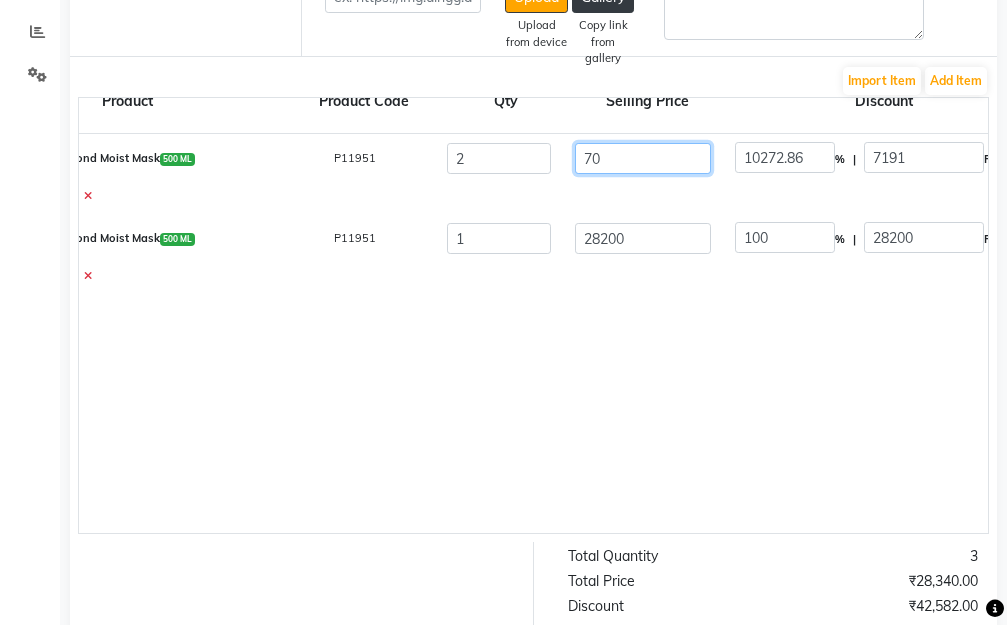 type on "705" 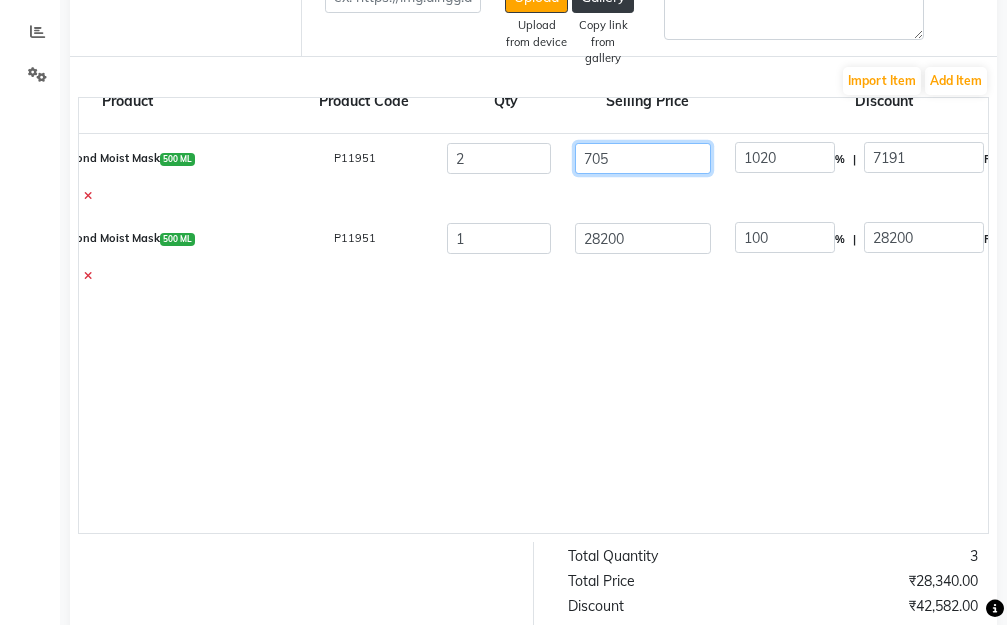 type on "7050" 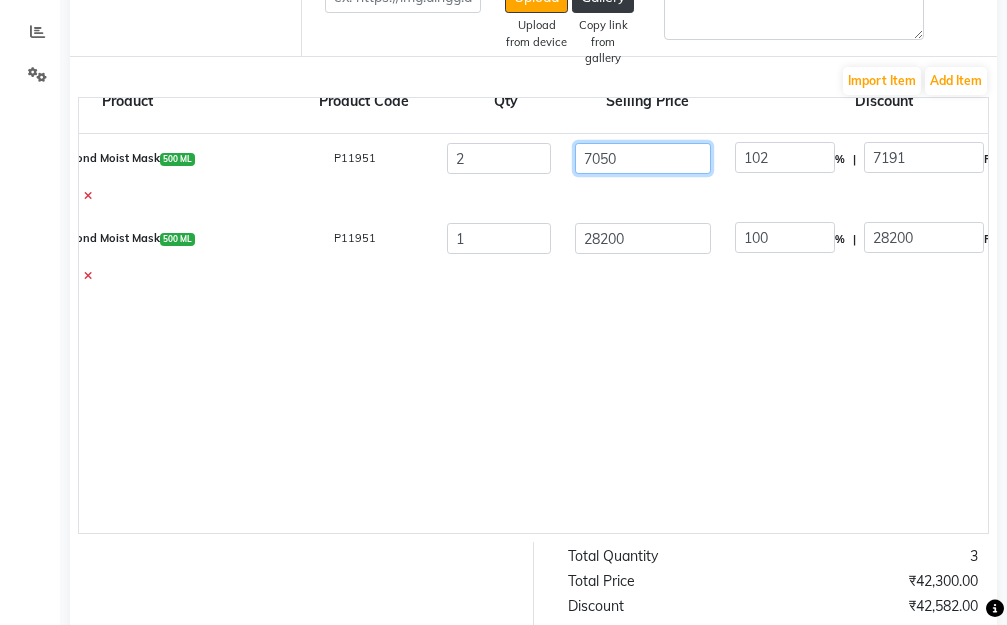 type on "7050" 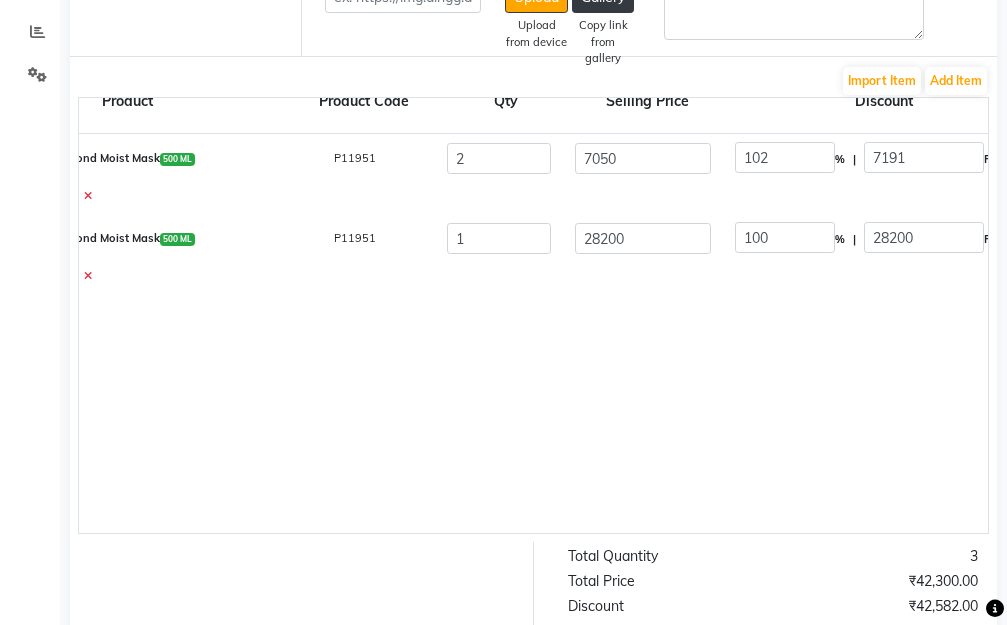 type on "2" 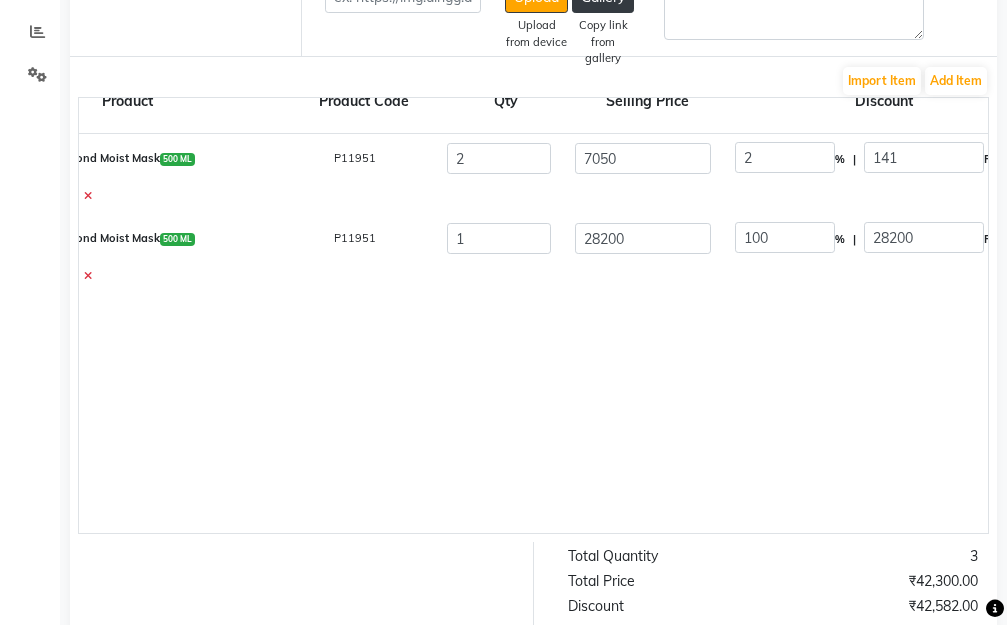 click on "4 In 1 Bond Moist Mask  500 ML  P11951  2 7050 2 % | 141 F 6909 5855.08 11710.17 None GST  (18%)  2107.83 13818  4 In 1 Bond Moist Mask  500 ML  P11951  1 28200 100 % | 28200 F 0 0 0 None GST  (18%)  0 0" 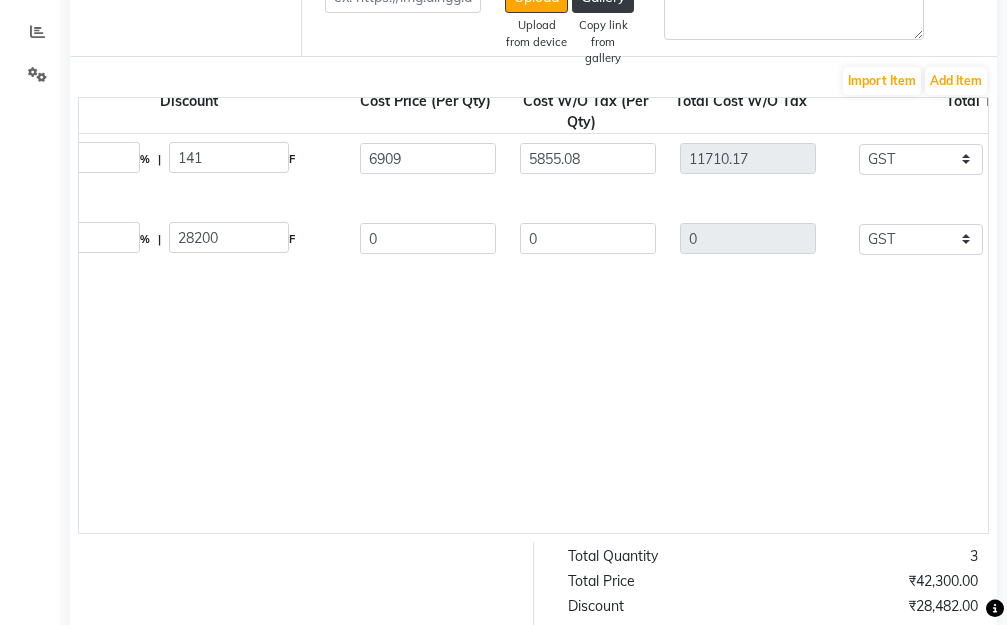scroll, scrollTop: 28, scrollLeft: 820, axis: both 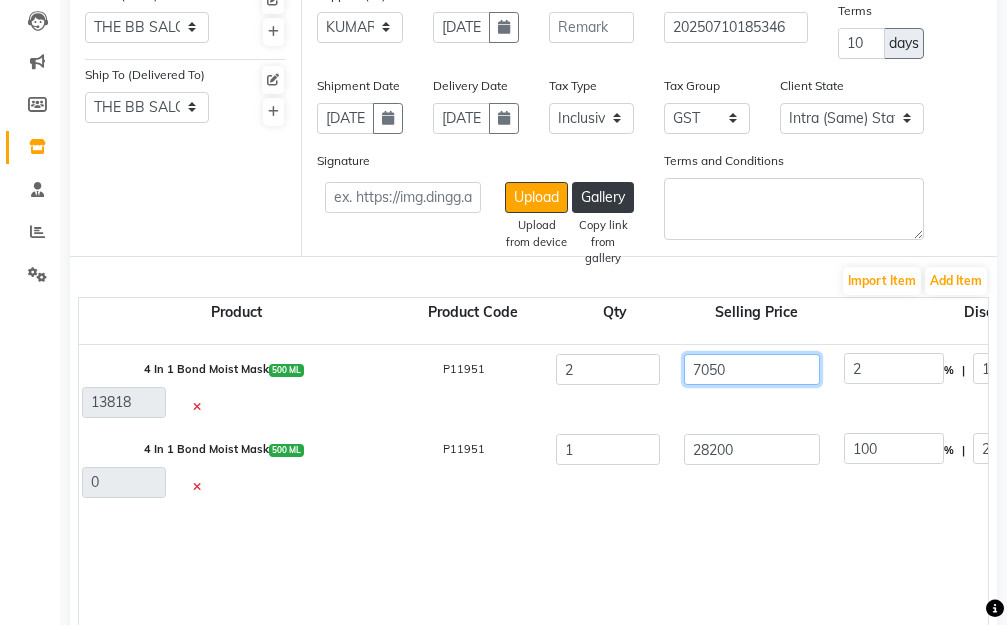 drag, startPoint x: 733, startPoint y: 374, endPoint x: 639, endPoint y: 377, distance: 94.04786 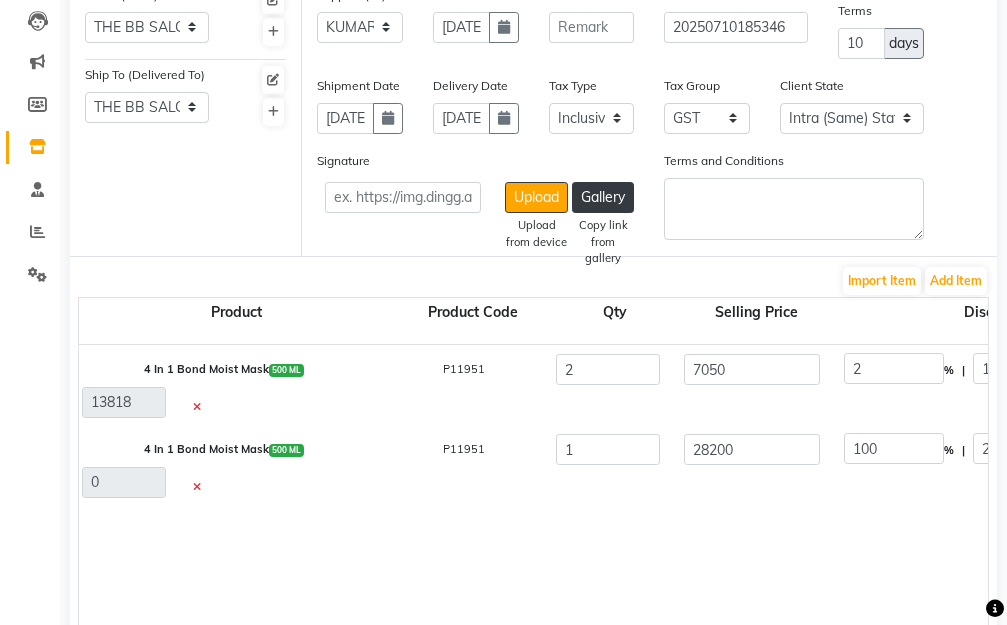 click on "4 In 1 Bond Moist Mask  500 ML  P11951  2 7050 2 % | 141 F 6909 5855.08 11710.17 None GST  (18%)  2107.83 13818  4 In 1 Bond Moist Mask  500 ML  P11951  1 28200 100 % | 28200 F 0 0 0 None GST  (18%)  0 0" 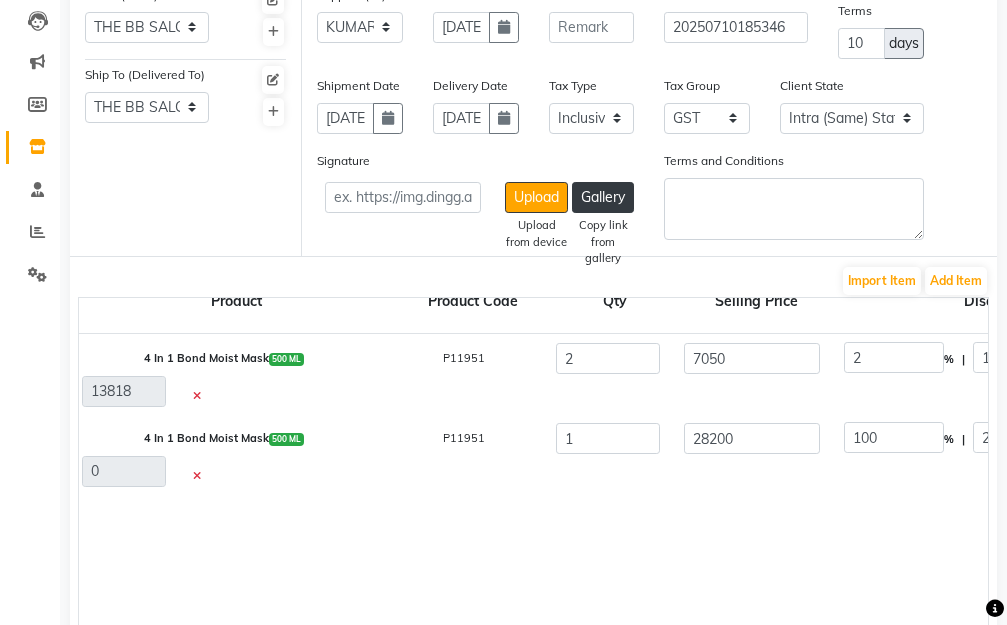 scroll, scrollTop: 28, scrollLeft: 0, axis: vertical 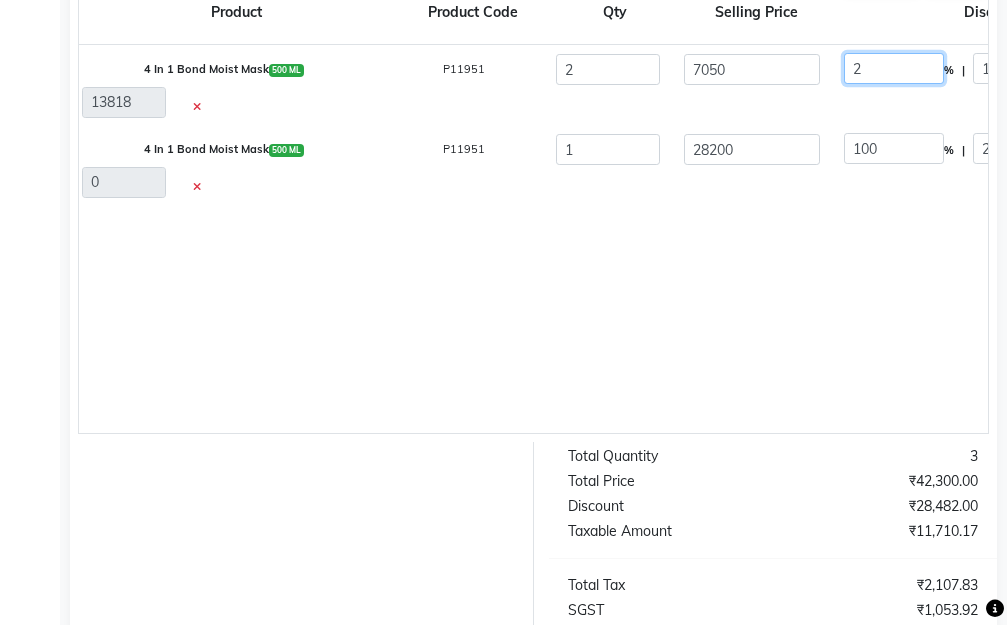 drag, startPoint x: 882, startPoint y: 67, endPoint x: 780, endPoint y: 63, distance: 102.0784 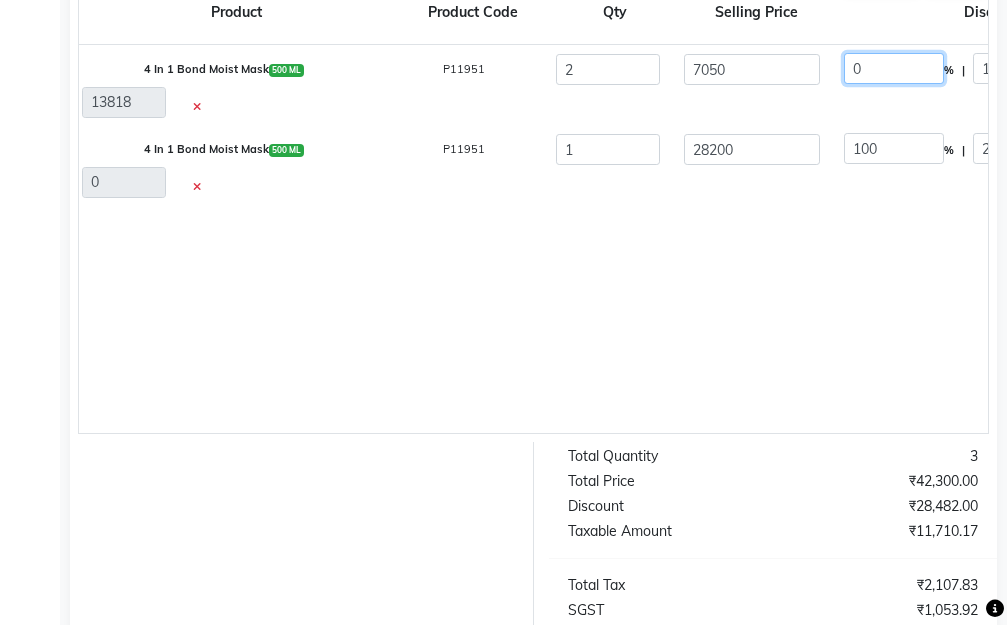 type on "0" 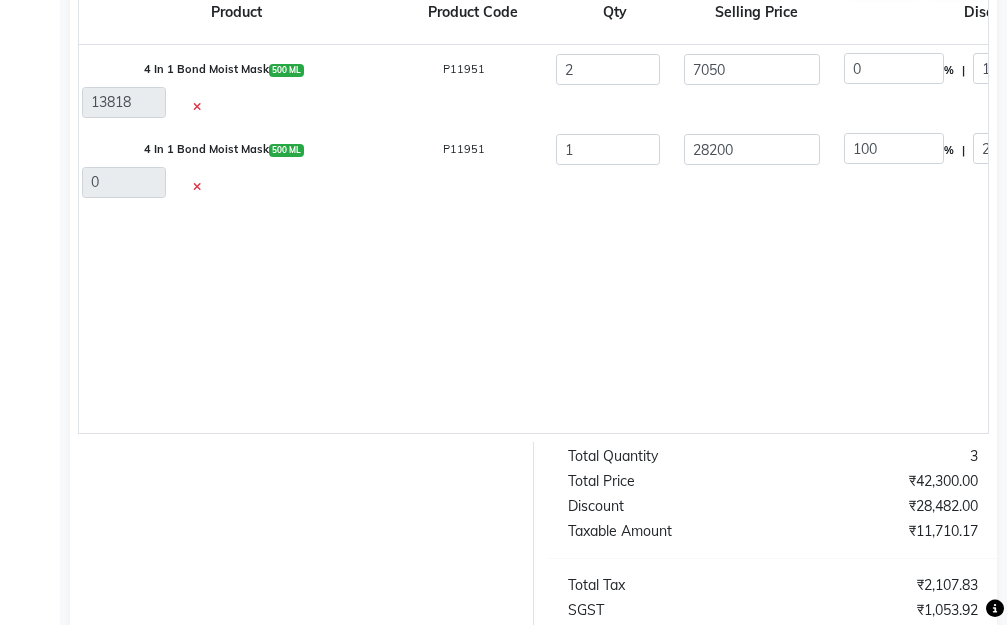 type on "0" 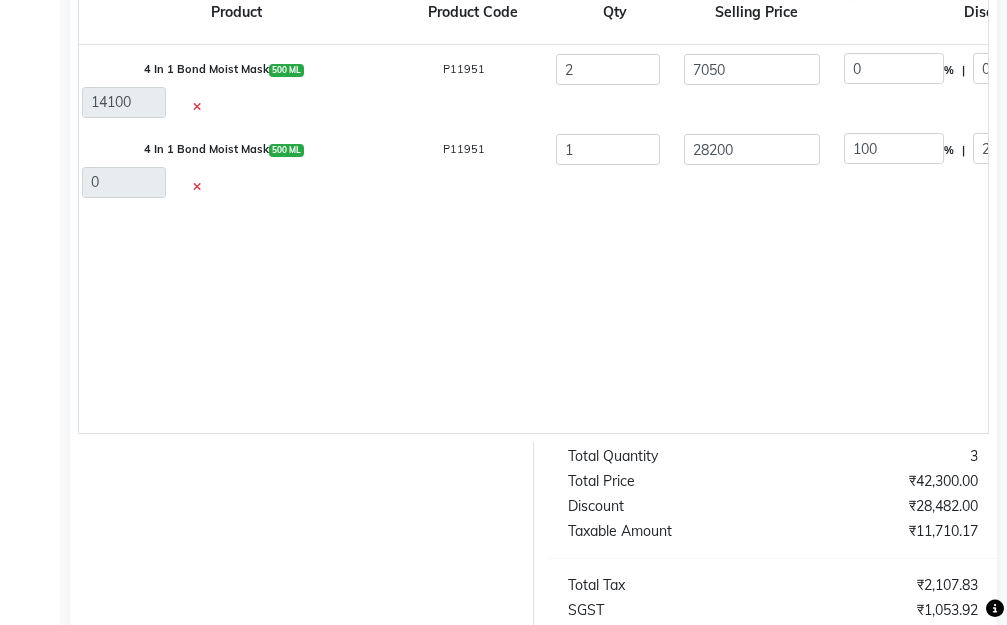 click on "4 In 1 Bond Moist Mask  500 ML  P11951  2 7050 0 % | 0 F 7050 5974.58 11949.15 None GST  (18%)  2150.85 14100  4 In 1 Bond Moist Mask  500 ML  P11951  1 28200 100 % | 28200 F 0 0 0 None GST  (18%)  0 0" 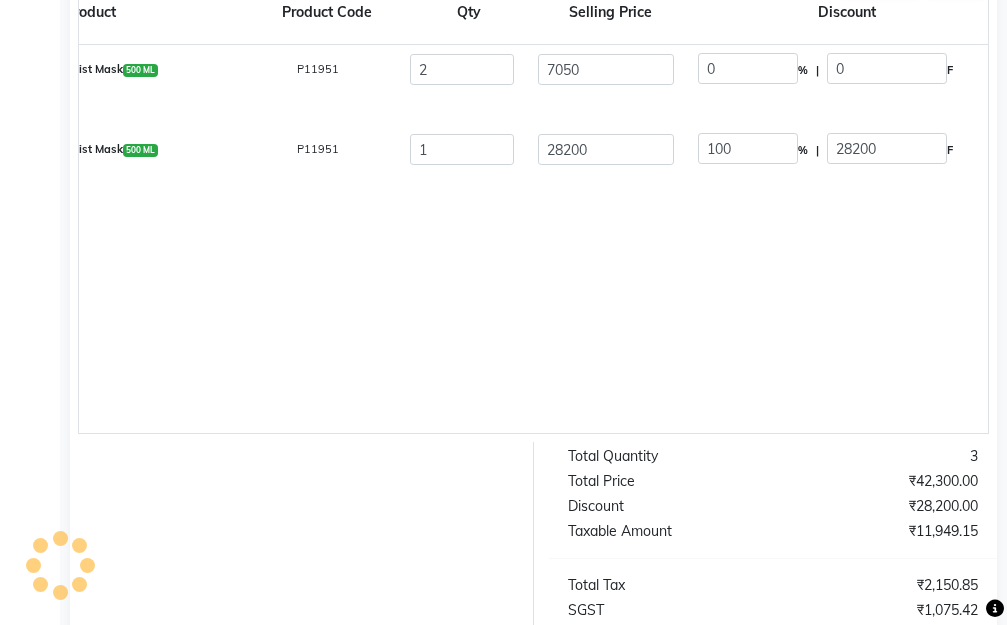 scroll, scrollTop: 28, scrollLeft: 146, axis: both 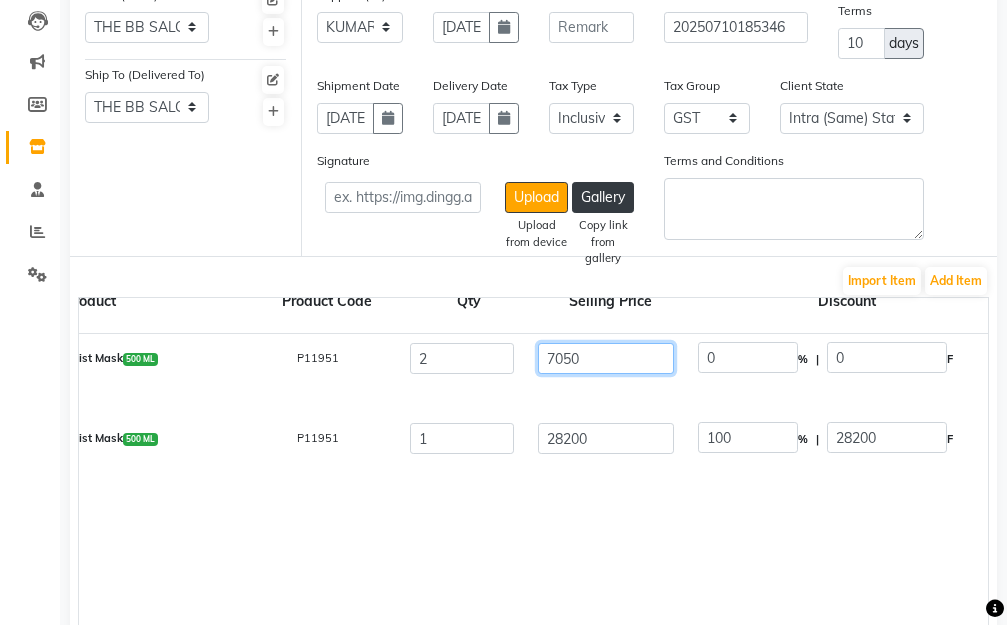 click on "7050" 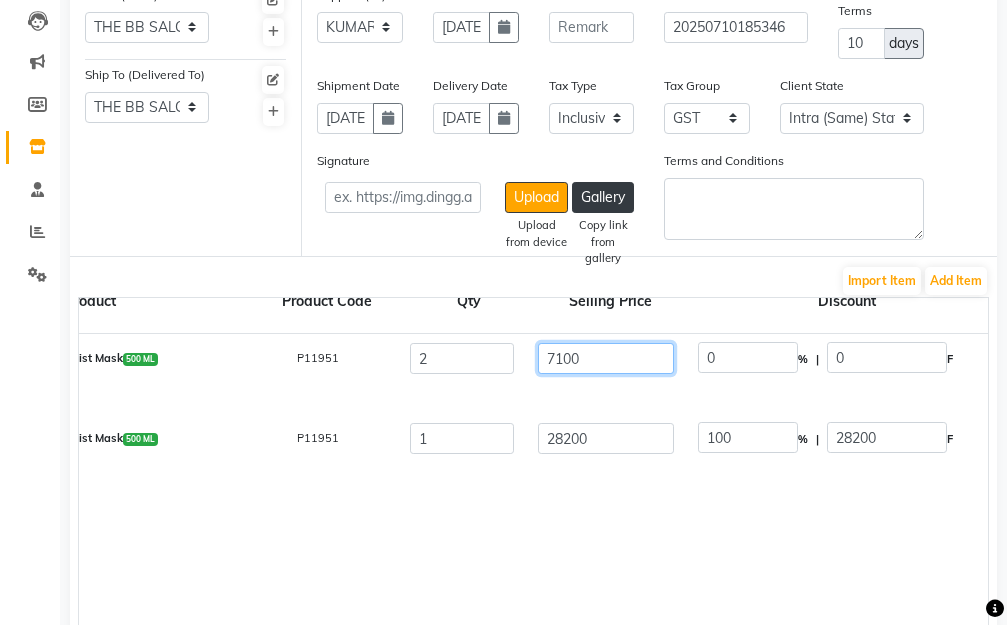 type on "7100" 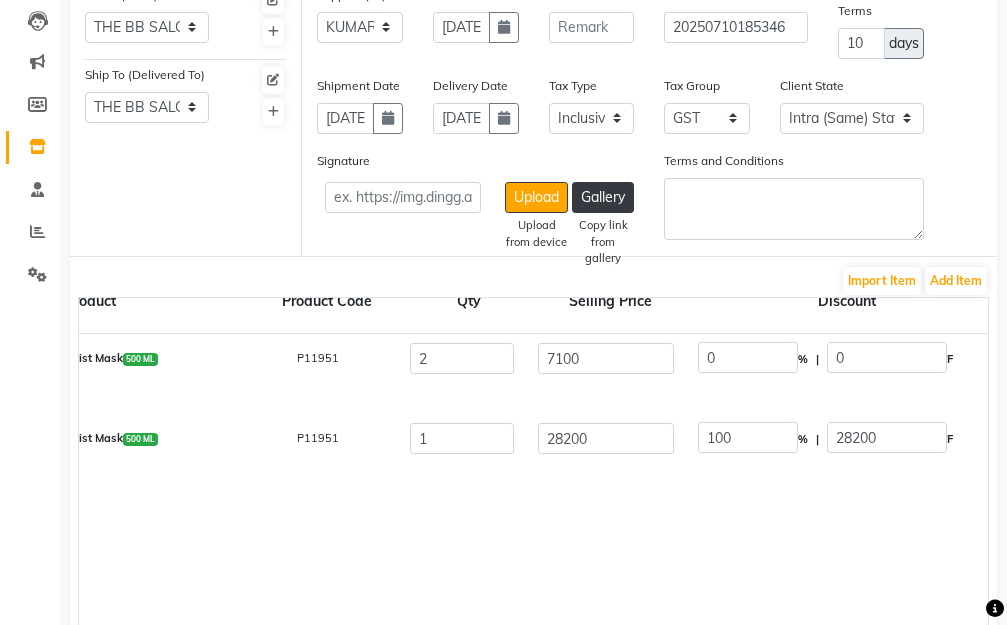type on "0.7" 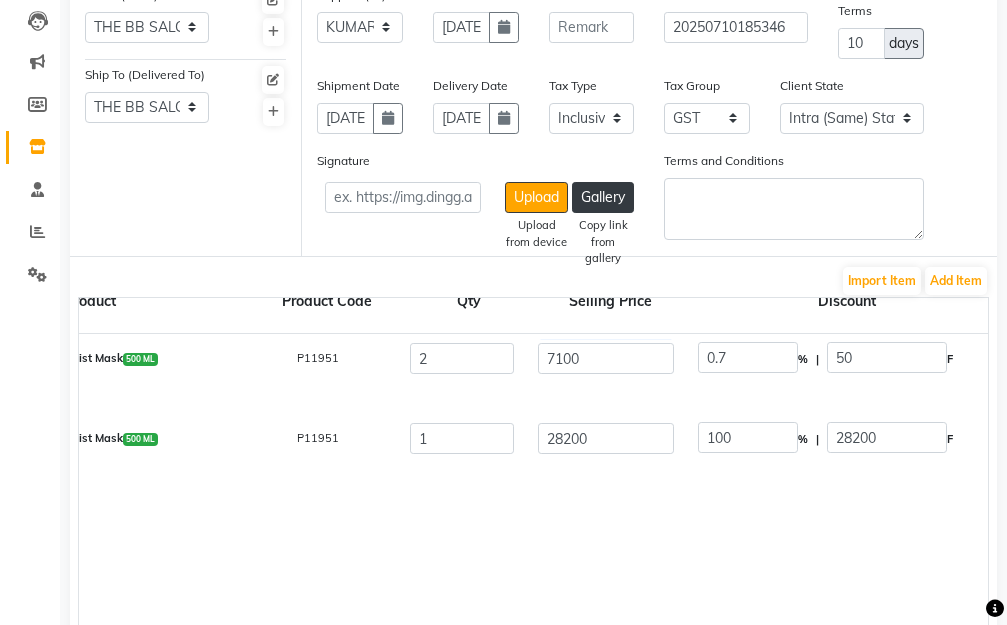 click on "4 In 1 Bond Moist Mask  500 ML  P11951  2 7100 0.7 % | 50 F 7050 5974.58 11949.15 None GST  (18%)  2150.85 14100  4 In 1 Bond Moist Mask  500 ML  P11951  1 28200 100 % | 28200 F 0 0 0 None GST  (18%)  0 0" 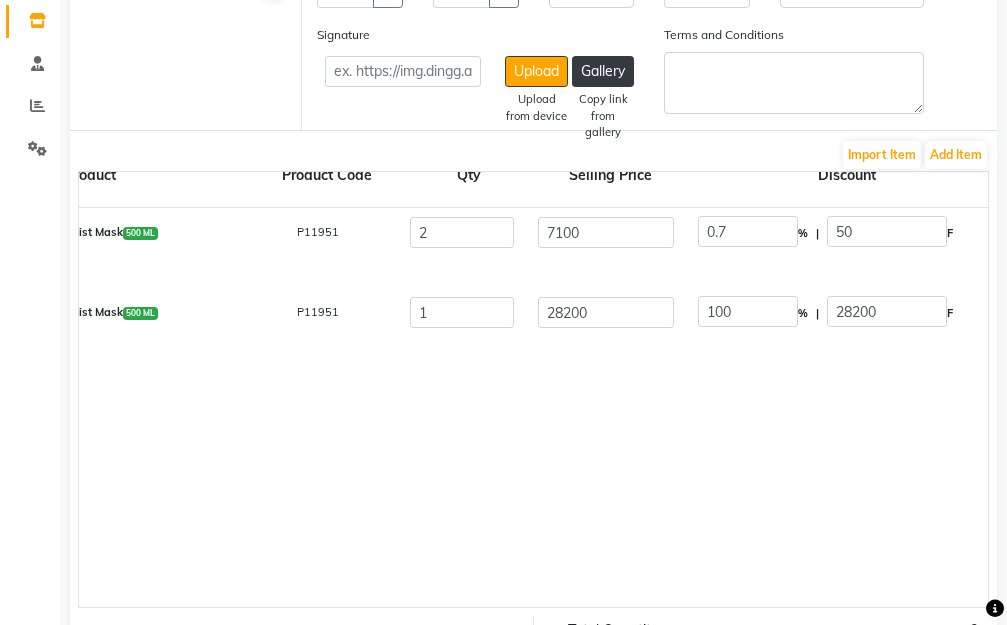 scroll, scrollTop: 338, scrollLeft: 0, axis: vertical 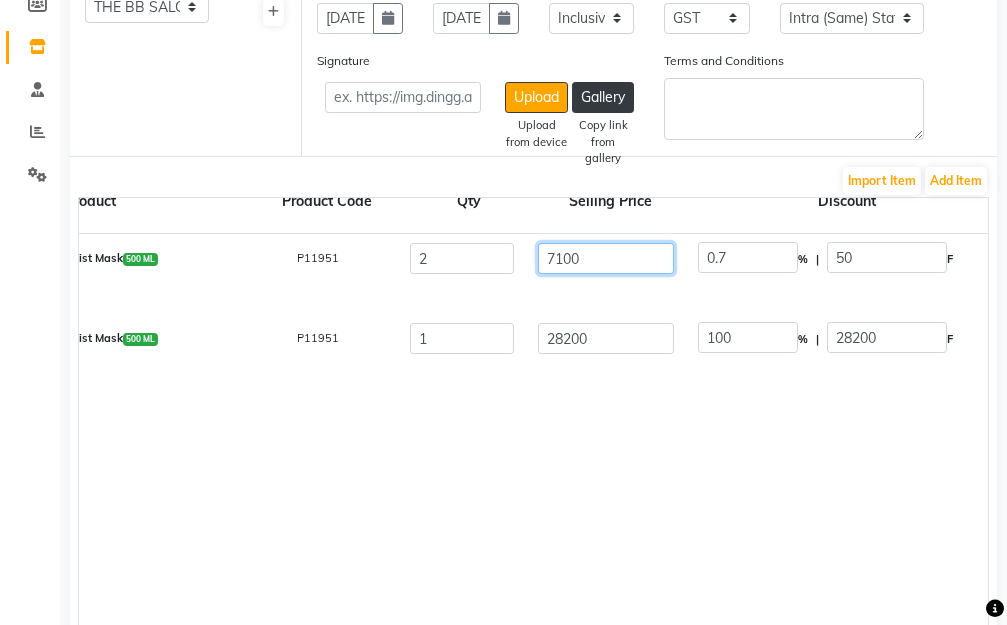 drag, startPoint x: 676, startPoint y: 243, endPoint x: 653, endPoint y: 245, distance: 23.086792 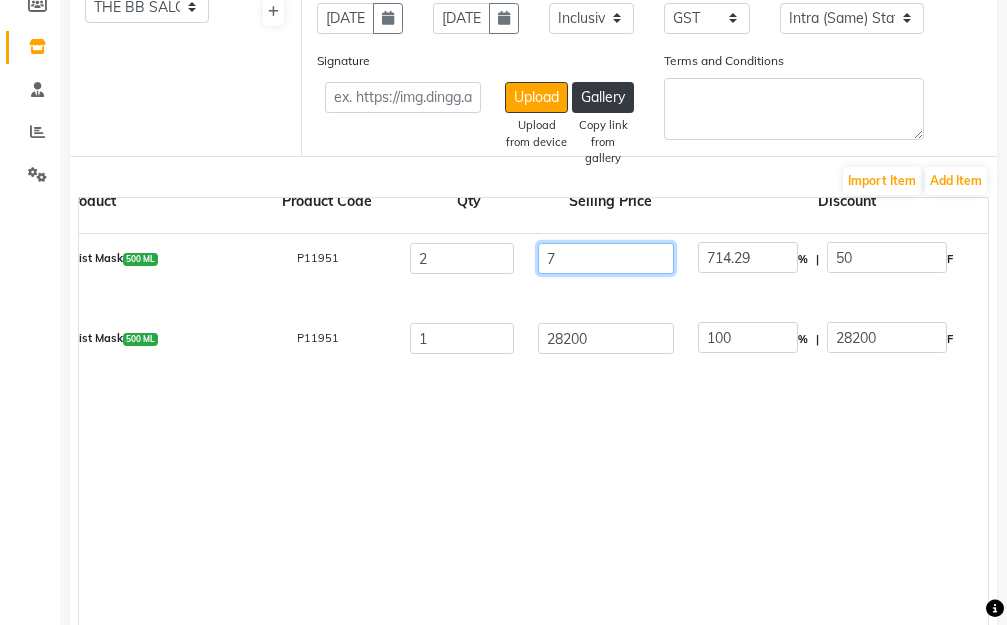 type on "72" 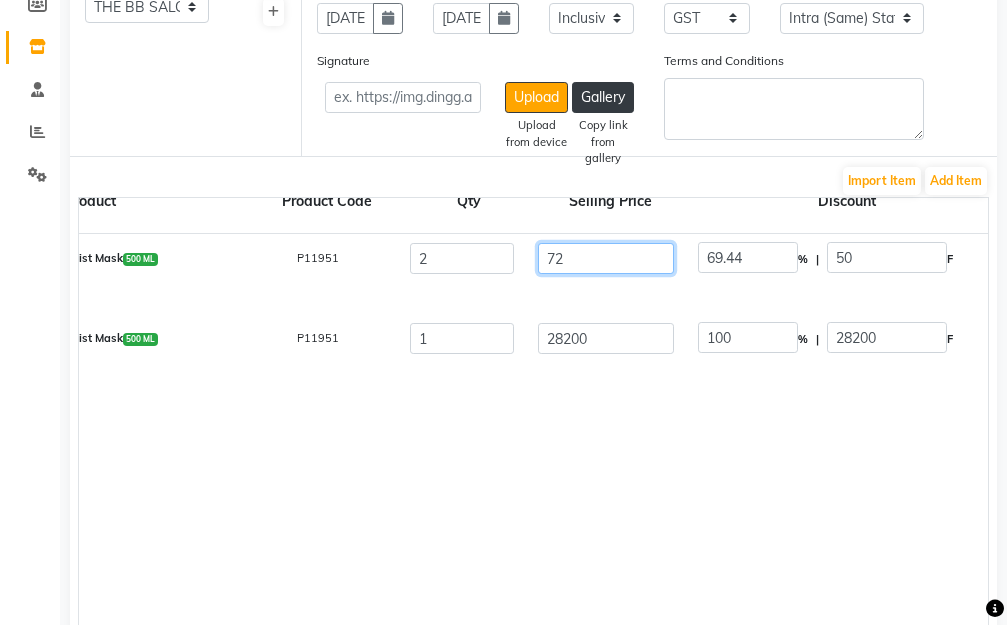 type on "720" 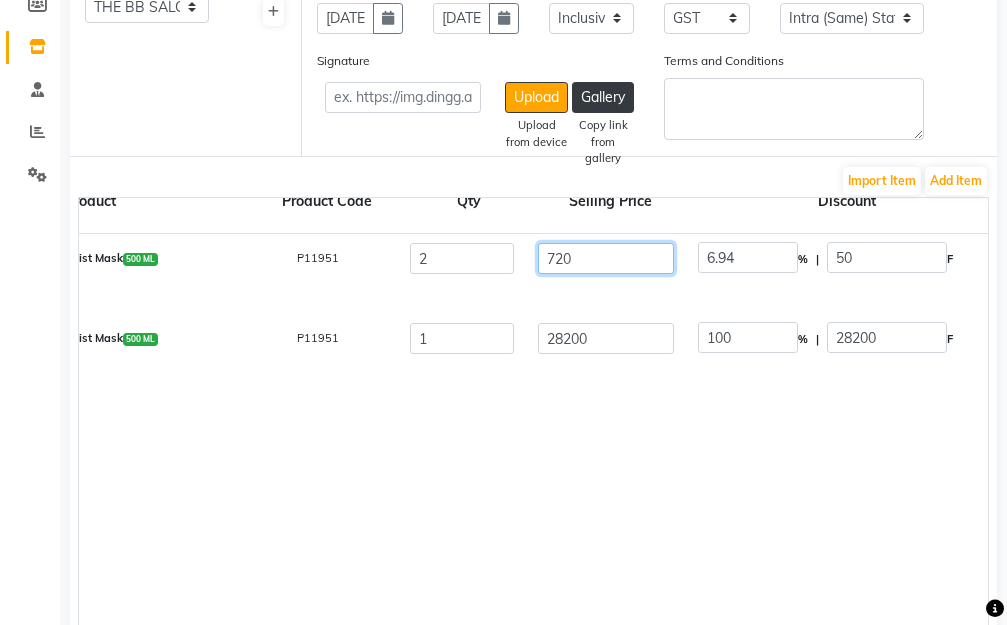 type on "7200" 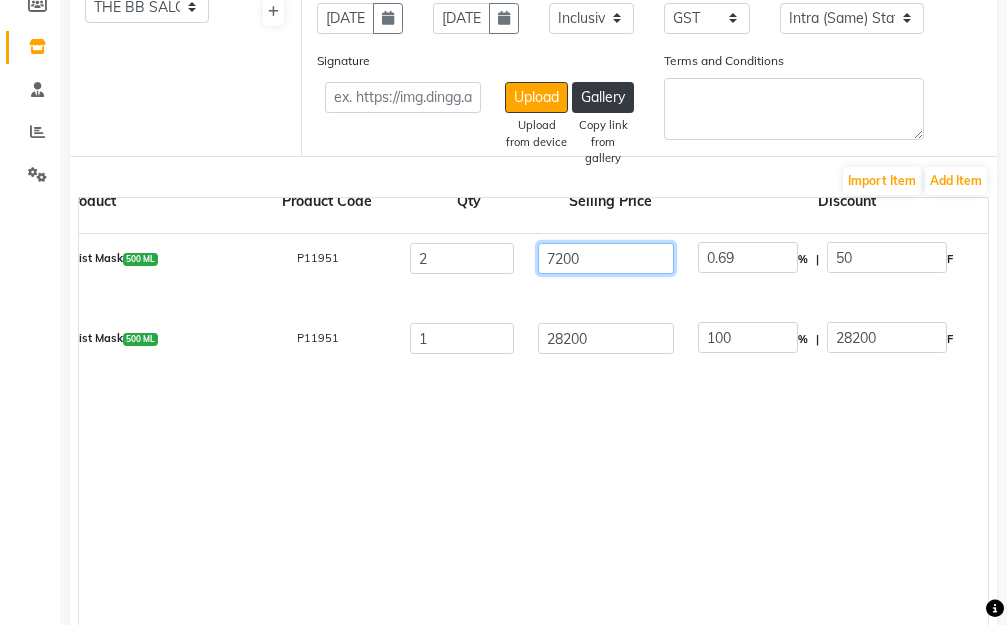 type 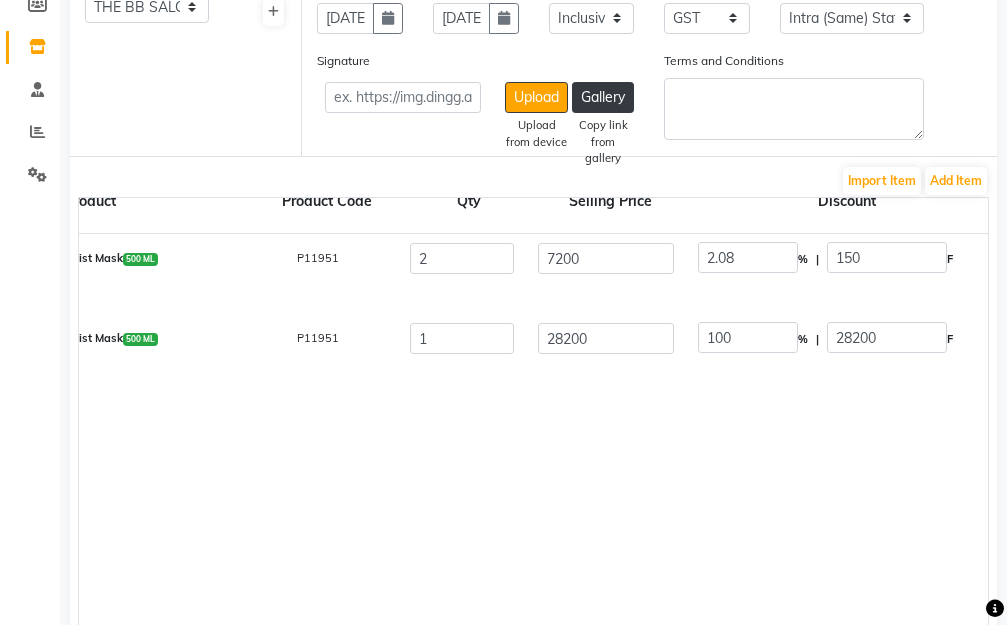 click on "4 In 1 Bond Moist Mask  500 ML  P11951  2 7200 2.08 % | 150 F 7050 5974.58 11949.15 None GST  (18%)  2150.85 14100  4 In 1 Bond Moist Mask  500 ML  P11951  1 28200 100 % | 28200 F 0 0 0 None GST  (18%)  0 0" 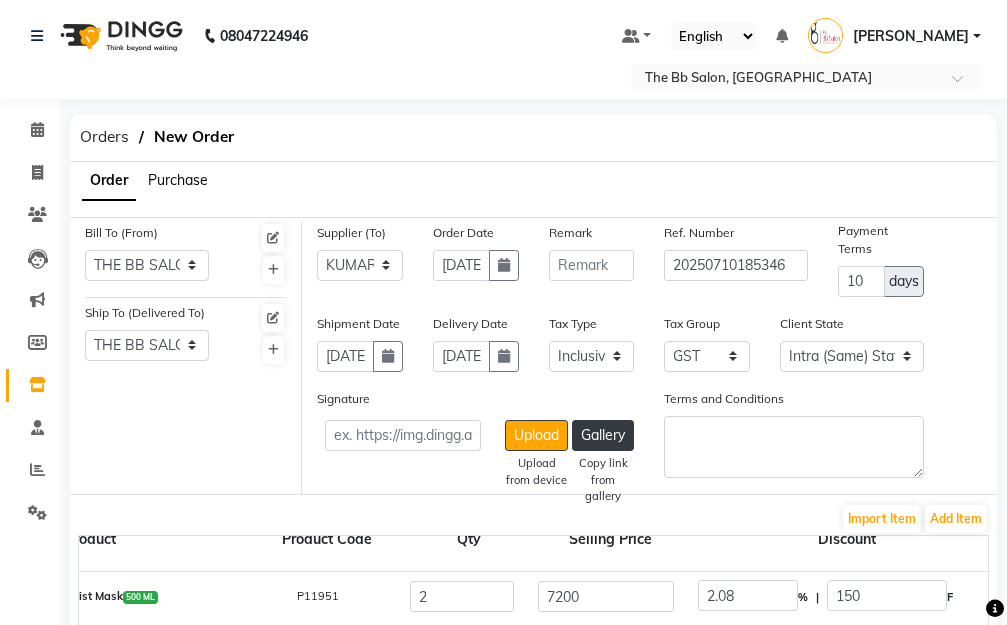 scroll, scrollTop: 200, scrollLeft: 0, axis: vertical 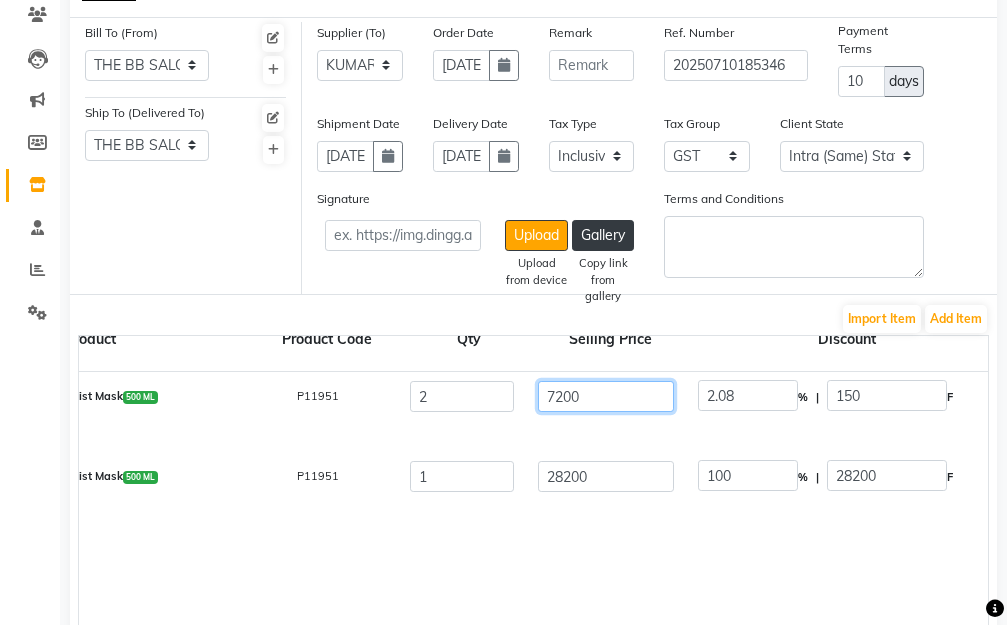 drag, startPoint x: 649, startPoint y: 381, endPoint x: 373, endPoint y: 387, distance: 276.06522 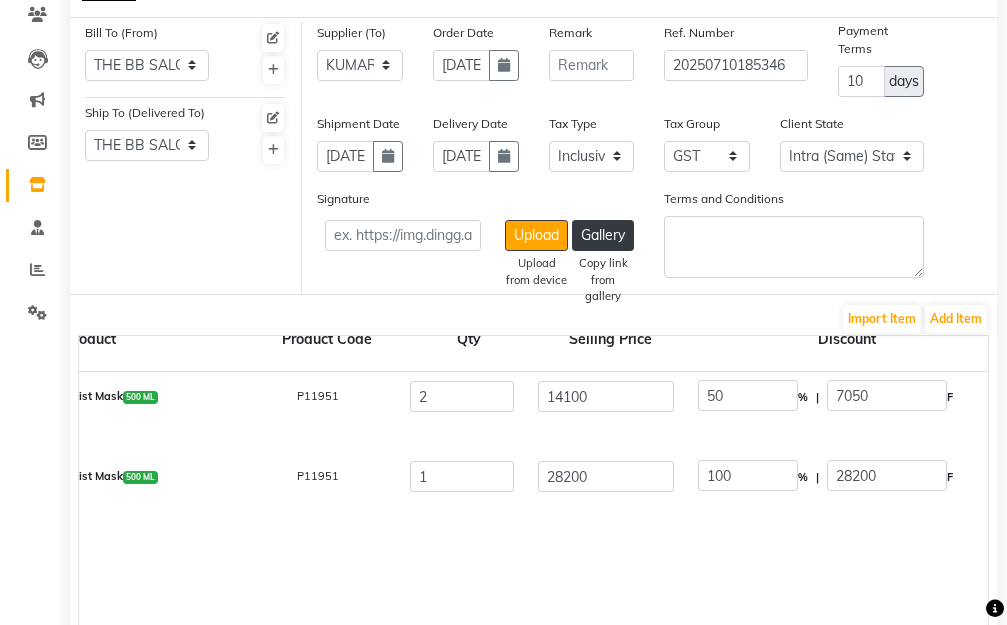 click on "4 In 1 Bond Moist Mask  500 ML  P11951  2 14100 50 % | 7050 F 7050 5974.58 11949.15 None GST  (18%)  2150.85 14100  4 In 1 Bond Moist Mask  500 ML  P11951  1 28200 100 % | 28200 F 0 0 0 None GST  (18%)  0 0" 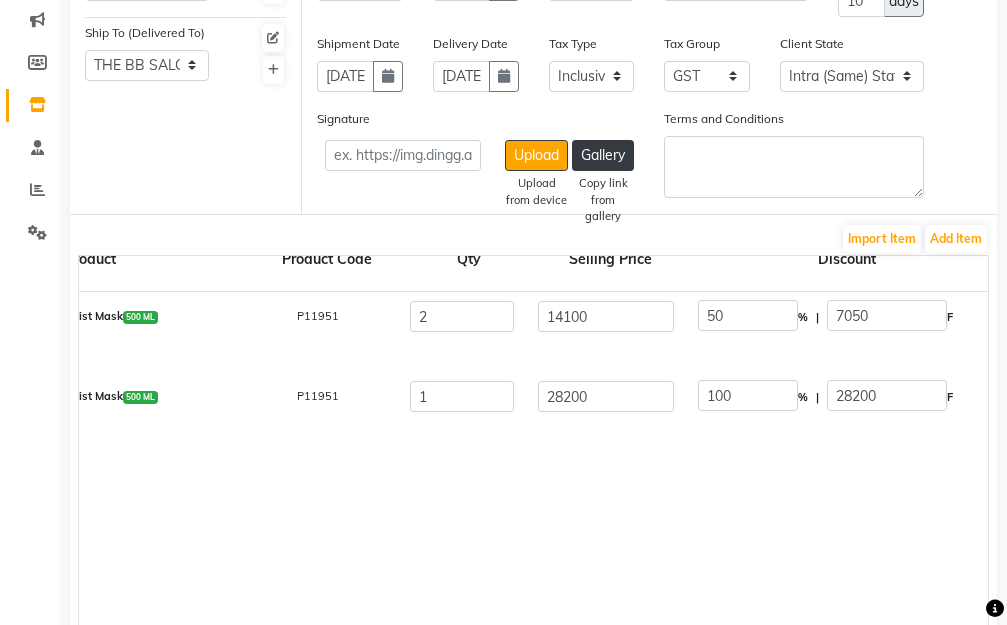 scroll, scrollTop: 238, scrollLeft: 0, axis: vertical 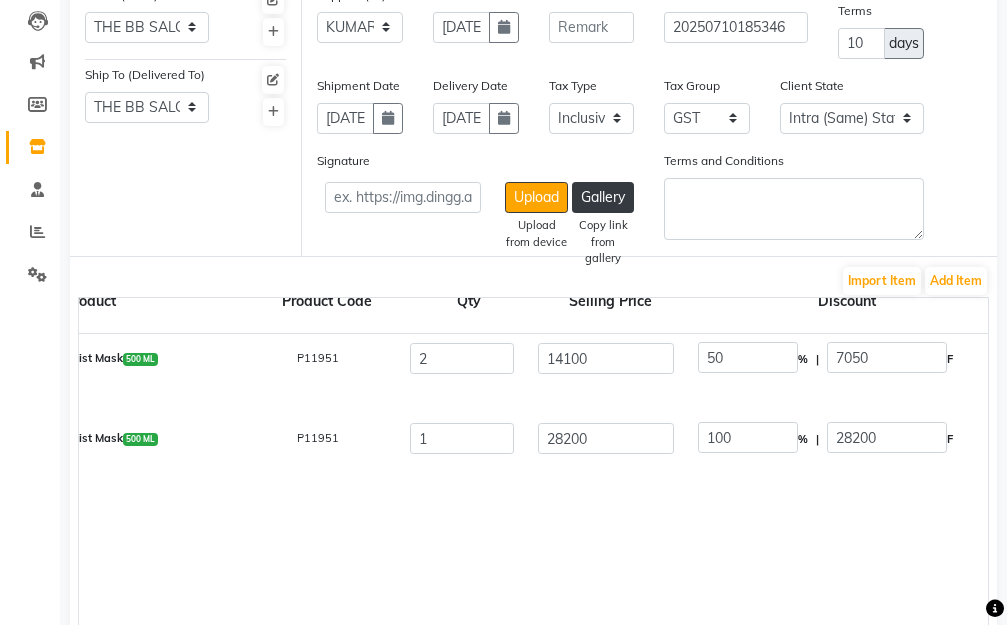 click on "4 In 1 Bond Moist Mask  500 ML  P11951  2 14100 50 % | 7050 F 7050 5974.58 11949.15 None GST  (18%)  2150.85 14100  4 In 1 Bond Moist Mask  500 ML  P11951  1 28200 100 % | 28200 F 0 0 0 None GST  (18%)  0 0" 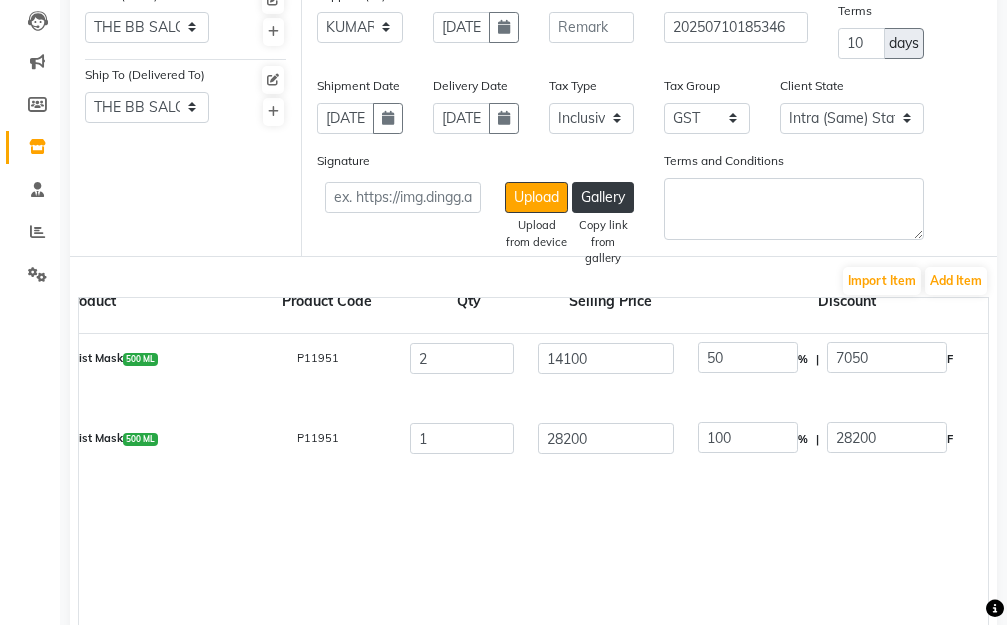 scroll, scrollTop: 538, scrollLeft: 0, axis: vertical 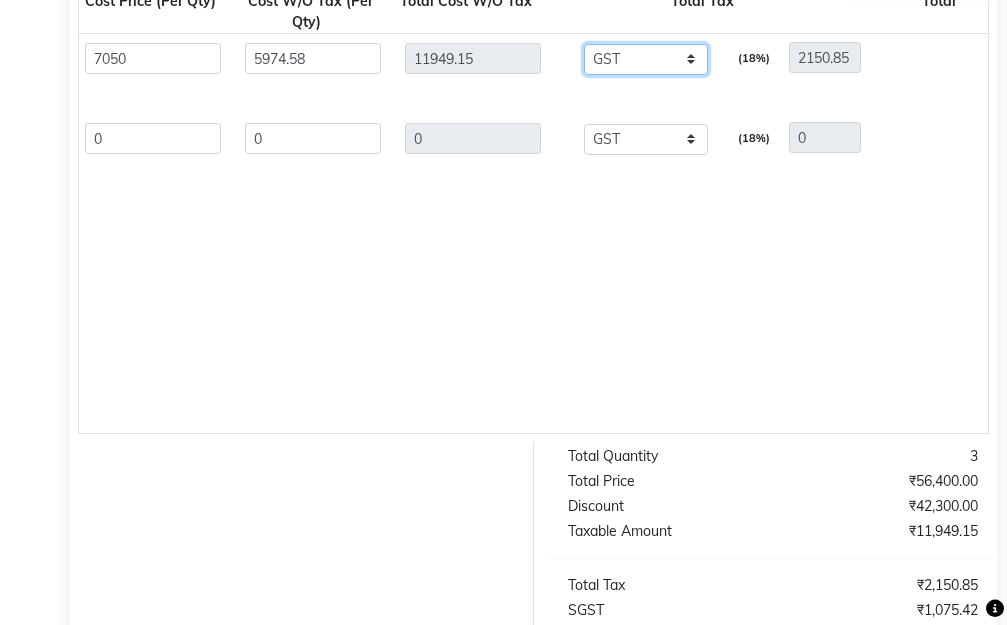 click on "None GST" 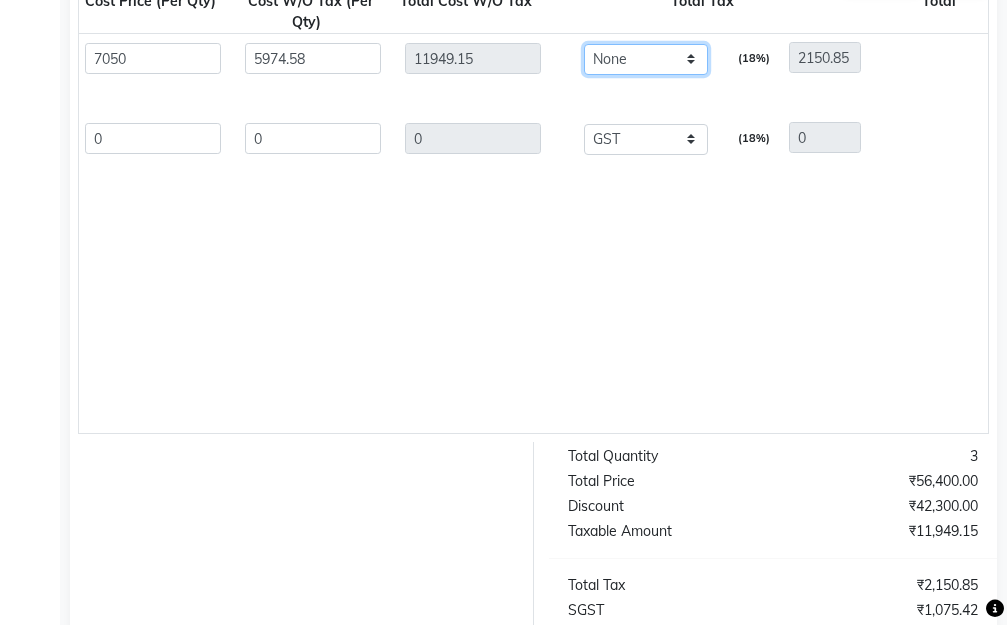 click on "None GST" 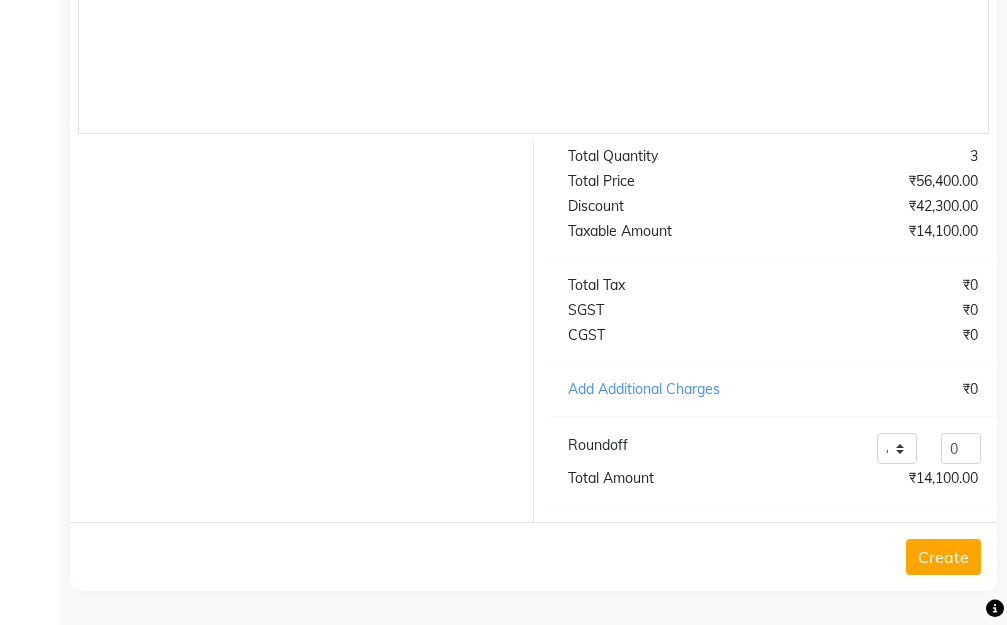scroll, scrollTop: 338, scrollLeft: 0, axis: vertical 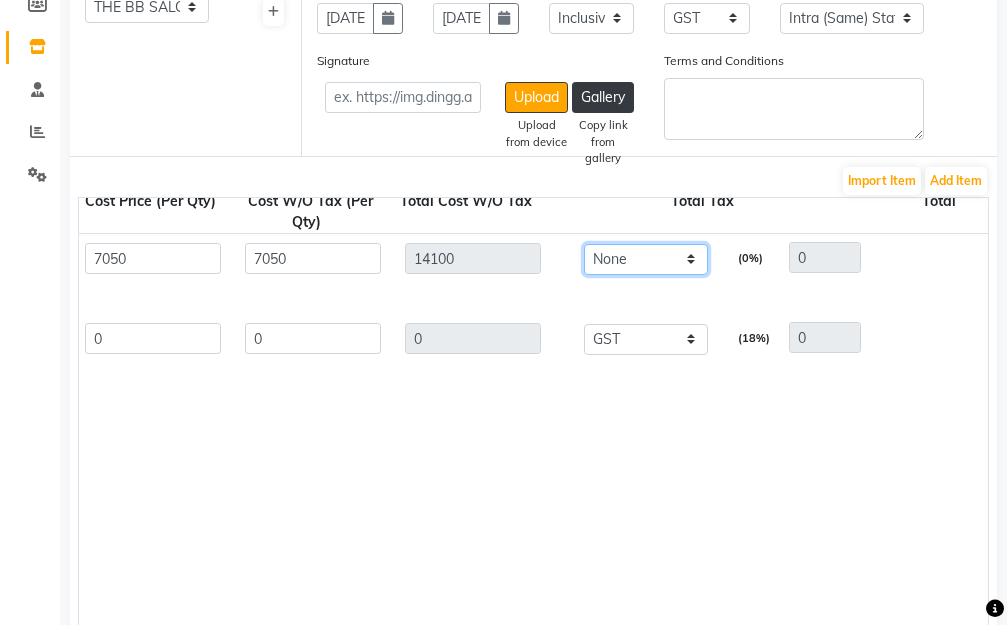 click on "None GST" 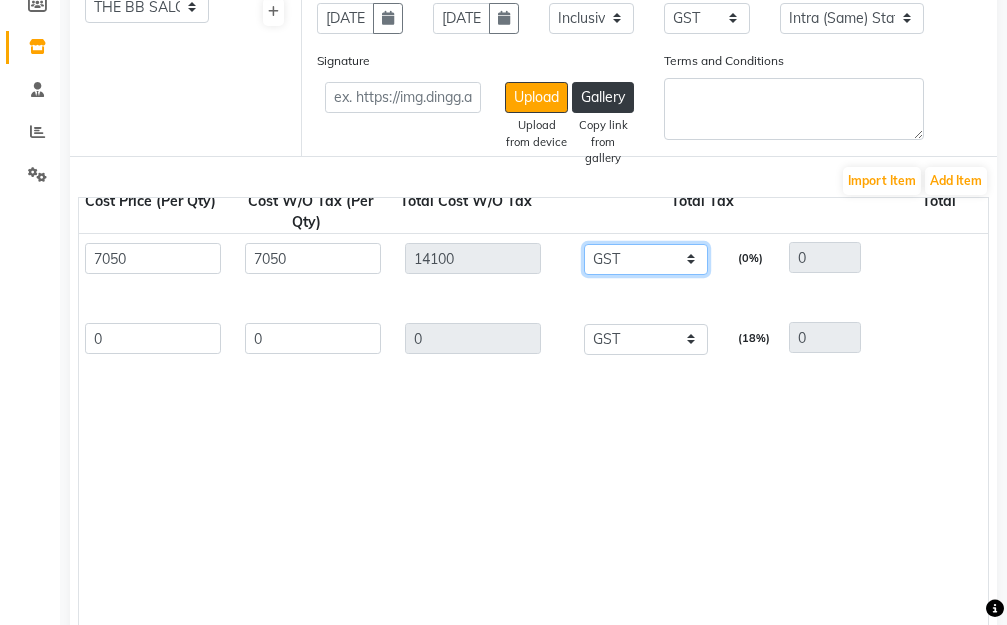 click on "None GST" 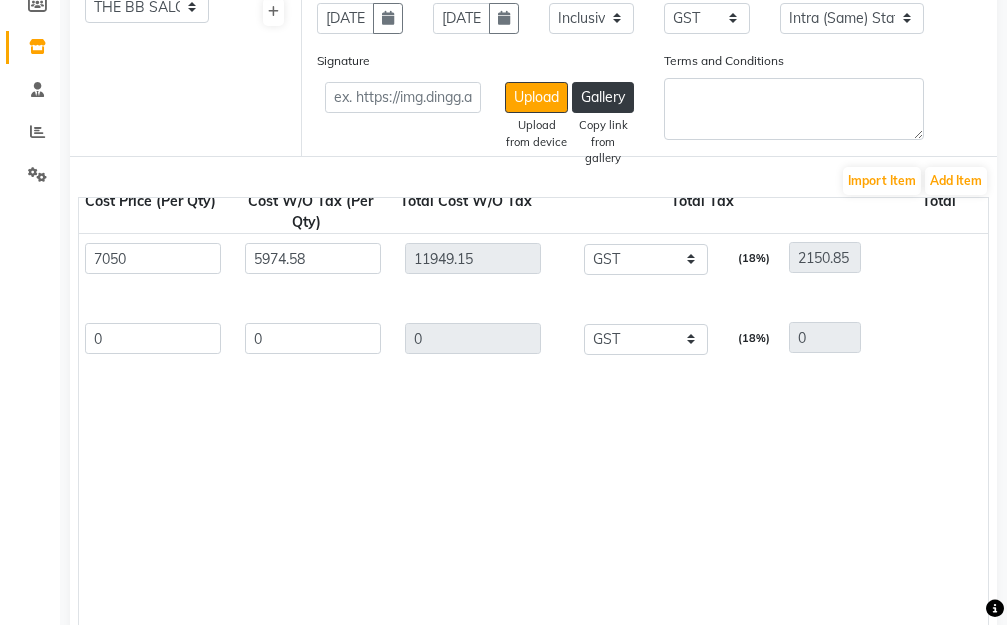 click on "4 In 1 Bond Moist Mask  500 ML  P11951  2 14100 50 % | 7050 F 7050 5974.58 11949.15 None GST  (18%)  2150.85 14100  4 In 1 Bond Moist Mask  500 ML  P11951  1 28200 100 % | 28200 F 0 0 0 None GST  (18%)  0 0" 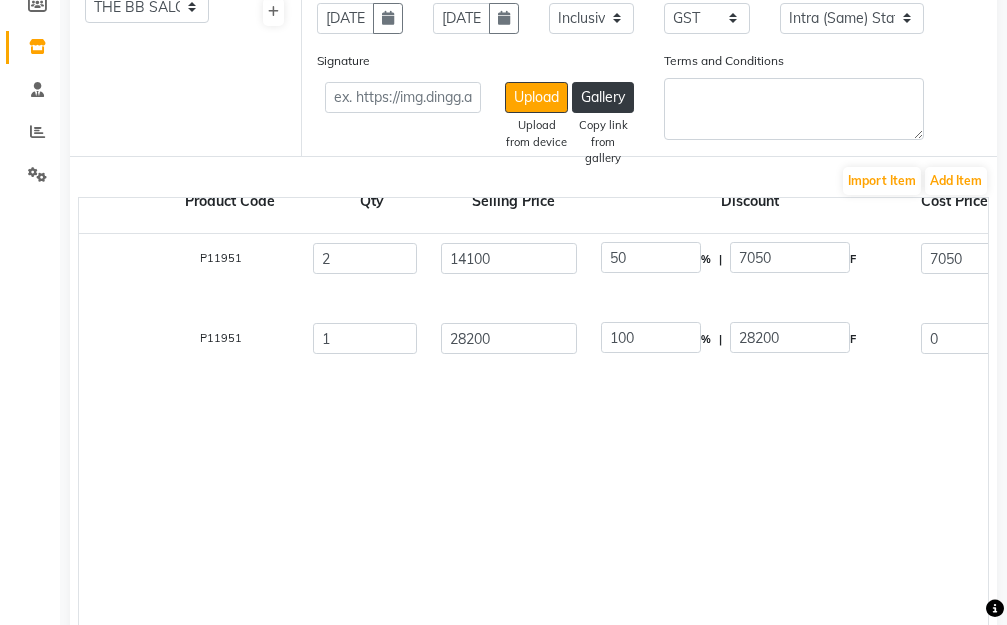 scroll, scrollTop: 28, scrollLeft: 224, axis: both 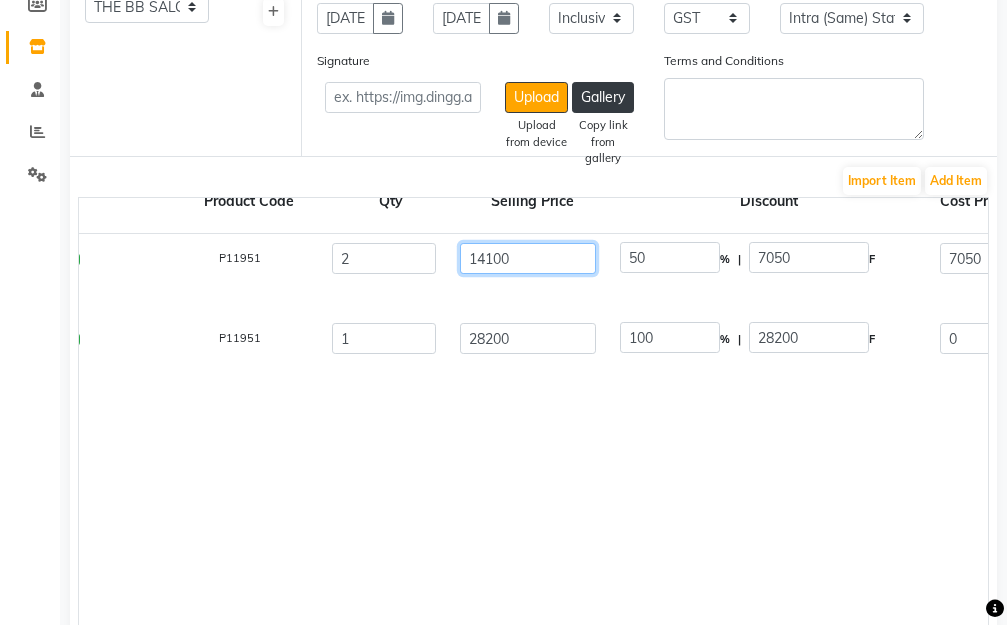 drag, startPoint x: 562, startPoint y: 247, endPoint x: 454, endPoint y: 251, distance: 108.07405 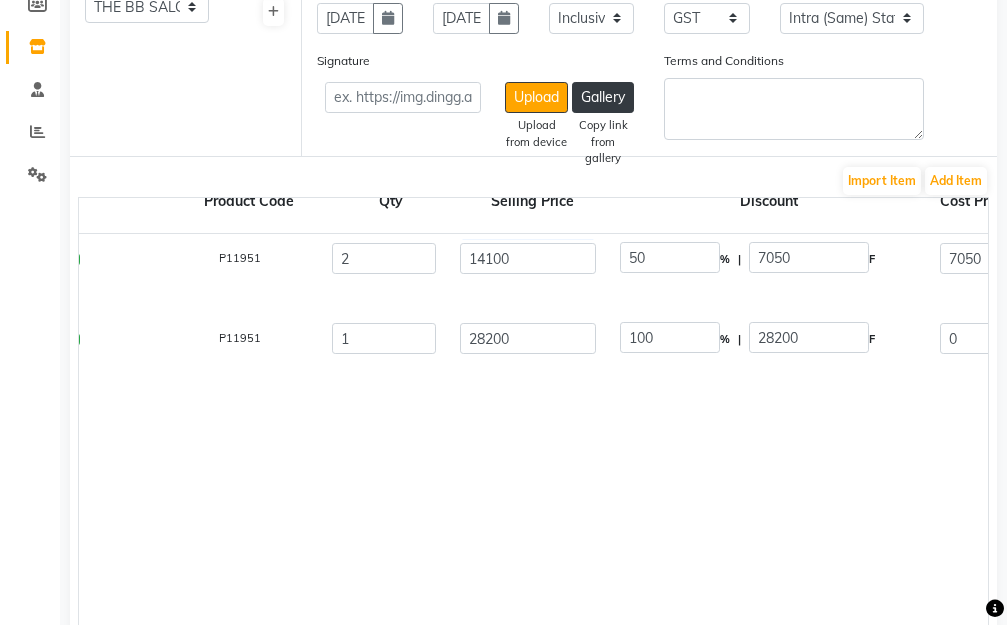 click on "4 In 1 Bond Moist Mask  500 ML  P11951  2 14100 50 % | 7050 F 7050 5974.58 11949.15 None GST  (18%)  2150.85 14100  4 In 1 Bond Moist Mask  500 ML  P11951  1 28200 100 % | 28200 F 0 0 0 None GST  (18%)  0 0" 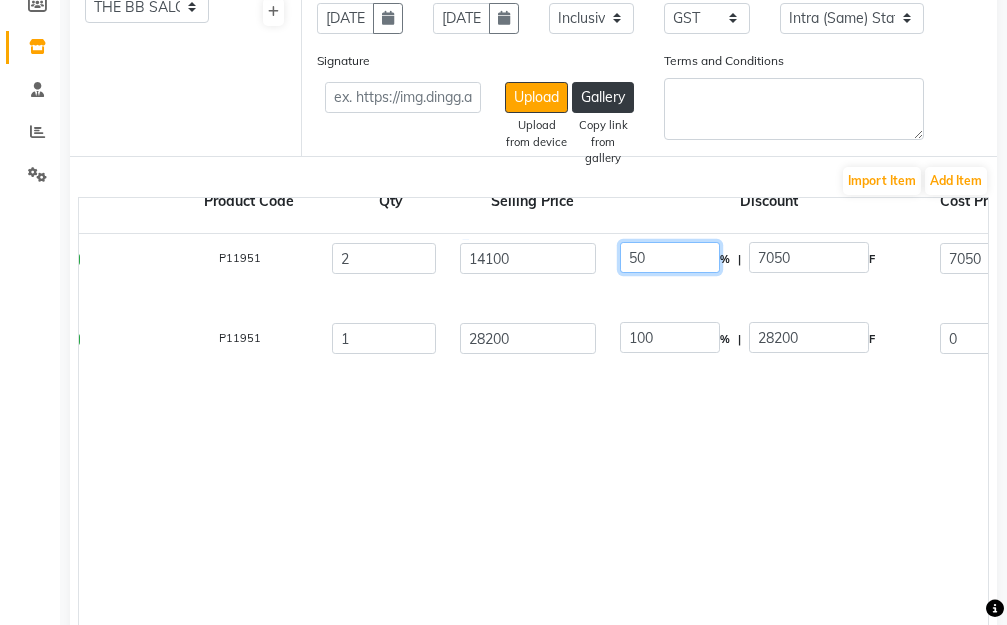 drag, startPoint x: 687, startPoint y: 234, endPoint x: 587, endPoint y: 238, distance: 100.07997 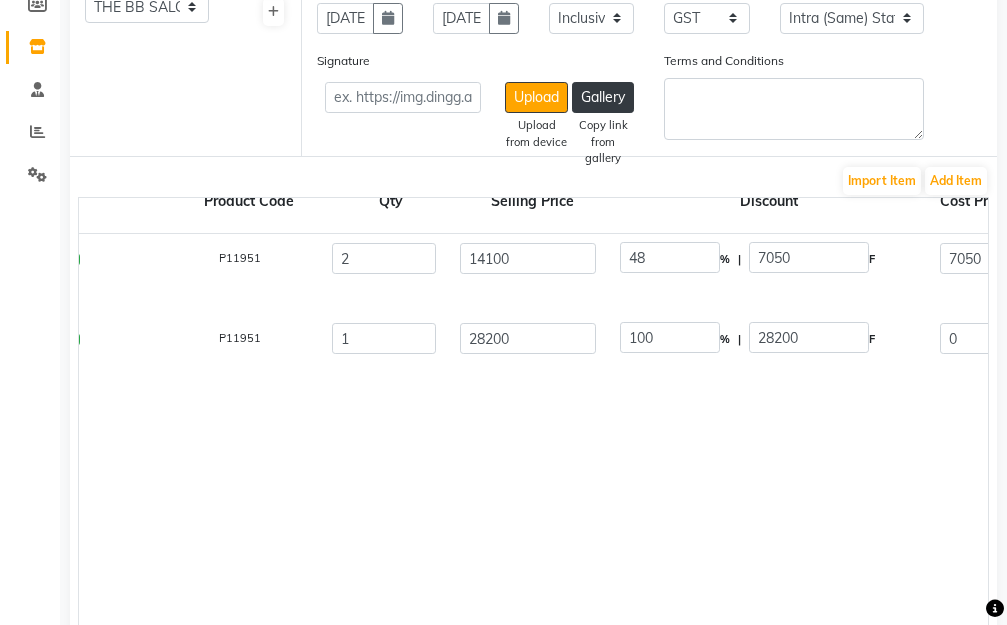 click on "4 In 1 Bond Moist Mask  500 ML  P11951  2 14100 48 % | 7050 F 7050 5974.58 11949.15 None GST  (18%)  2150.85 14100  4 In 1 Bond Moist Mask  500 ML  P11951  1 28200 100 % | 28200 F 0 0 0 None GST  (18%)  0 0" 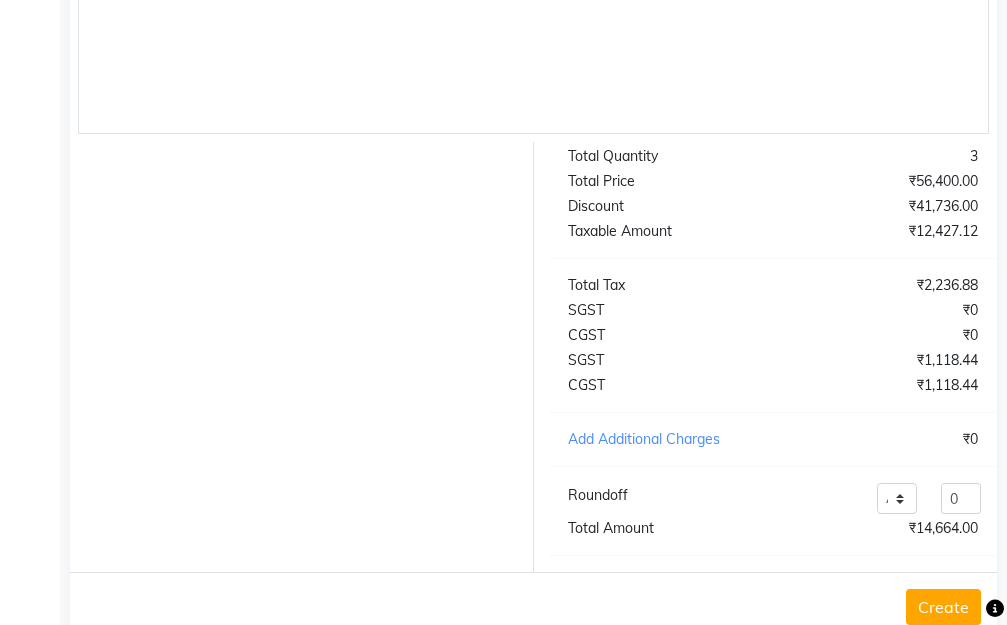 scroll, scrollTop: 338, scrollLeft: 0, axis: vertical 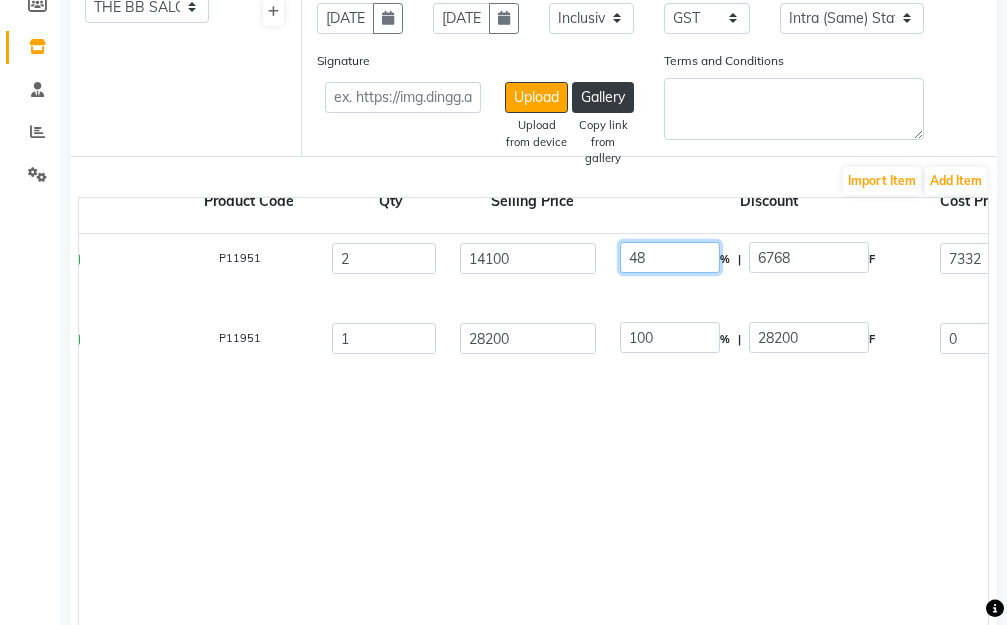 drag, startPoint x: 672, startPoint y: 241, endPoint x: 573, endPoint y: 245, distance: 99.08077 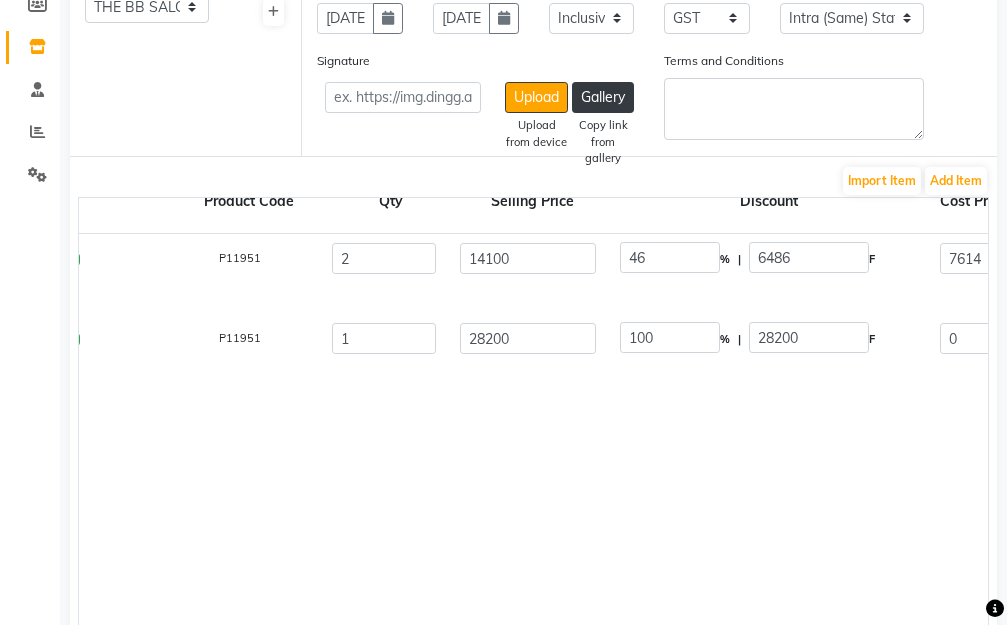 click on "4 In 1 Bond Moist Mask  500 ML  P11951  2 14100 46 % | 6486 F 7614 6452.54 12905.08 None GST  (18%)  2322.91 15227.99  4 In 1 Bond Moist Mask  500 ML  P11951  1 28200 100 % | 28200 F 0 0 0 None GST  (18%)  0 0" 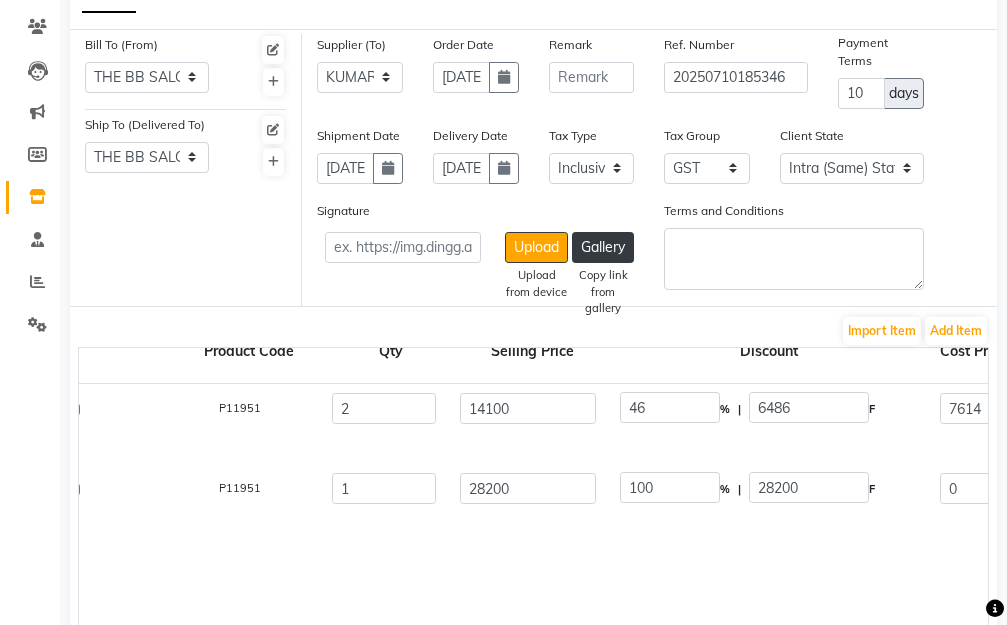 scroll, scrollTop: 88, scrollLeft: 0, axis: vertical 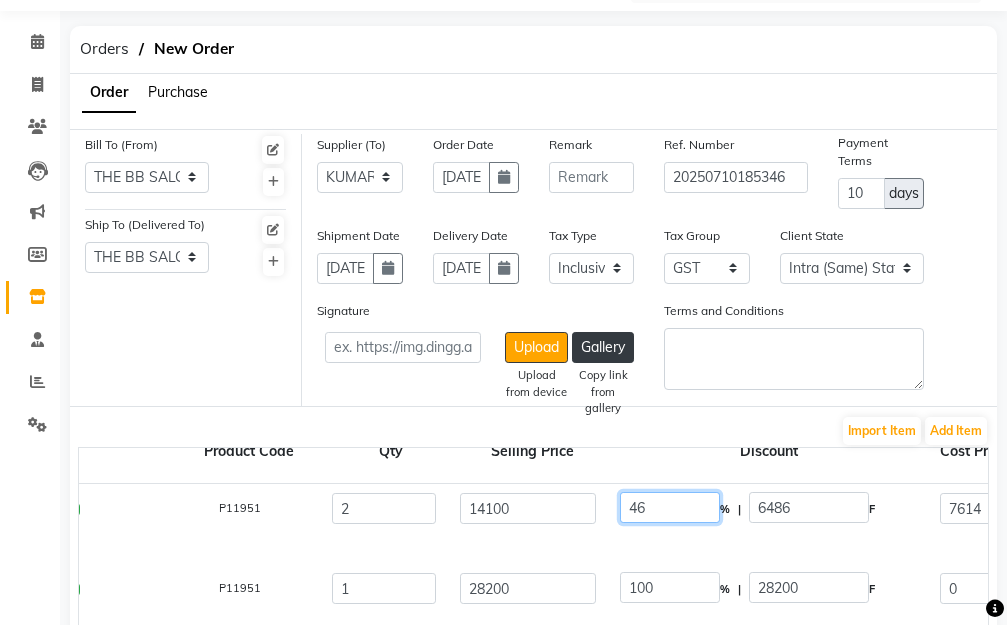 drag, startPoint x: 693, startPoint y: 494, endPoint x: 581, endPoint y: 503, distance: 112.36102 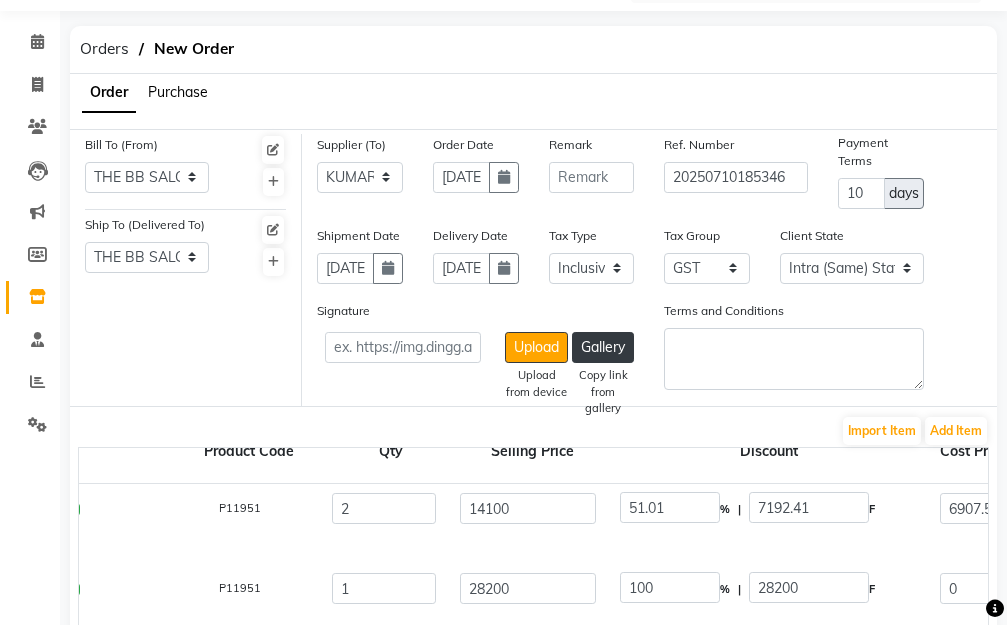 click on "4 In 1 Bond Moist Mask  500 ML  P11951  1 28200 100 % | 28200 F 0 0 0 None GST  (18%)  0 0" 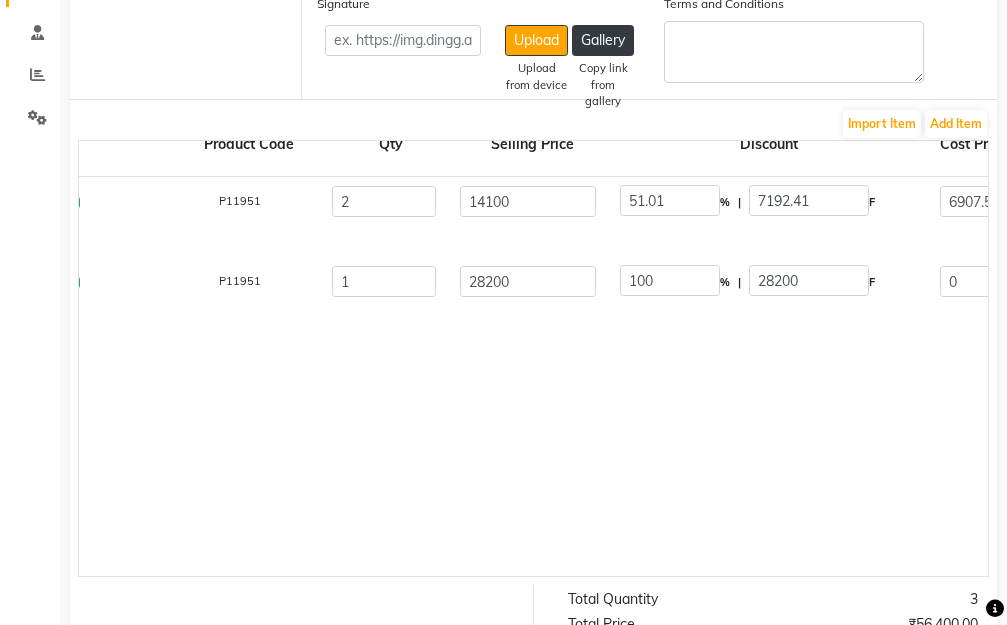 scroll, scrollTop: 288, scrollLeft: 0, axis: vertical 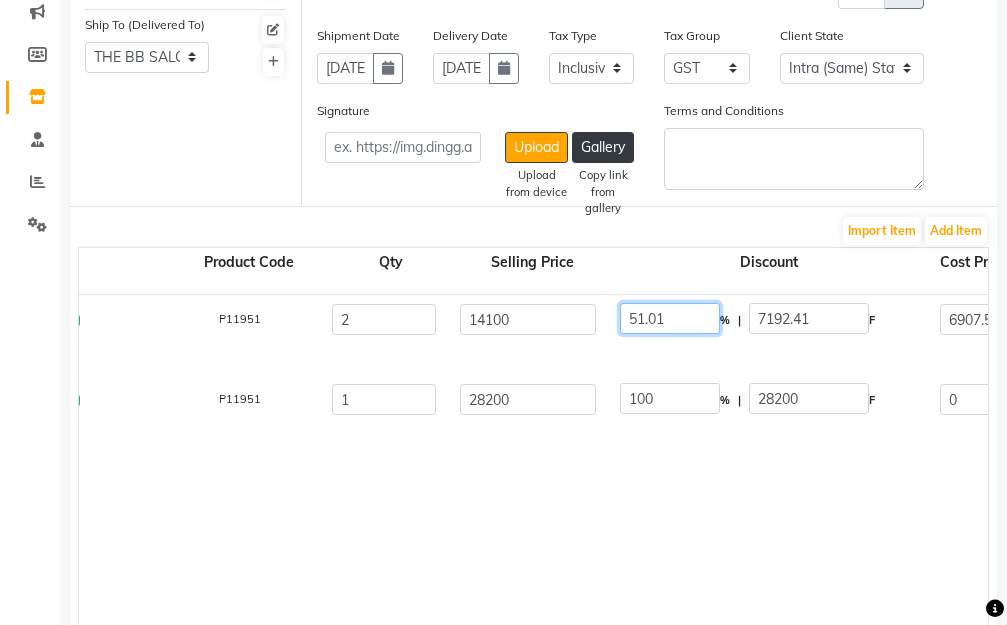 drag, startPoint x: 695, startPoint y: 323, endPoint x: 479, endPoint y: 335, distance: 216.33308 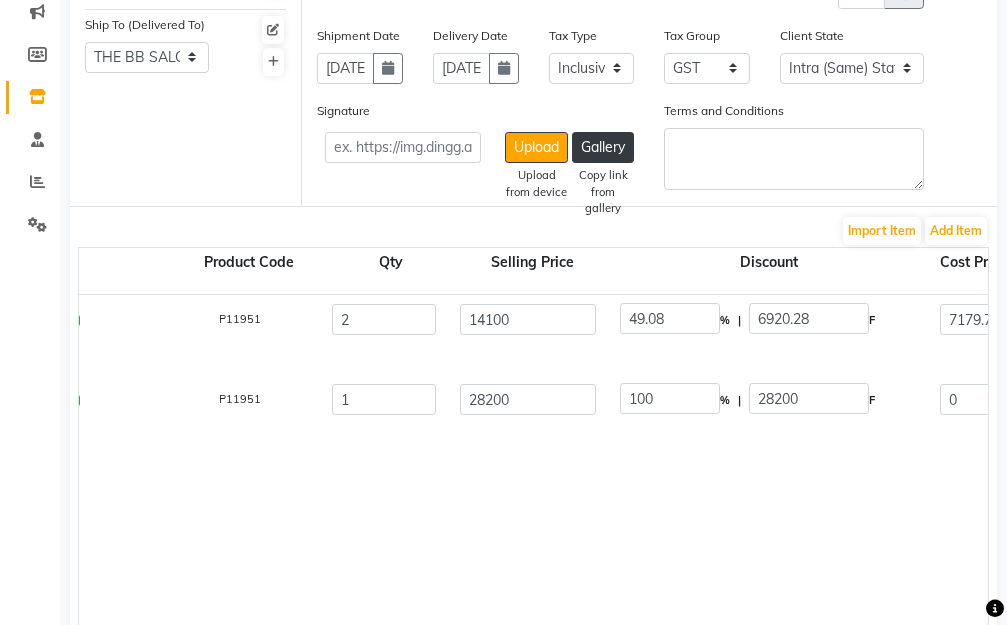 click on "4 In 1 Bond Moist Mask  500 ML  P11951  2 14100 49.08 % | 6920.28 F 7179.72 6084.51 12169.02 None GST  (18%)  2190.42 14359.44  4 In 1 Bond Moist Mask  500 ML  P11951  1 28200 100 % | 28200 F 0 0 0 None GST  (18%)  0 0" 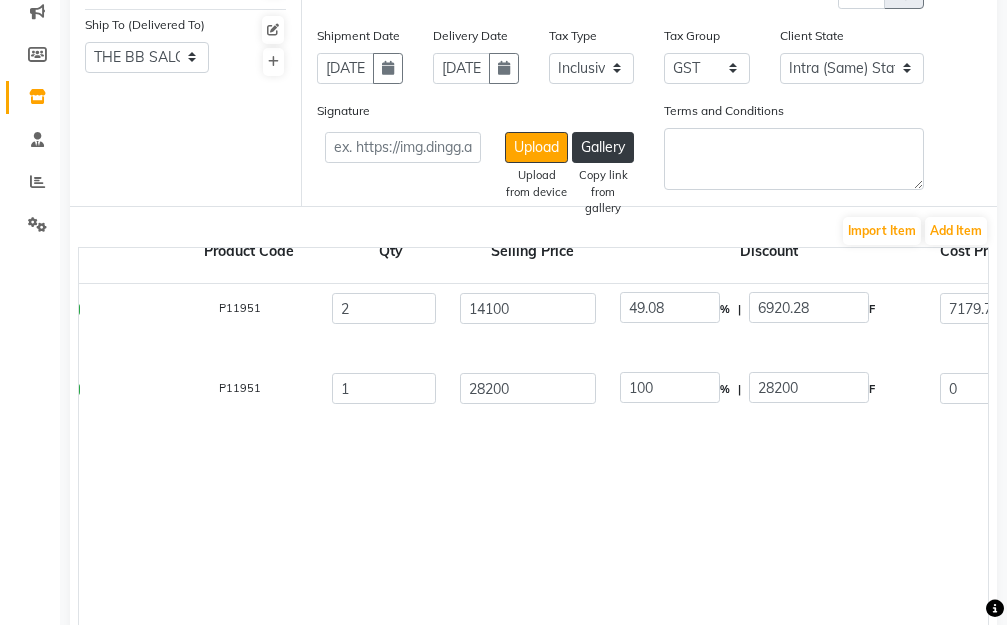 scroll, scrollTop: 28, scrollLeft: 224, axis: both 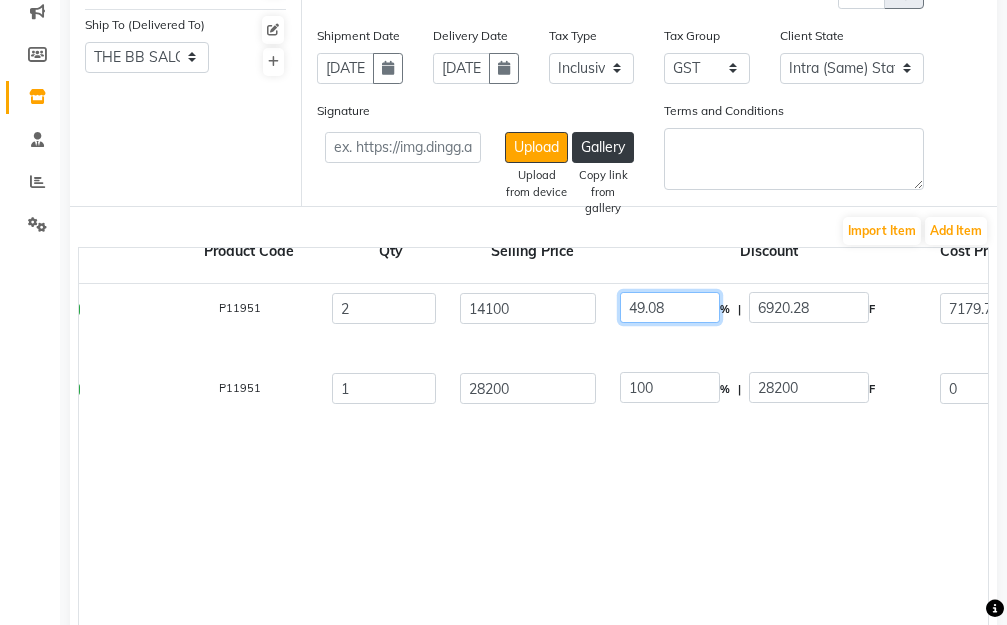 drag, startPoint x: 692, startPoint y: 290, endPoint x: 648, endPoint y: 297, distance: 44.553337 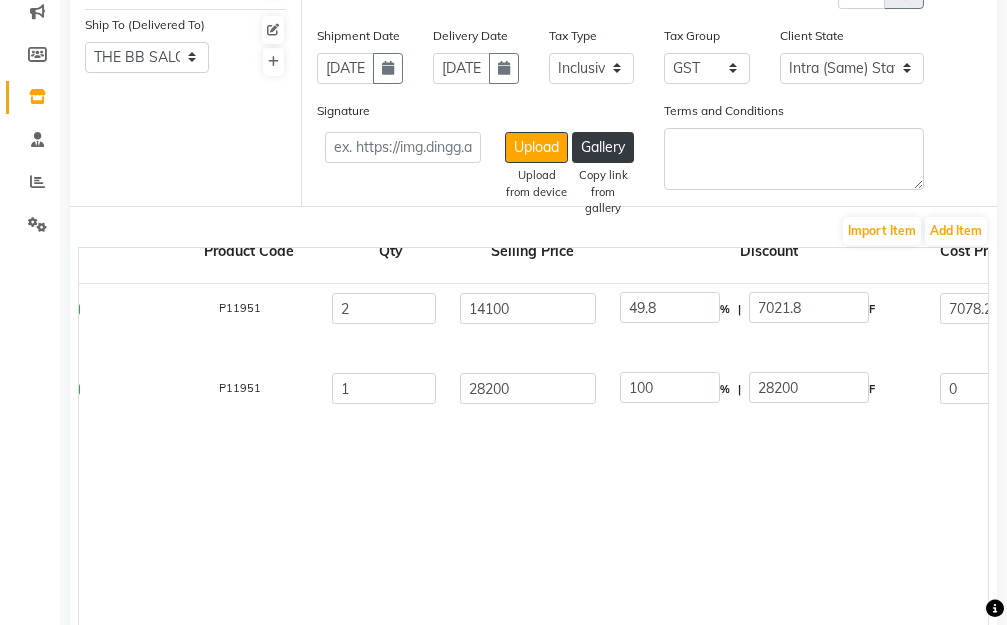 click on "4 In 1 Bond Moist Mask  500 ML  P11951  2 14100 49.8 % | 7021.8 F 7078.2 5998.47 11996.95 None GST  (18%)  2159.45 14156.4  4 In 1 Bond Moist Mask  500 ML  P11951  1 28200 100 % | 28200 F 0 0 0 None GST  (18%)  0 0" 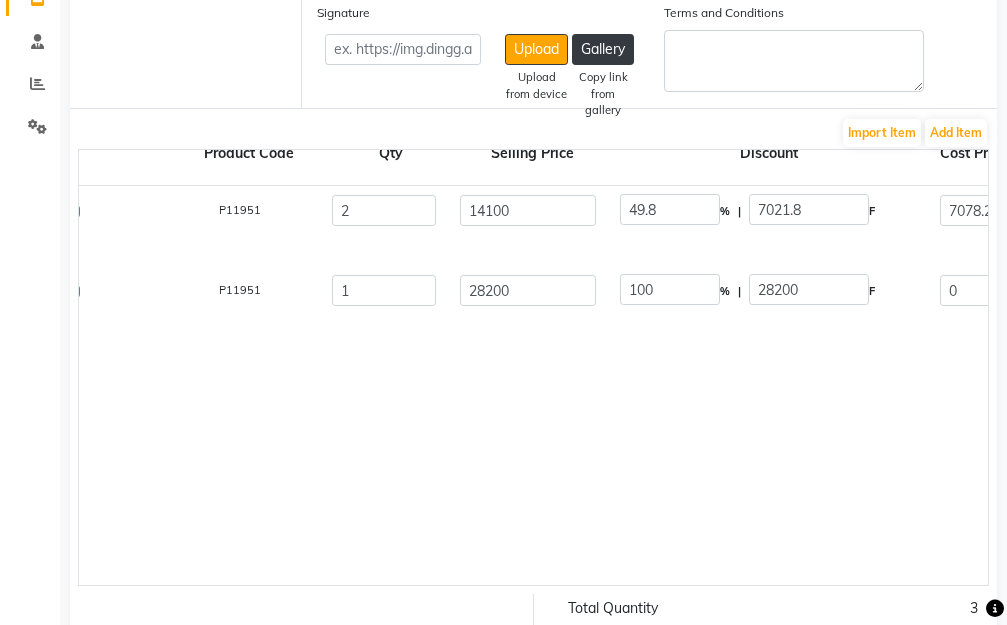 scroll, scrollTop: 288, scrollLeft: 0, axis: vertical 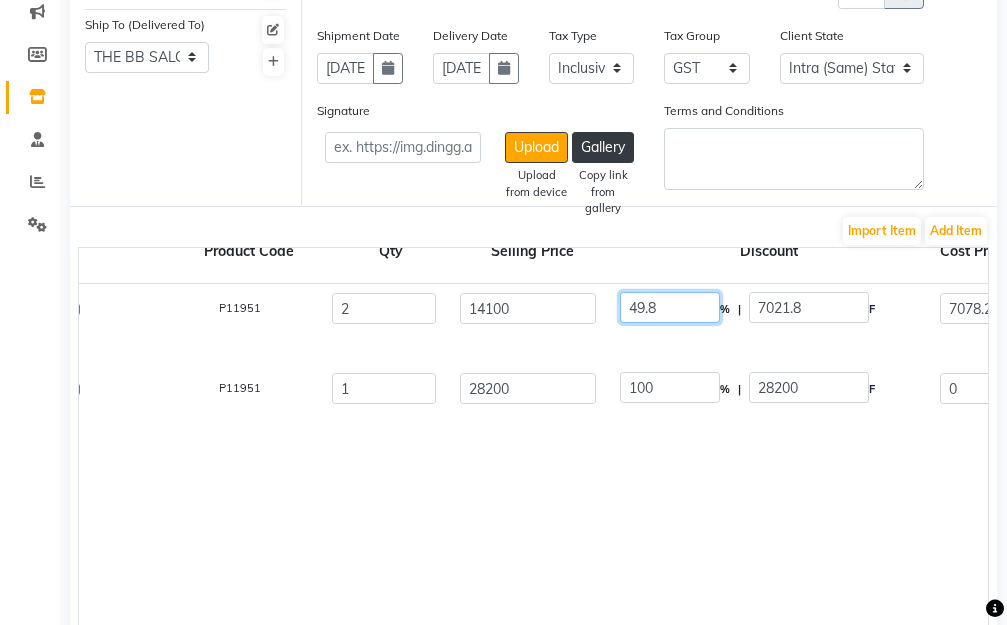 click on "49.8" 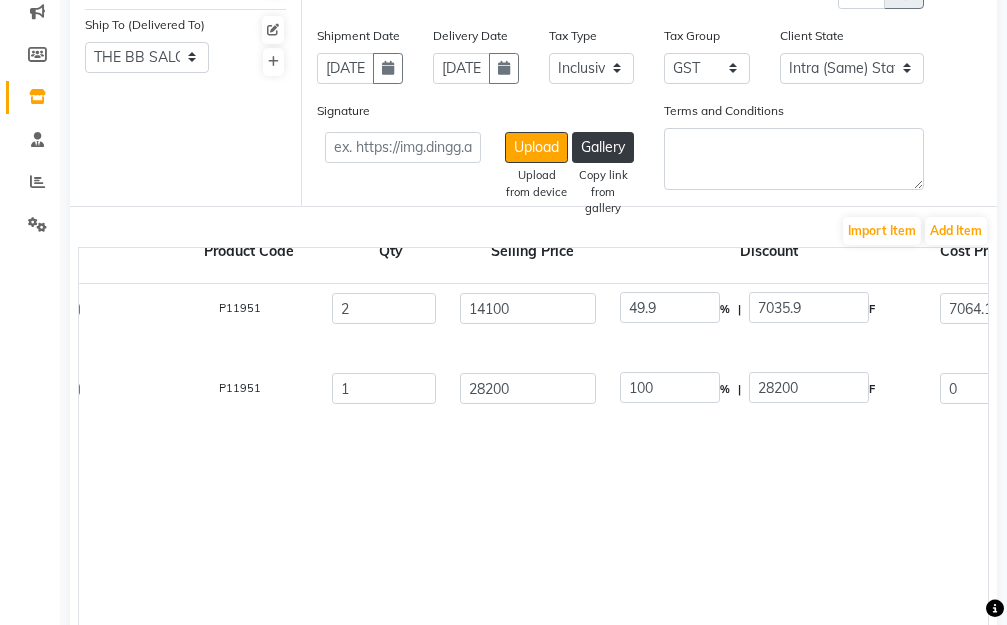 click on "4 In 1 Bond Moist Mask  500 ML  P11951  2 14100 49.9 % | 7035.9 F 7064.1 5986.53 11973.05 None GST  (18%)  2155.15 14128.2  4 In 1 Bond Moist Mask  500 ML  P11951  1 28200 100 % | 28200 F 0 0 0 None GST  (18%)  0 0" 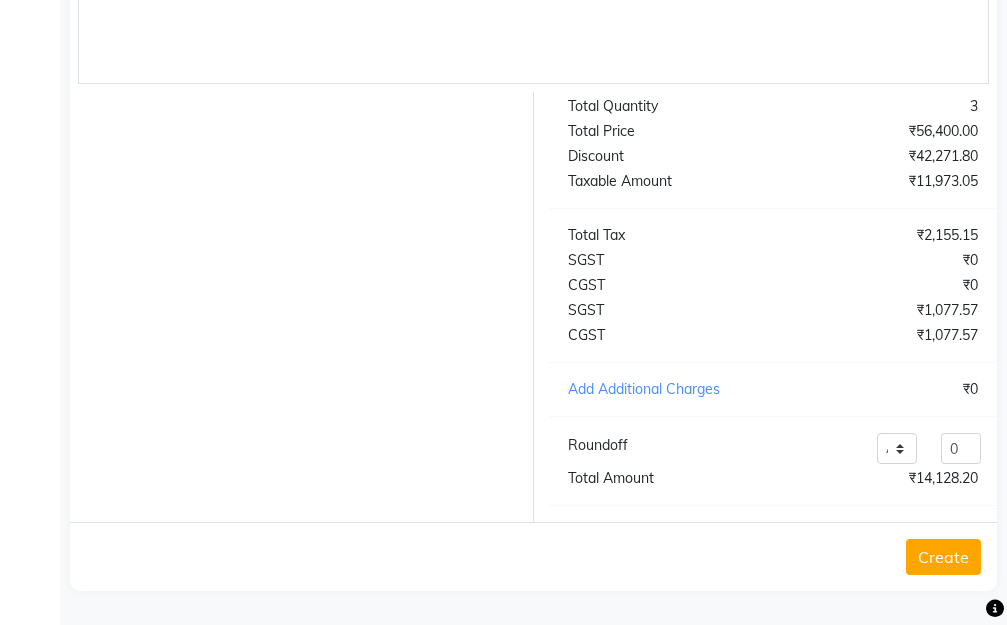 scroll, scrollTop: 288, scrollLeft: 0, axis: vertical 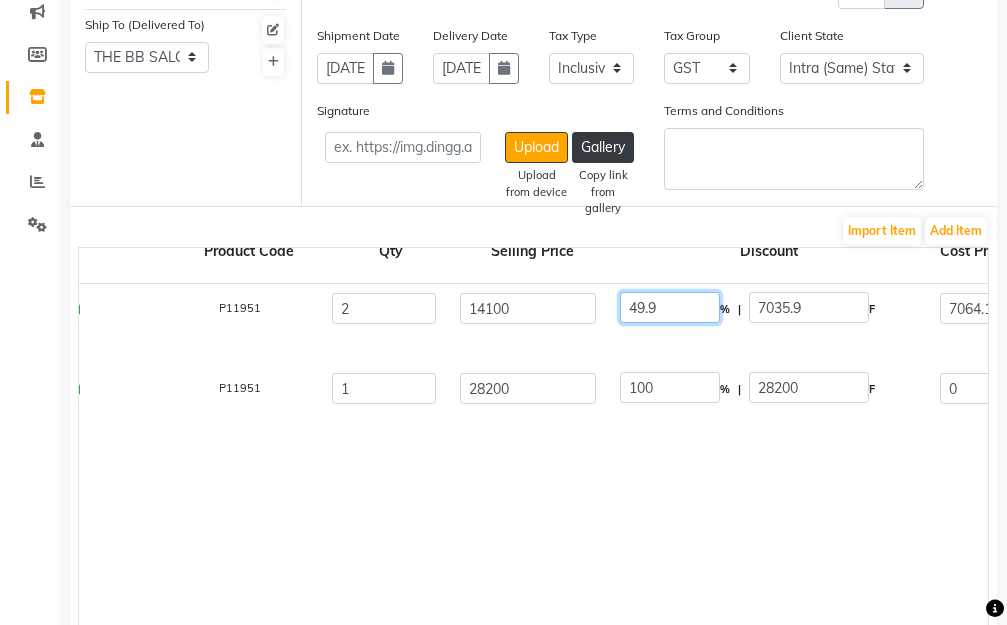 drag, startPoint x: 668, startPoint y: 299, endPoint x: 643, endPoint y: 296, distance: 25.179358 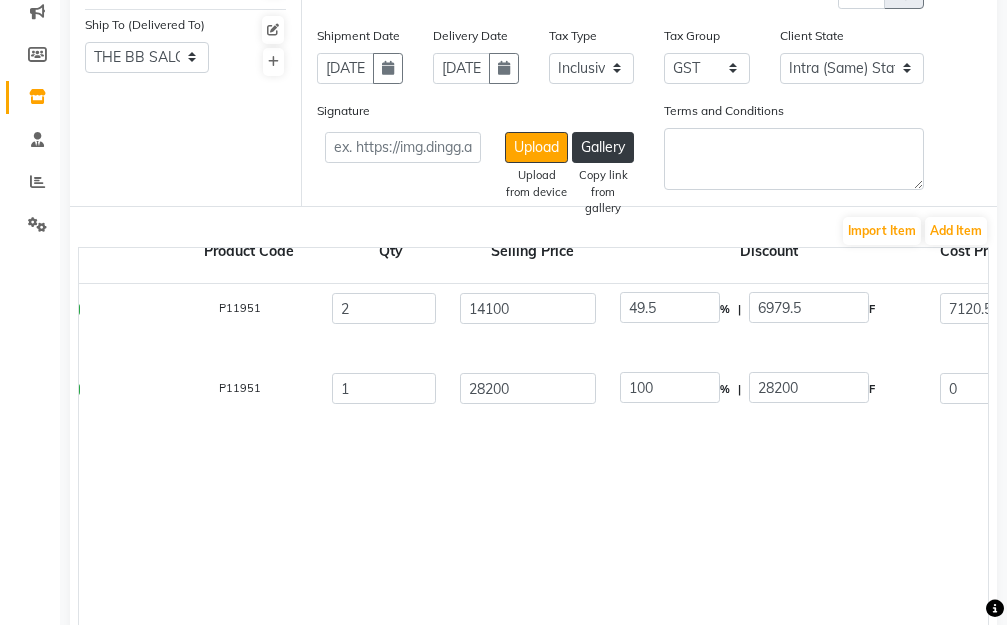 click on "4 In 1 Bond Moist Mask  500 ML  P11951  2 14100 49.5 % | 6979.5 F 7120.5 6034.32 12068.64 None GST  (18%)  2172.36 14241  4 In 1 Bond Moist Mask  500 ML  P11951  1 28200 100 % | 28200 F 0 0 0 None GST  (18%)  0 0" 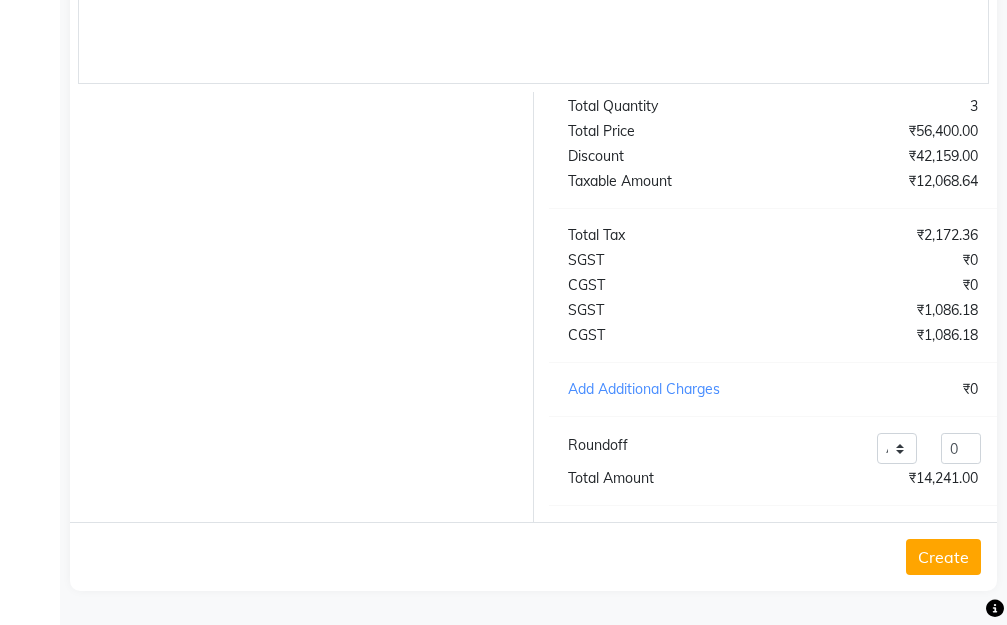 scroll, scrollTop: 388, scrollLeft: 0, axis: vertical 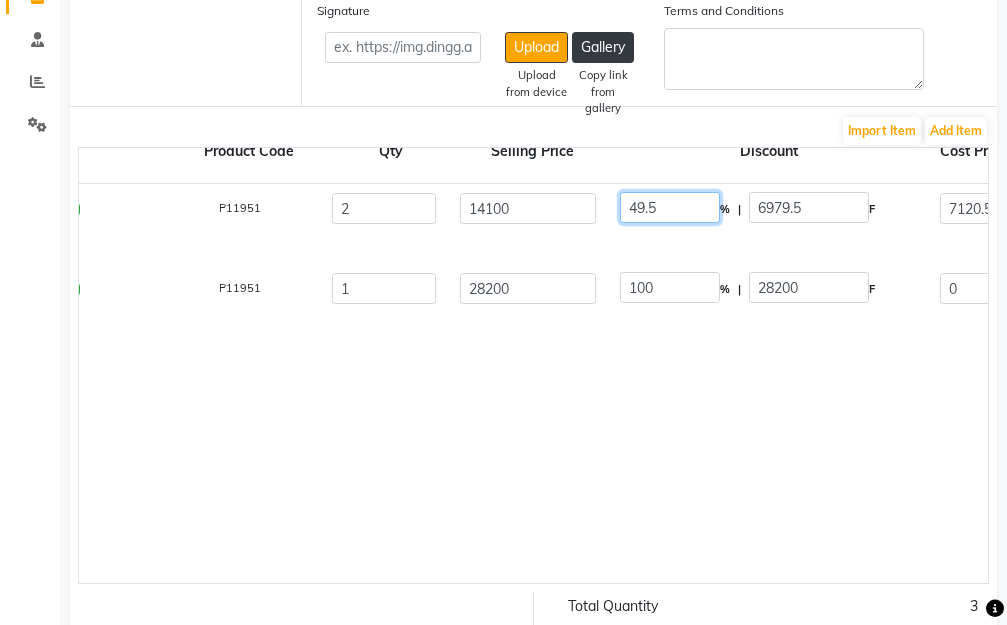 click on "49.5" 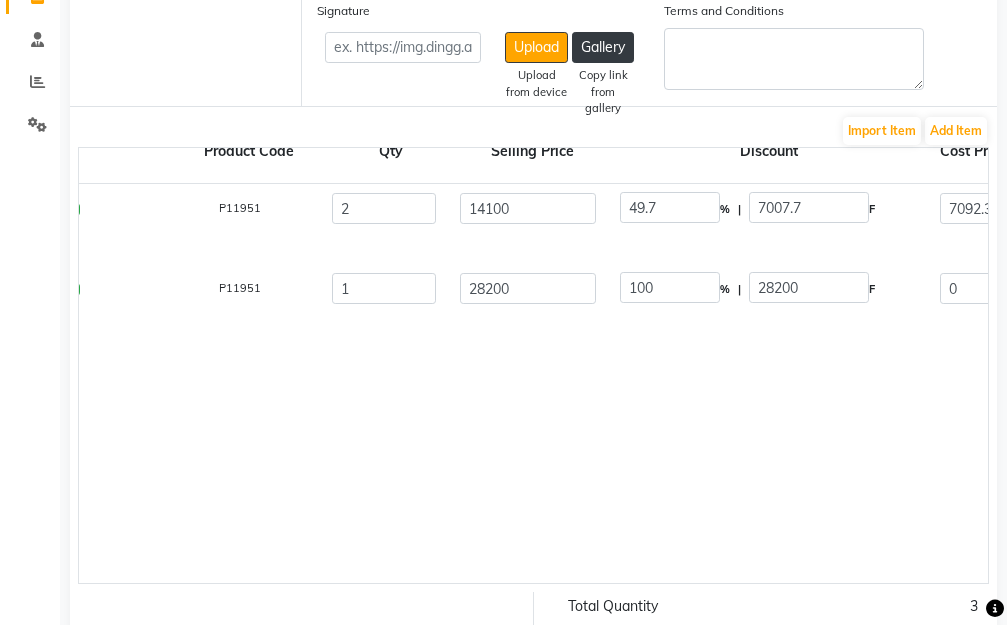 click on "4 In 1 Bond Moist Mask  500 ML  P11951  2 14100 49.7 % | 7007.7 F 7092.3 6010.42 12020.85 None GST  (18%)  2163.75 14184.6  4 In 1 Bond Moist Mask  500 ML  P11951  1 28200 100 % | 28200 F 0 0 0 None GST  (18%)  0 0" 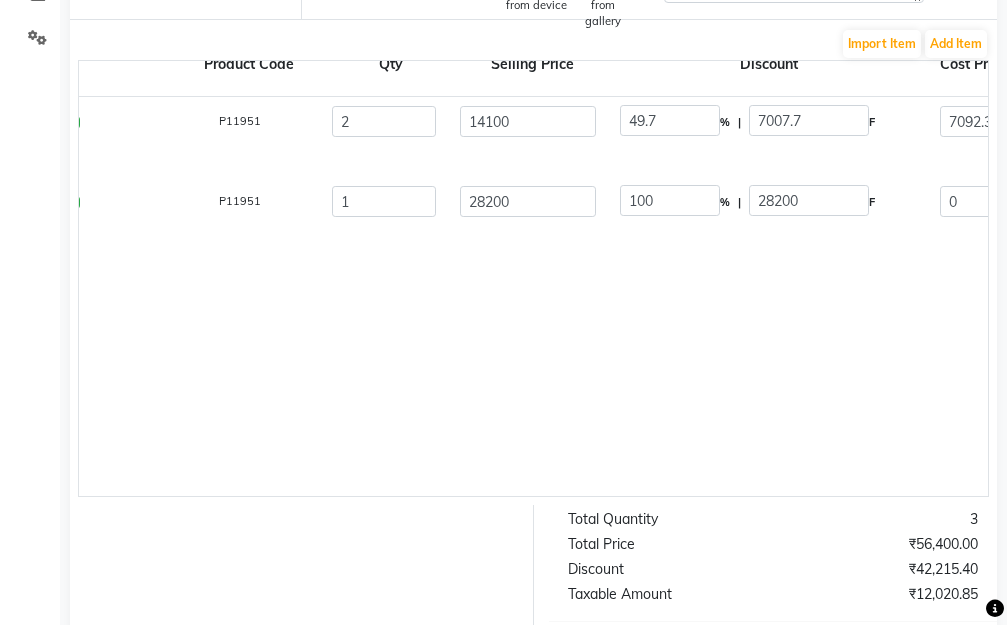 scroll, scrollTop: 388, scrollLeft: 0, axis: vertical 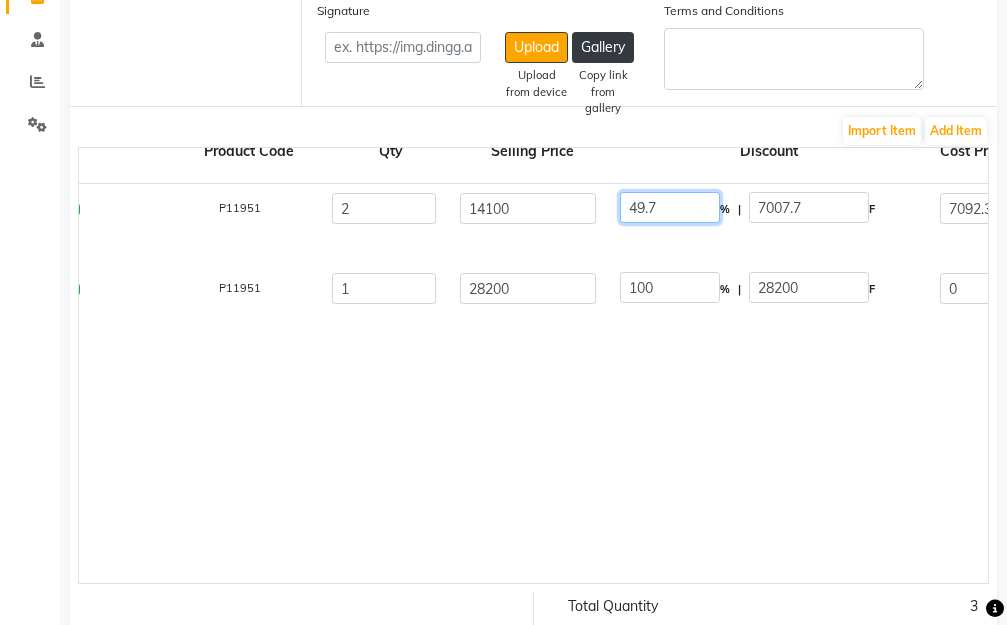 click on "49.7" 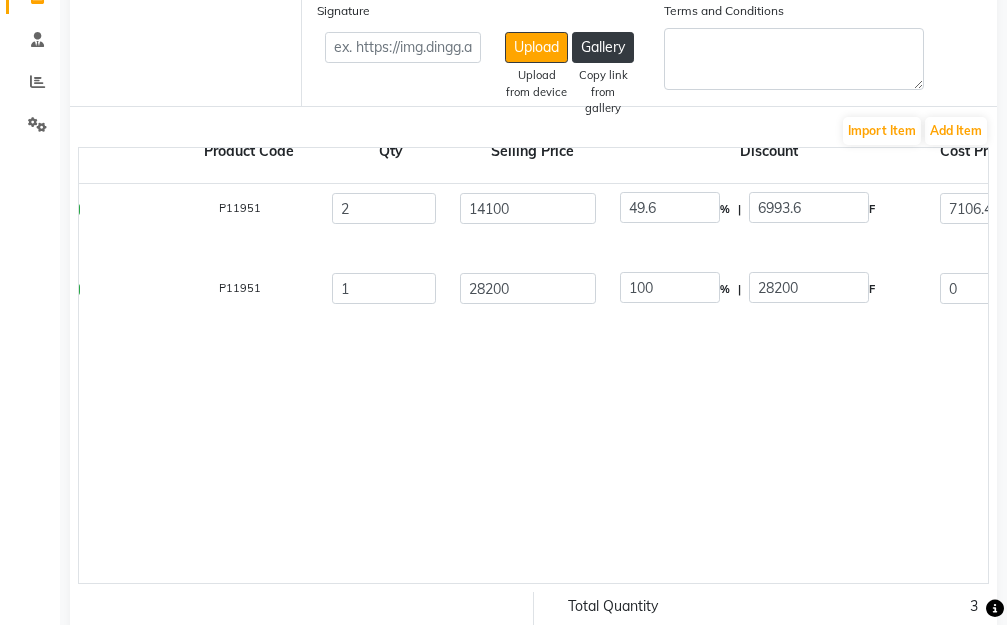 click on "4 In 1 Bond Moist Mask  500 ML  P11951  2 14100 49.6 % | 6993.6 F 7106.4 6022.37 12044.75 None GST  (18%)  2168.05 14212.8  4 In 1 Bond Moist Mask  500 ML  P11951  1 28200 100 % | 28200 F 0 0 0 None GST  (18%)  0 0" 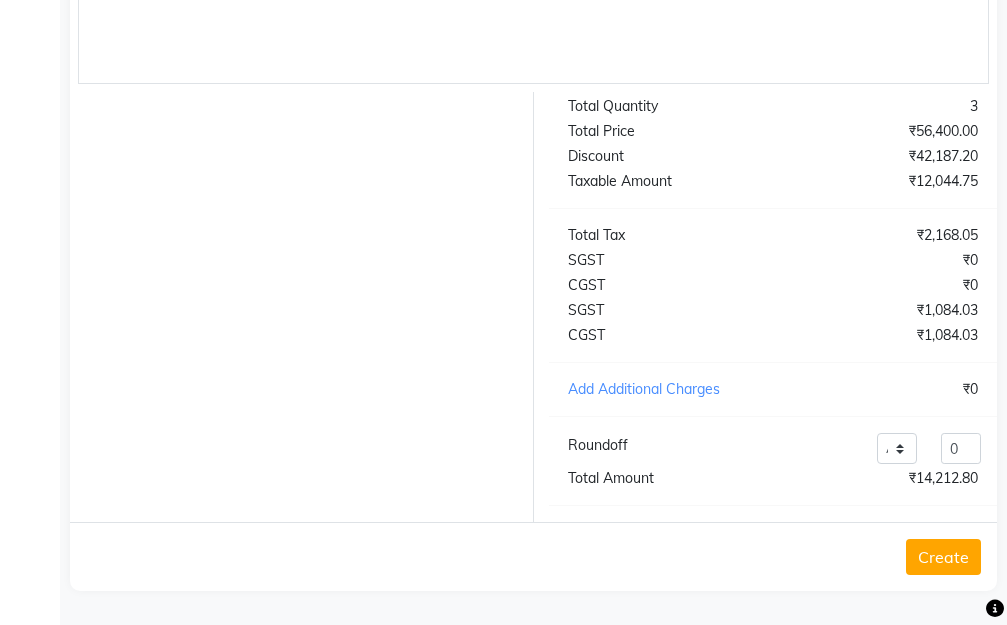 scroll, scrollTop: 388, scrollLeft: 0, axis: vertical 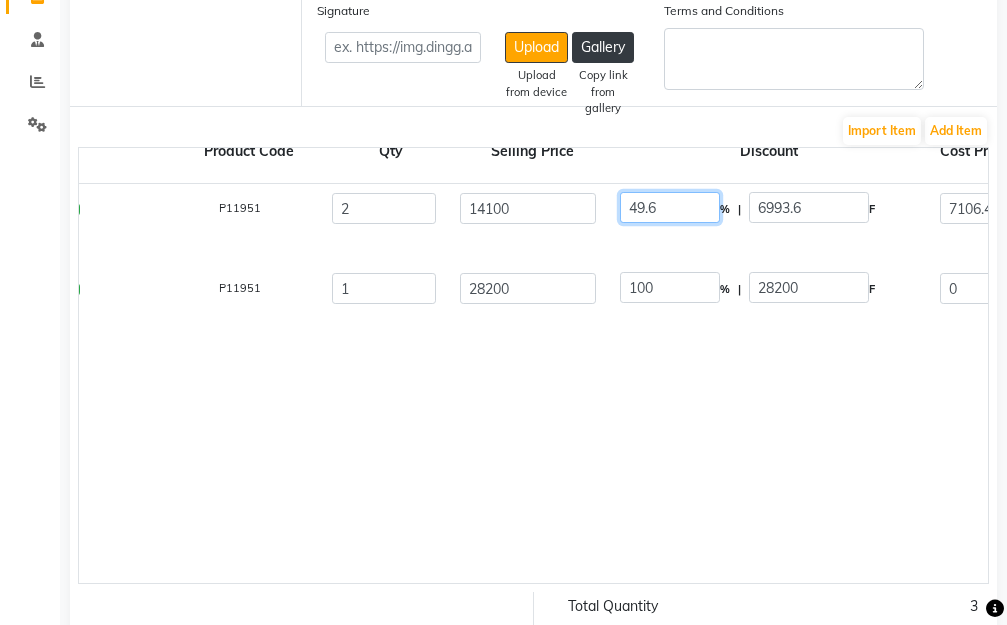 click on "49.6" 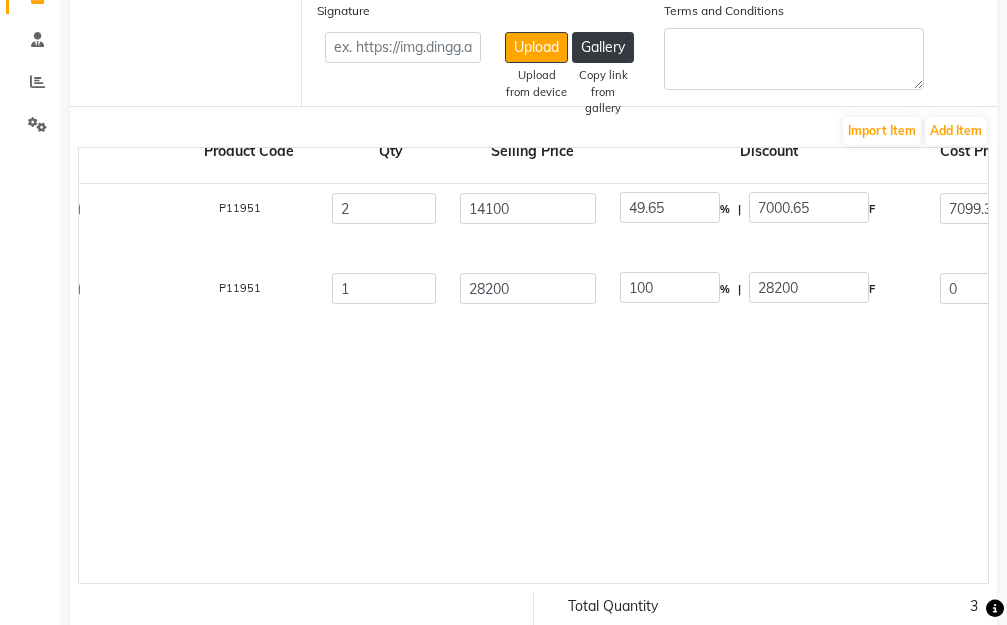 click on "4 In 1 Bond Moist Mask  500 ML  P11951  1 28200 100 % | 28200 F 0 0 0 None GST  (18%)  0 0" 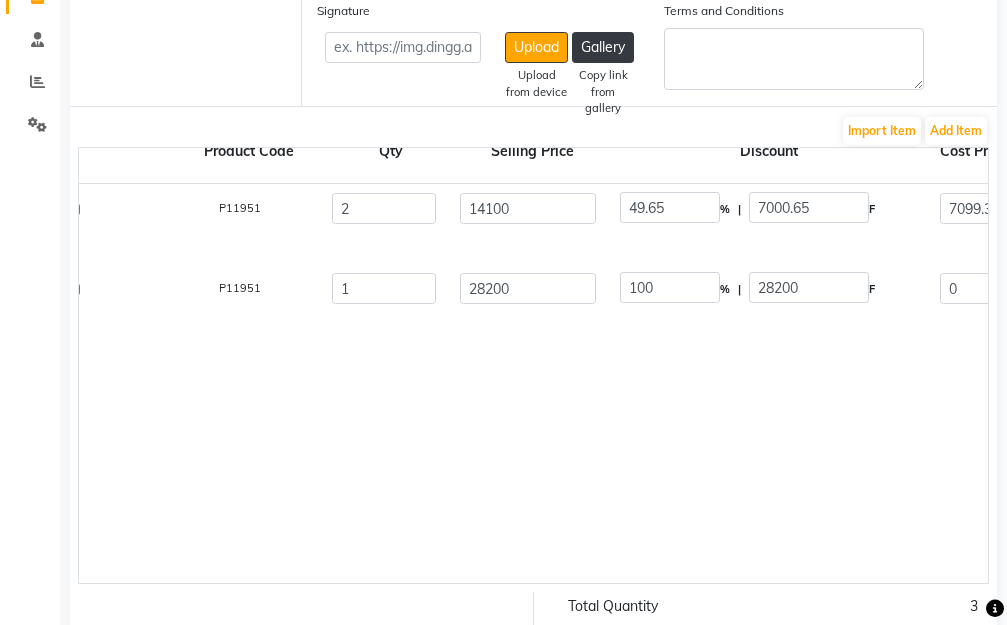 scroll, scrollTop: 888, scrollLeft: 0, axis: vertical 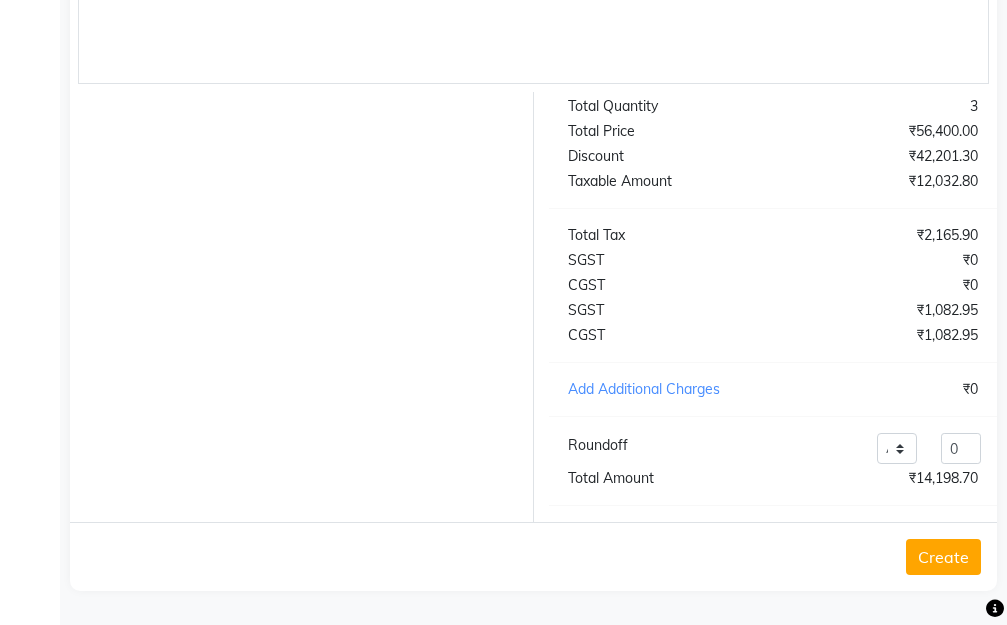 click on "Create" 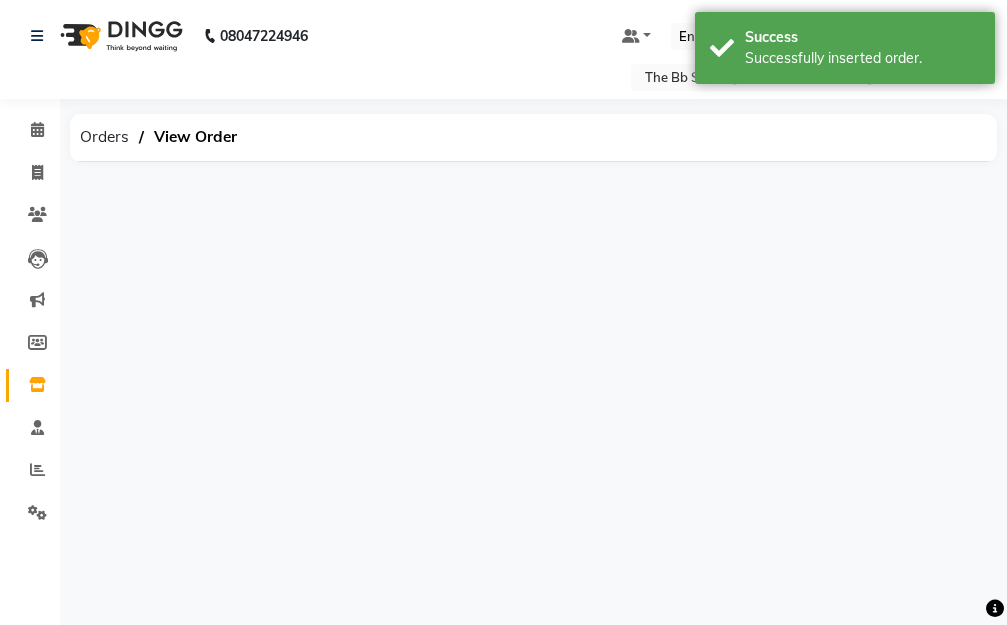 scroll, scrollTop: 0, scrollLeft: 0, axis: both 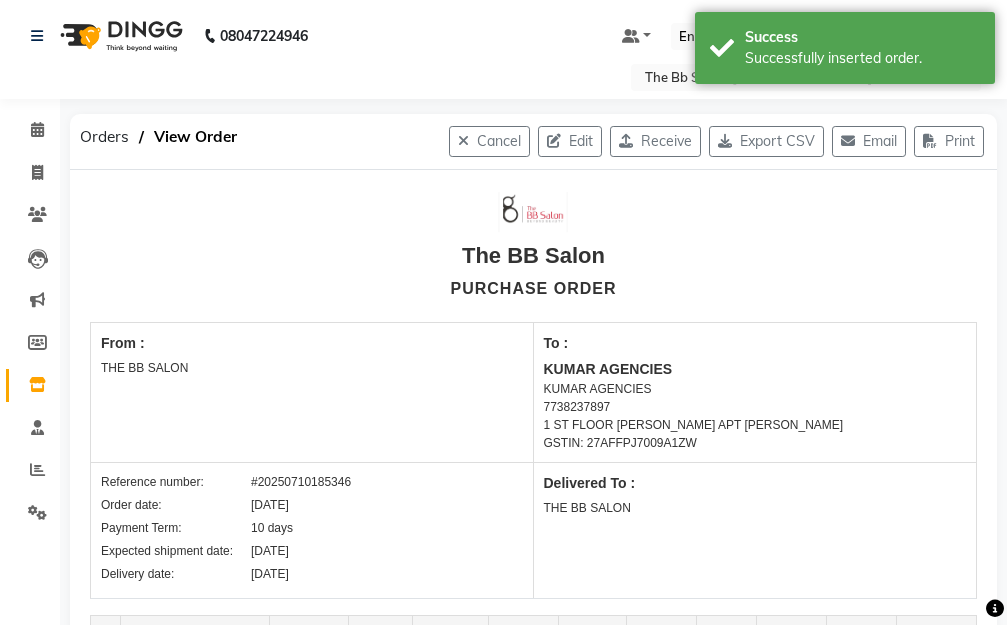 drag, startPoint x: 631, startPoint y: 153, endPoint x: 640, endPoint y: 141, distance: 15 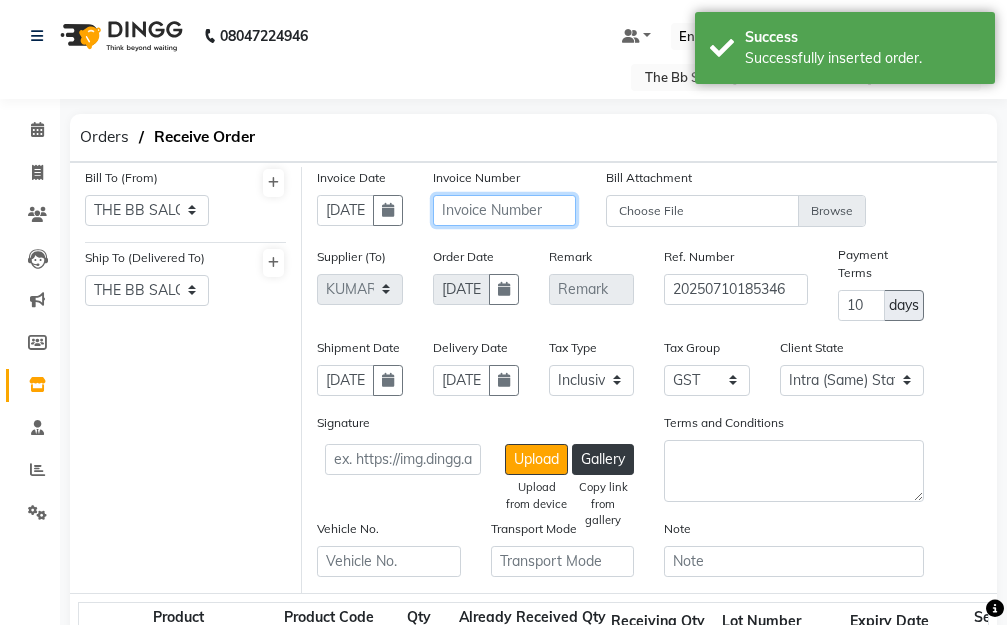 click 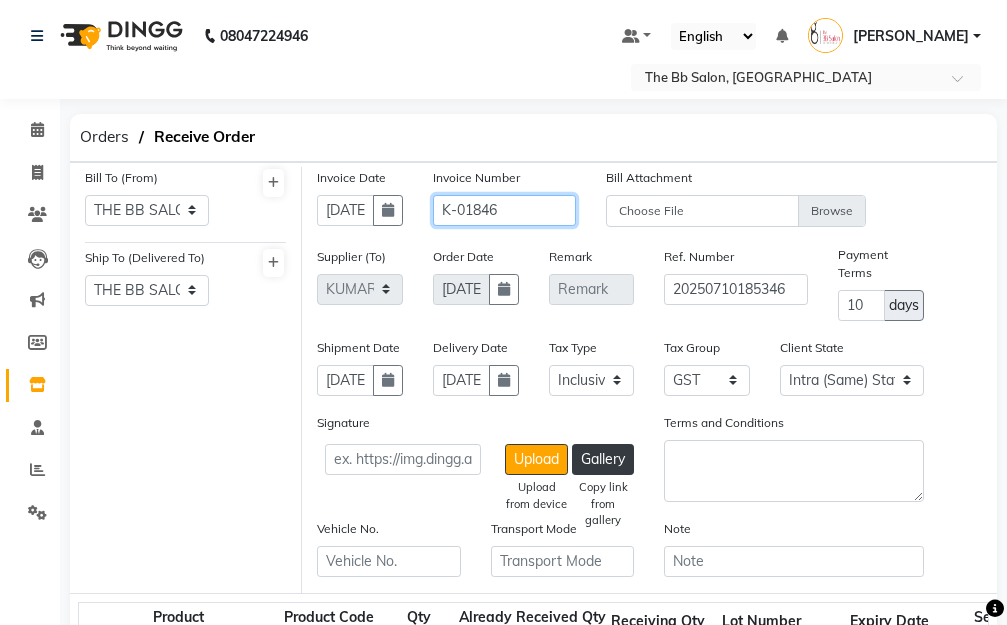 scroll, scrollTop: 900, scrollLeft: 0, axis: vertical 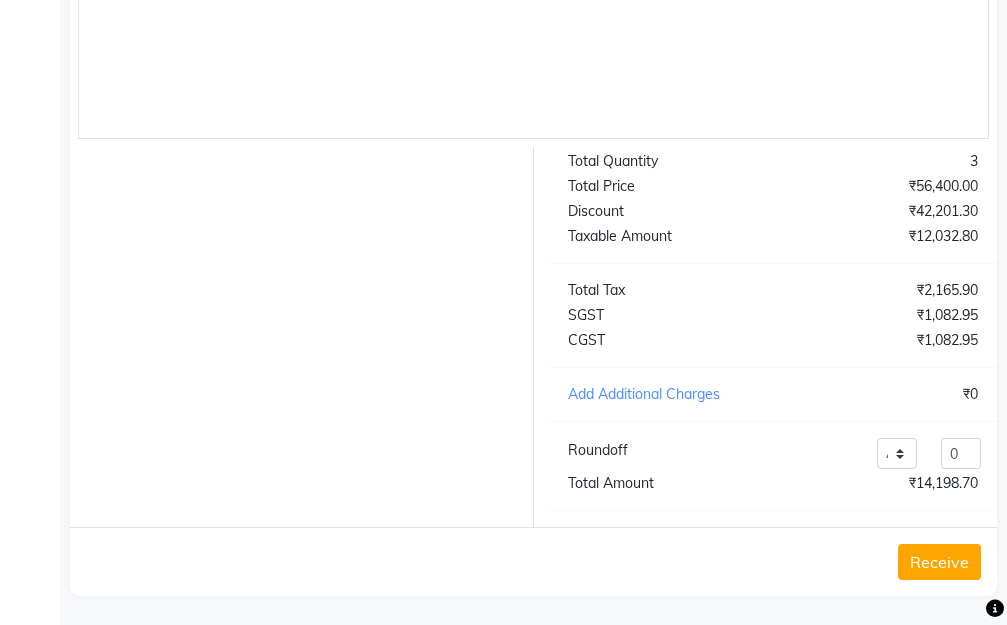 click on "Receive" 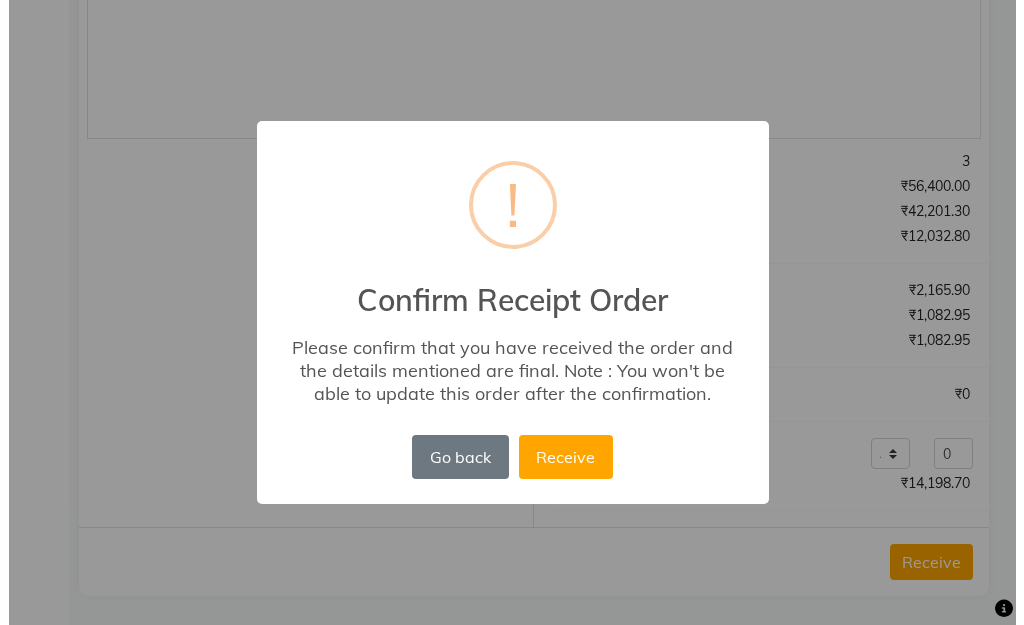 scroll, scrollTop: 889, scrollLeft: 0, axis: vertical 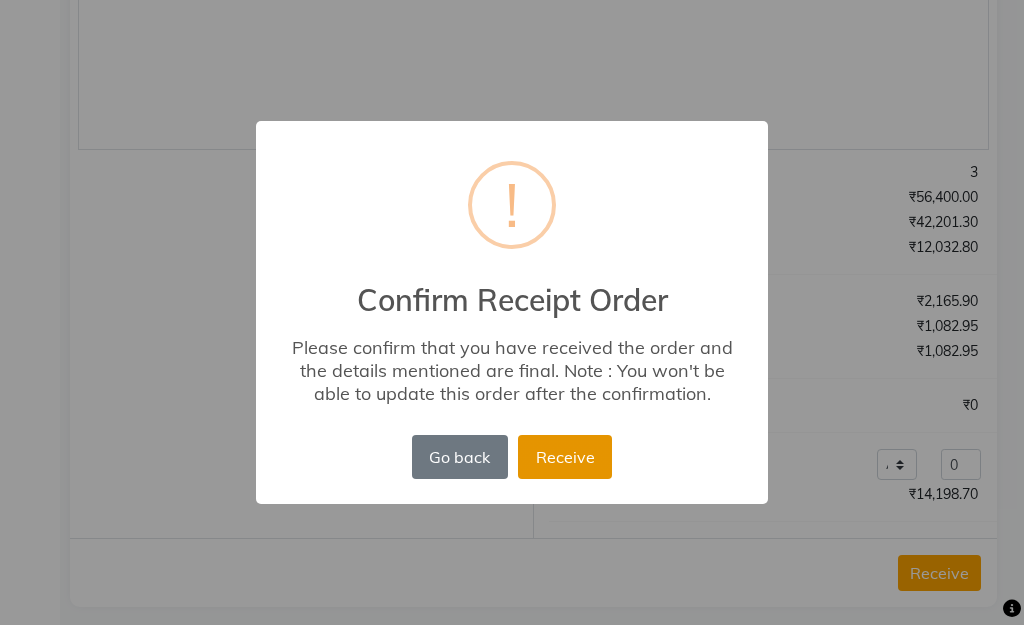 click on "Receive" at bounding box center [565, 457] 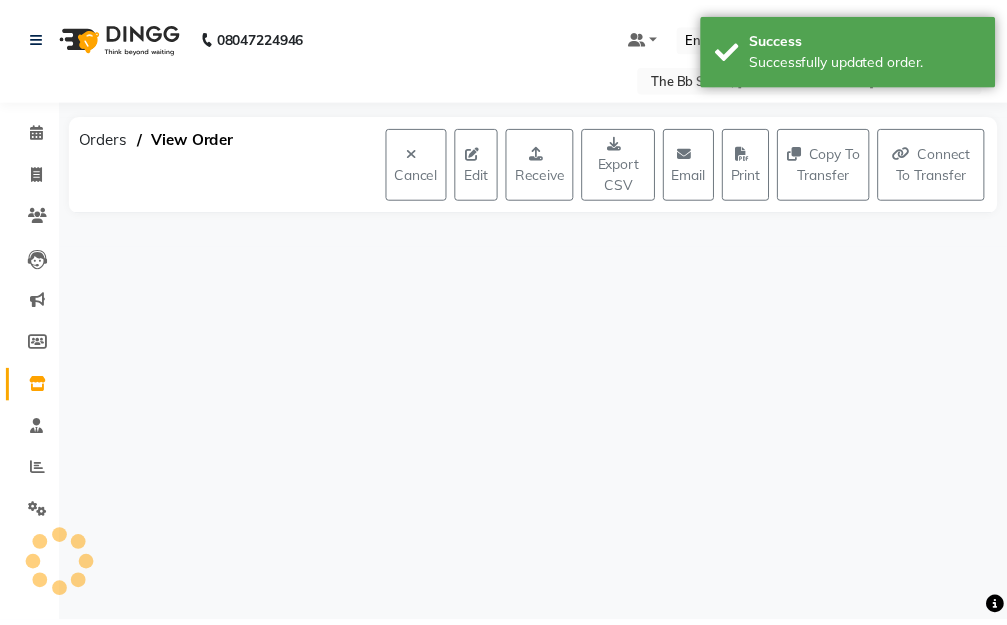 scroll, scrollTop: 0, scrollLeft: 0, axis: both 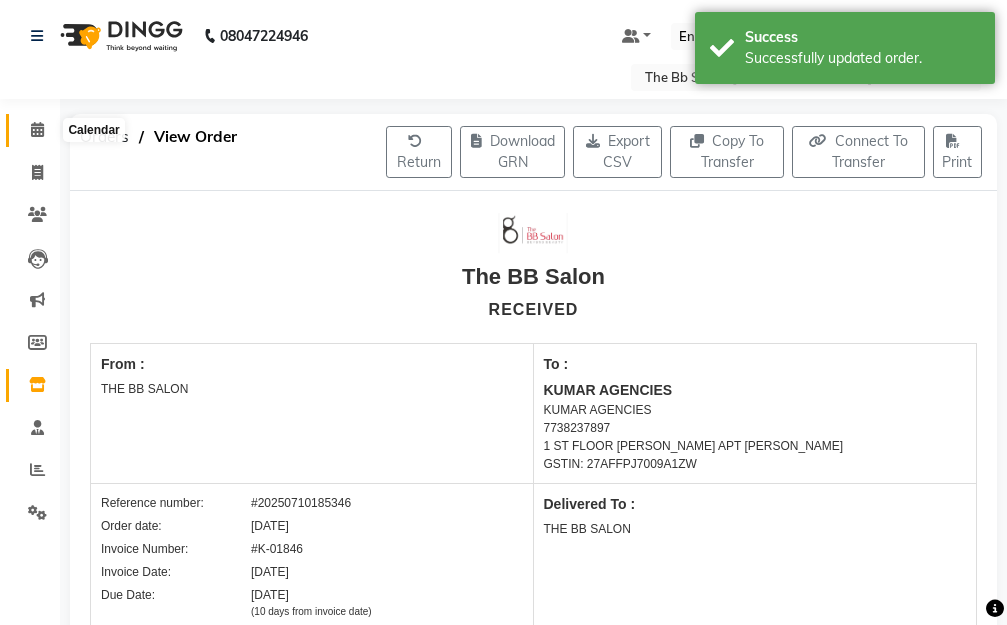 click 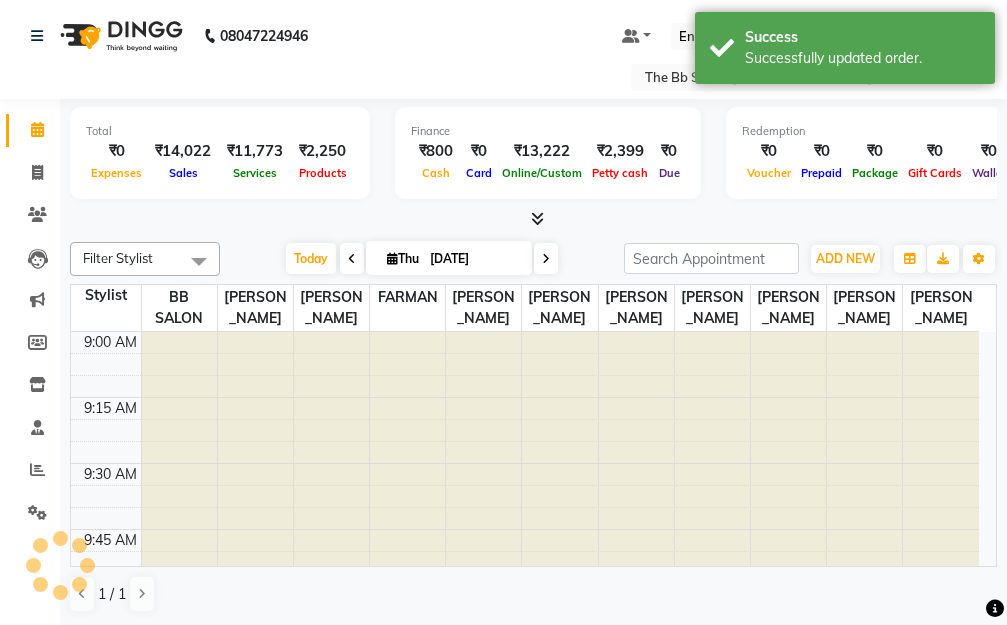 scroll, scrollTop: 0, scrollLeft: 0, axis: both 